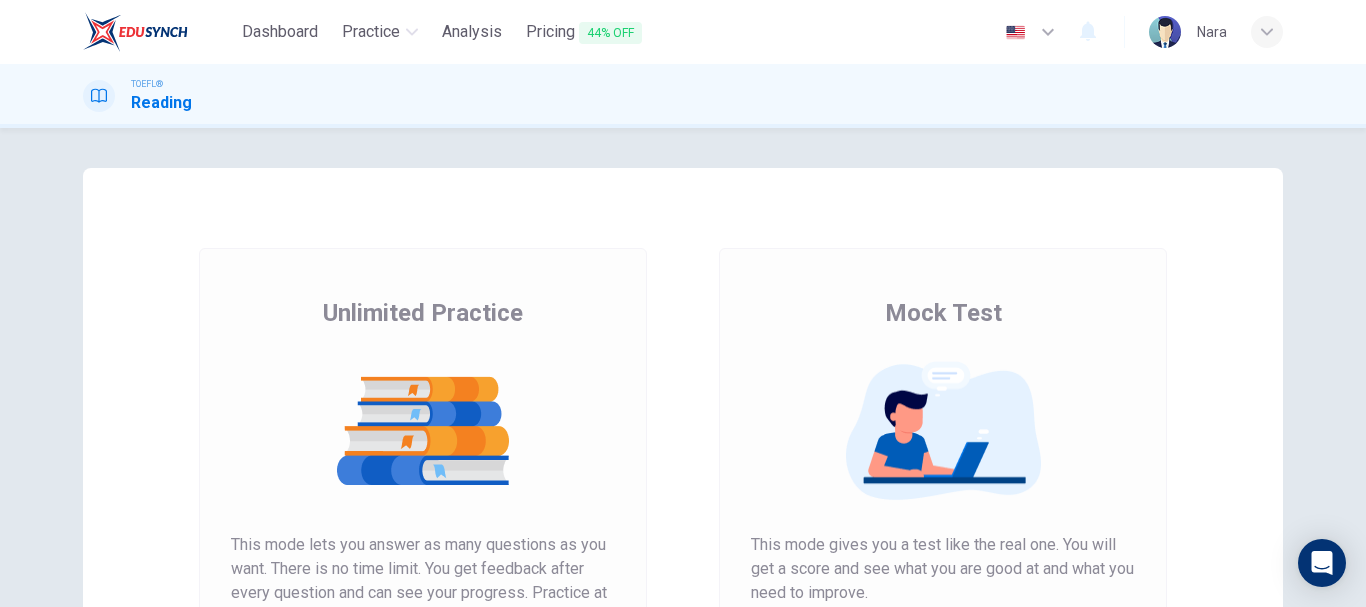 scroll, scrollTop: 0, scrollLeft: 0, axis: both 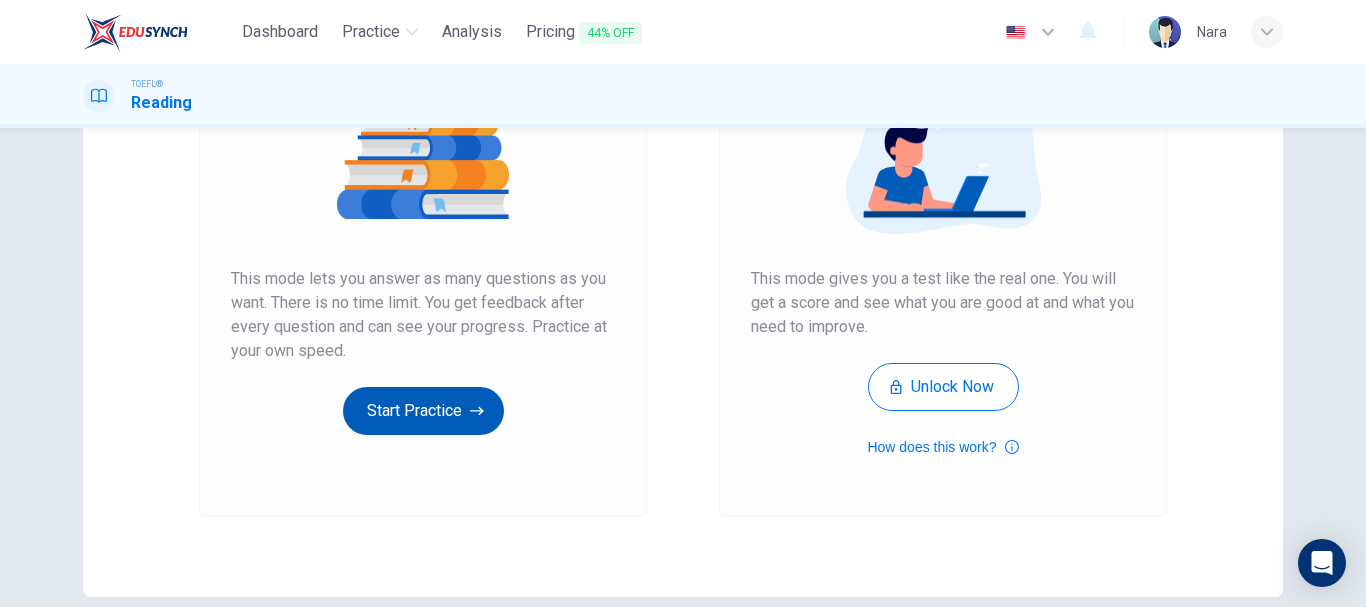 click on "Start Practice" at bounding box center (423, 411) 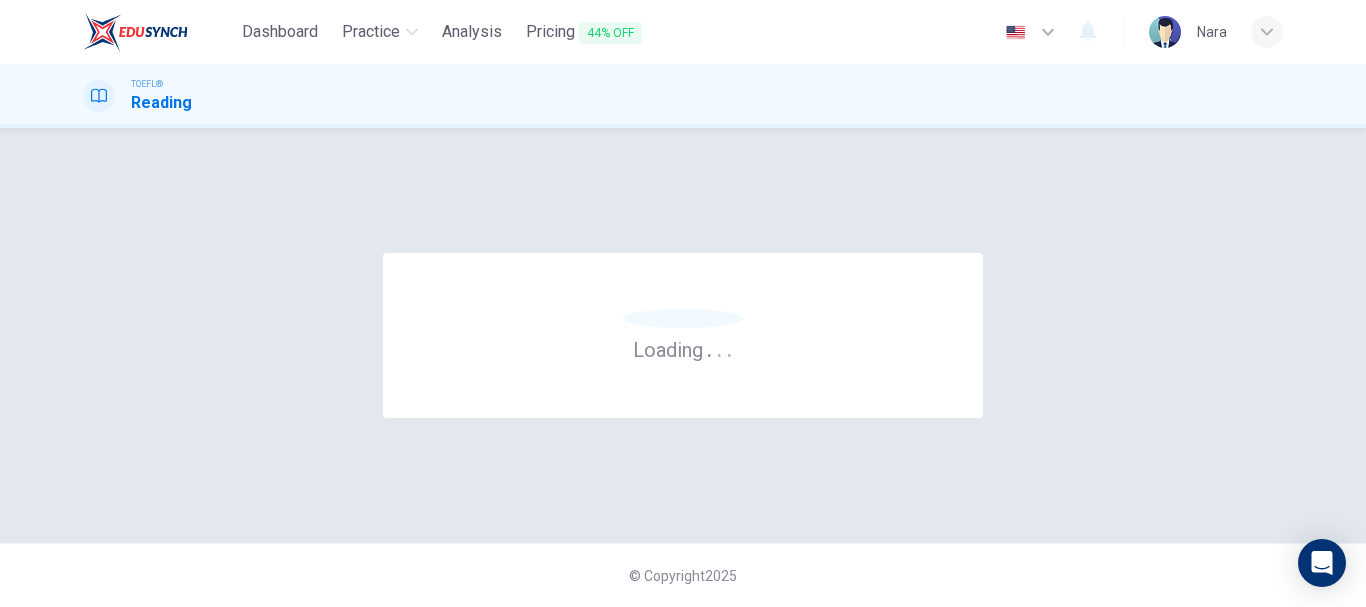 scroll, scrollTop: 0, scrollLeft: 0, axis: both 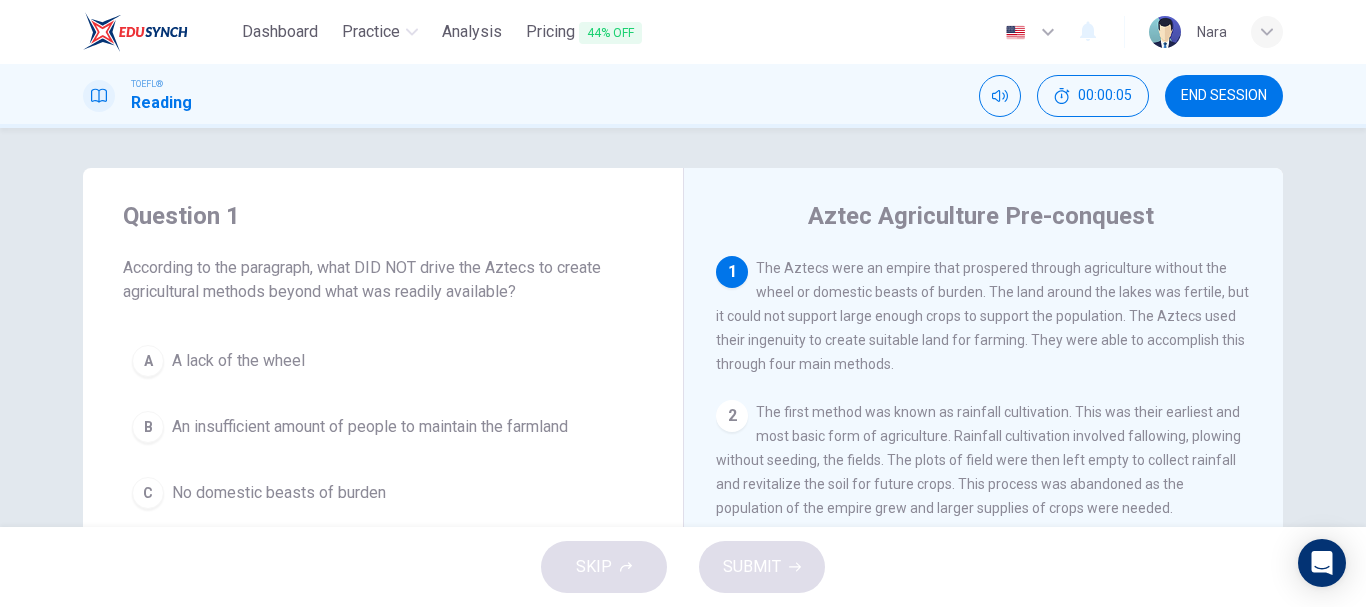 click on "END SESSION" at bounding box center [1224, 96] 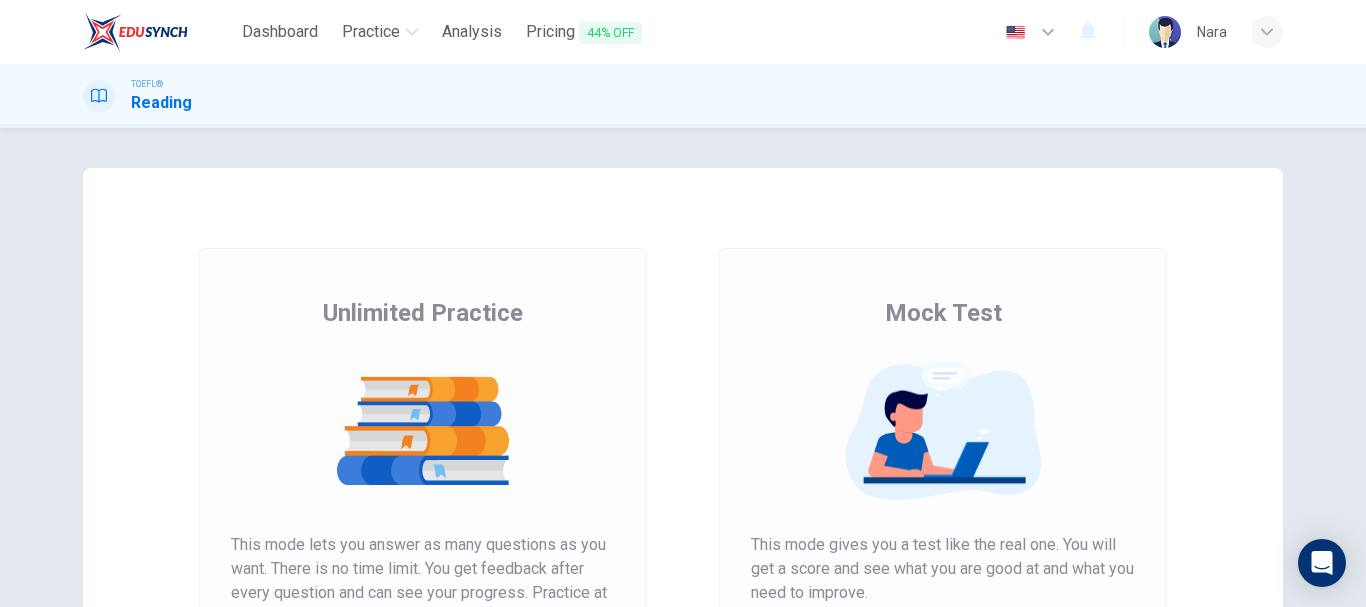 scroll, scrollTop: 0, scrollLeft: 0, axis: both 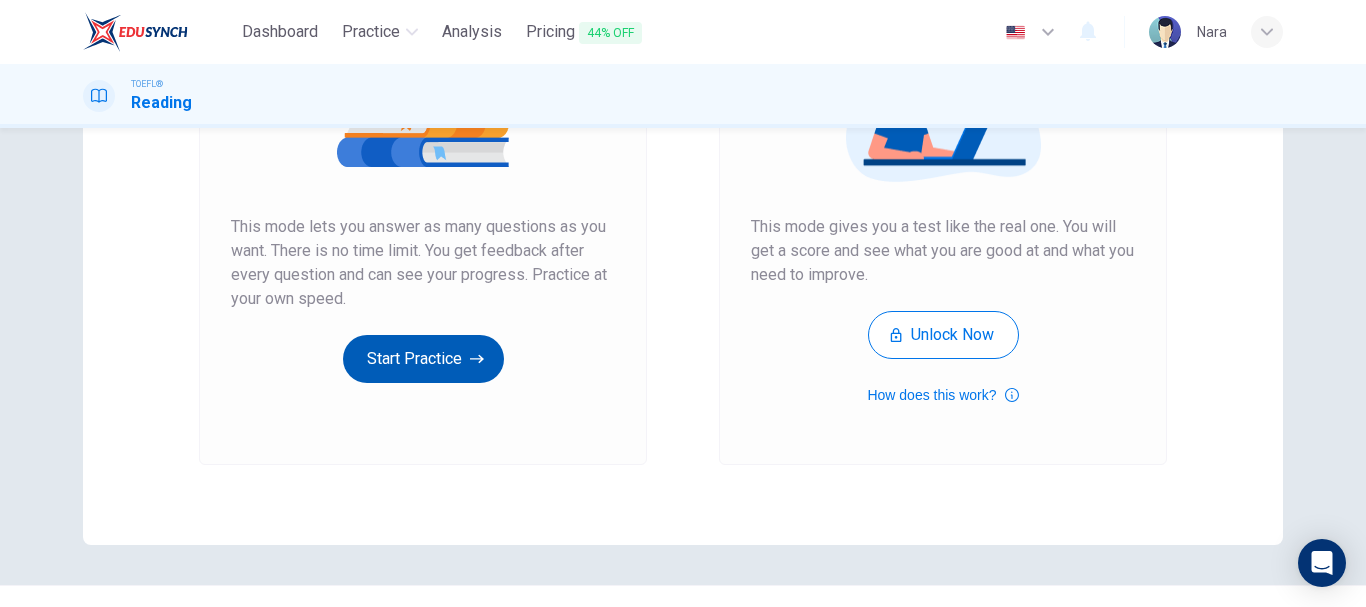 click on "Start Practice" at bounding box center (423, 359) 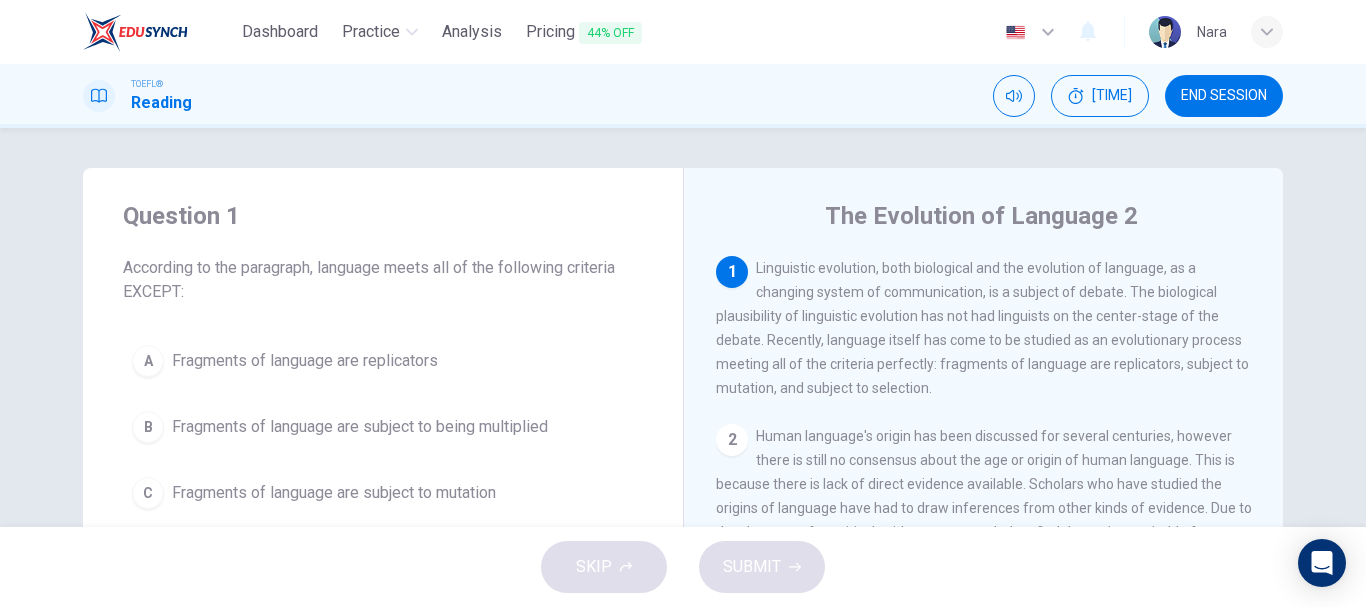 scroll, scrollTop: 376, scrollLeft: 0, axis: vertical 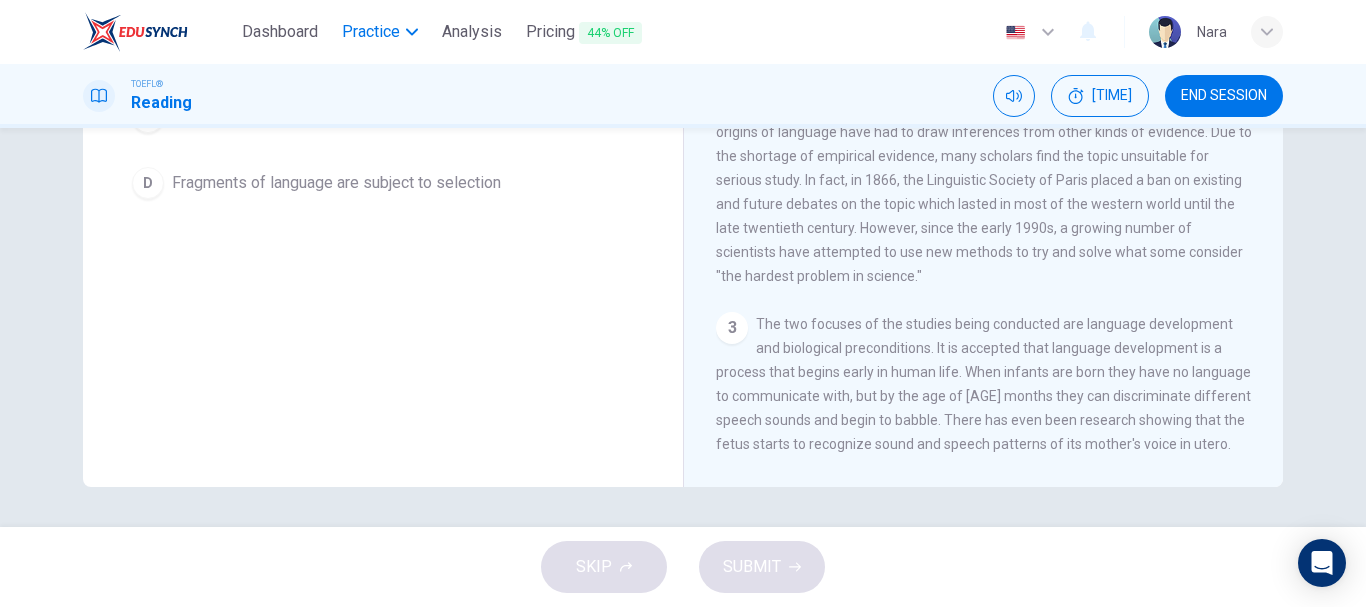 click on "Practice" at bounding box center [371, 32] 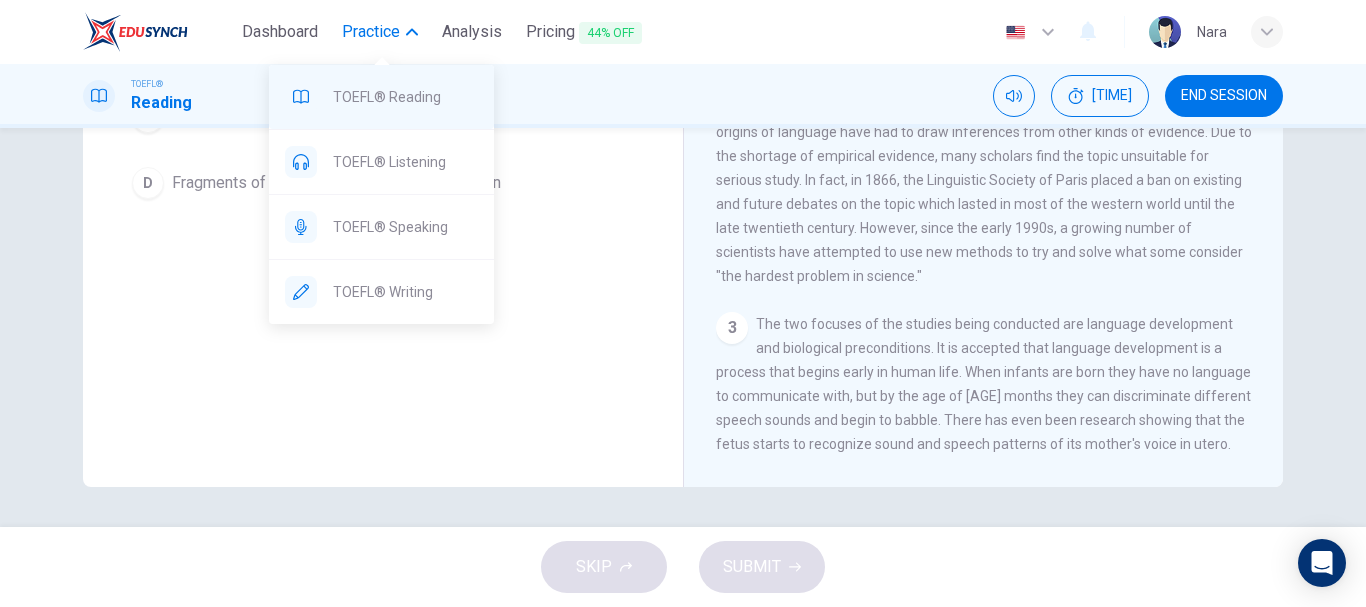 click on "TOEFL® Reading" at bounding box center [381, 97] 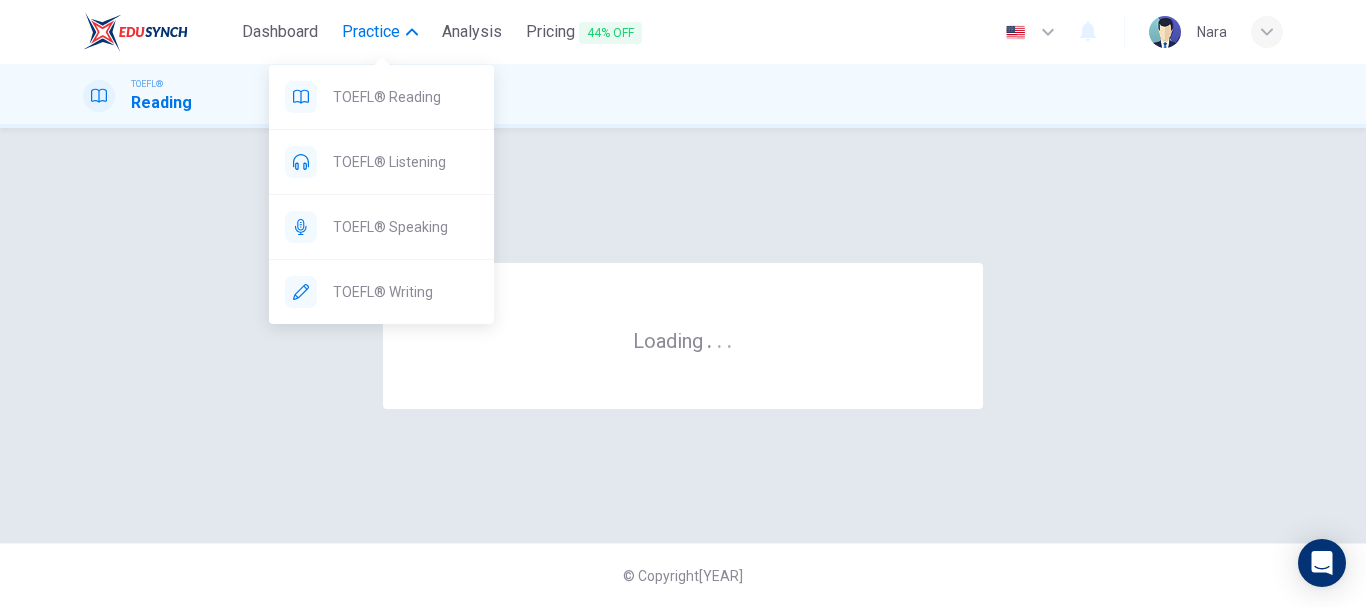 scroll, scrollTop: 0, scrollLeft: 0, axis: both 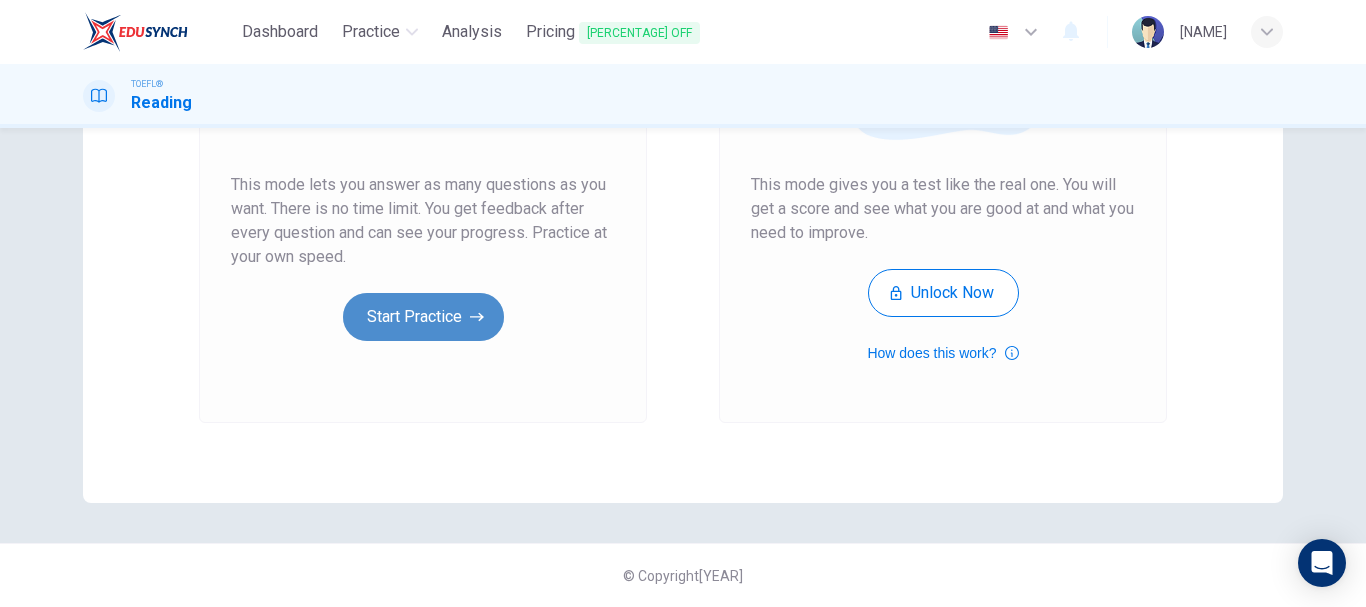 click on "Start Practice" at bounding box center (423, 317) 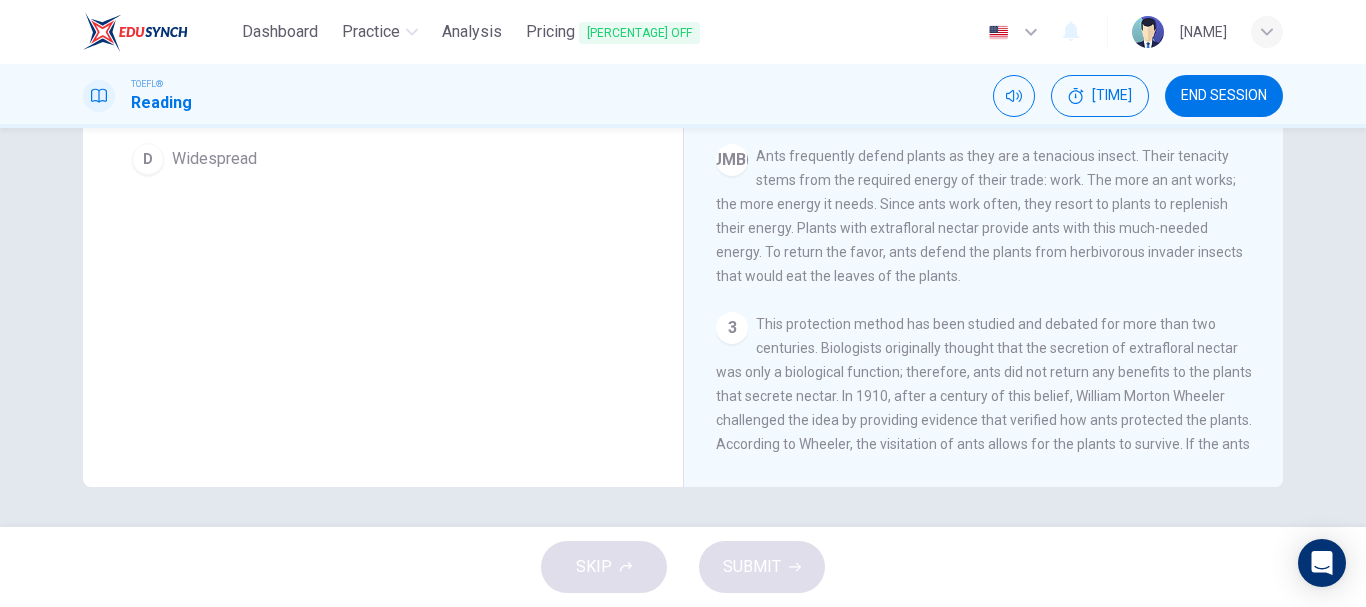 scroll, scrollTop: 0, scrollLeft: 0, axis: both 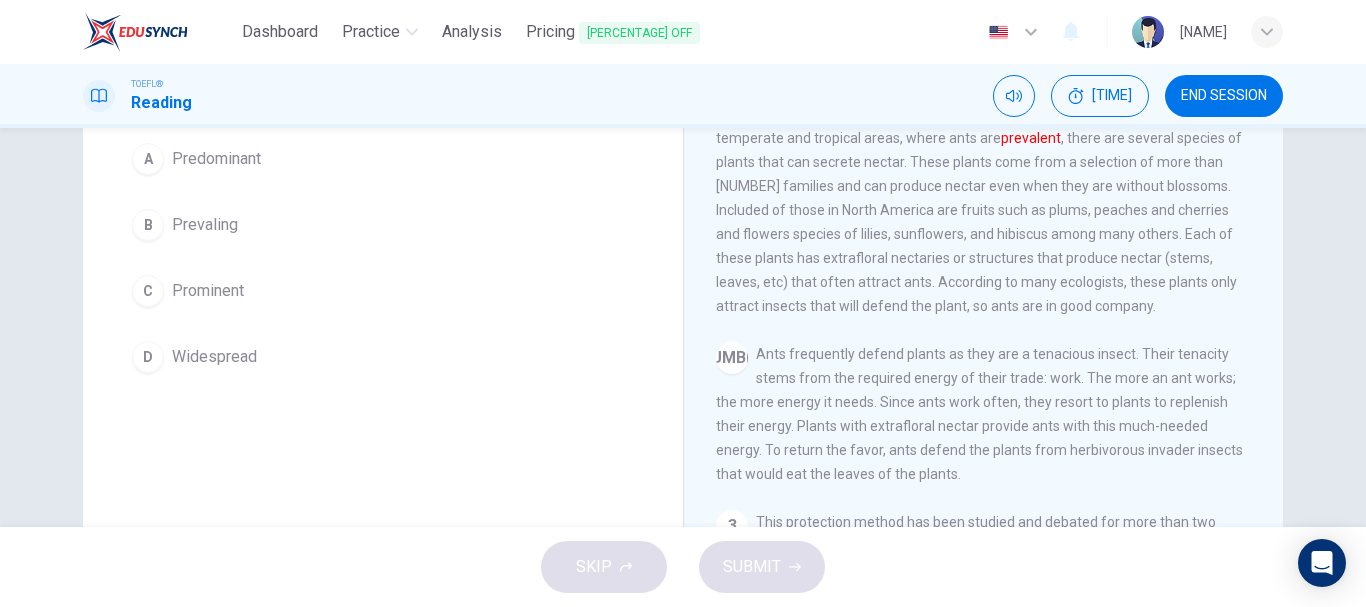 click on "D  Widespread" at bounding box center (383, 357) 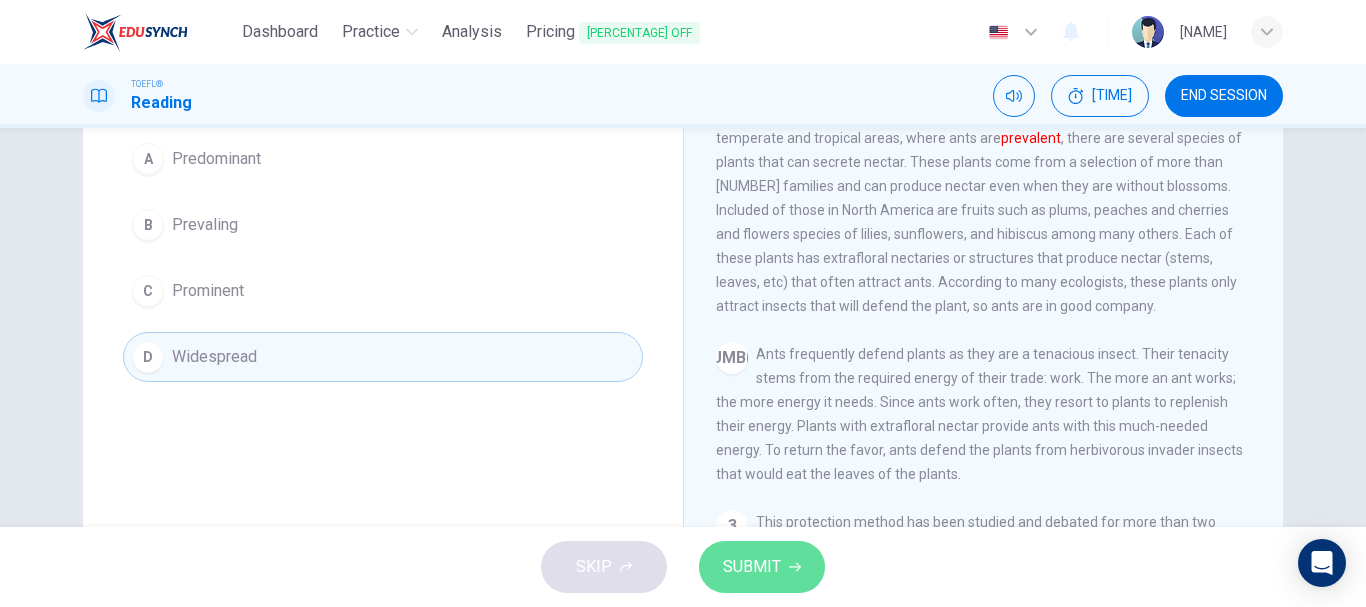 click on "SUBMIT" at bounding box center [752, 567] 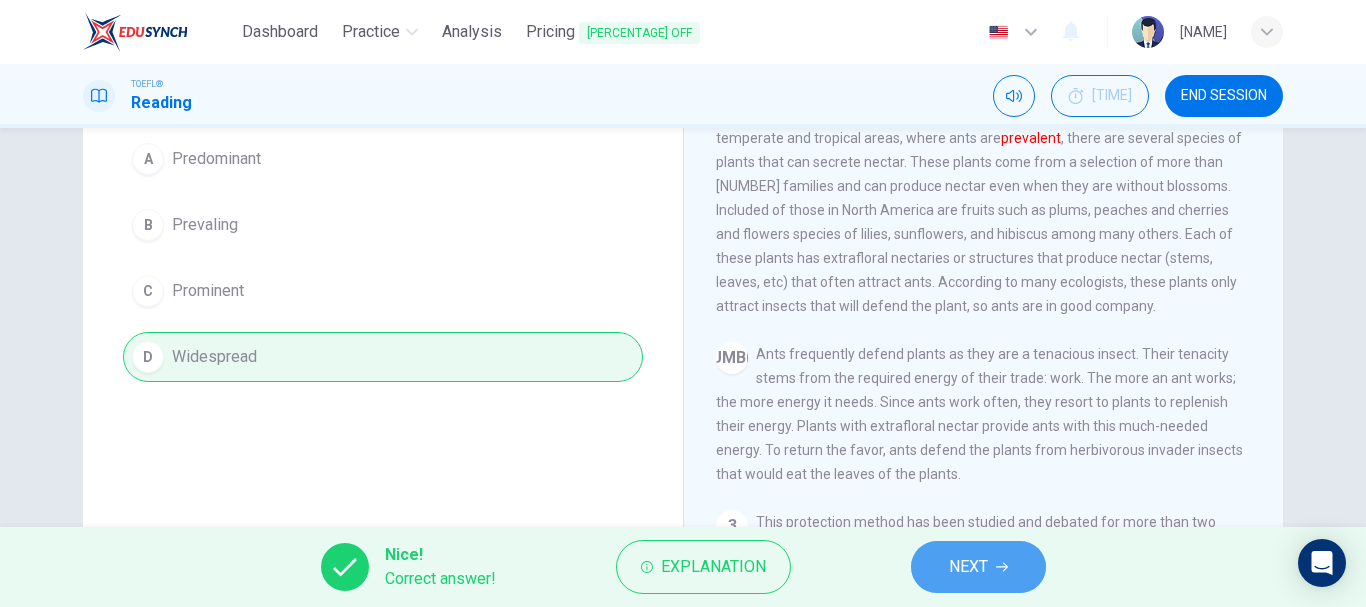 click on "NEXT" at bounding box center [978, 567] 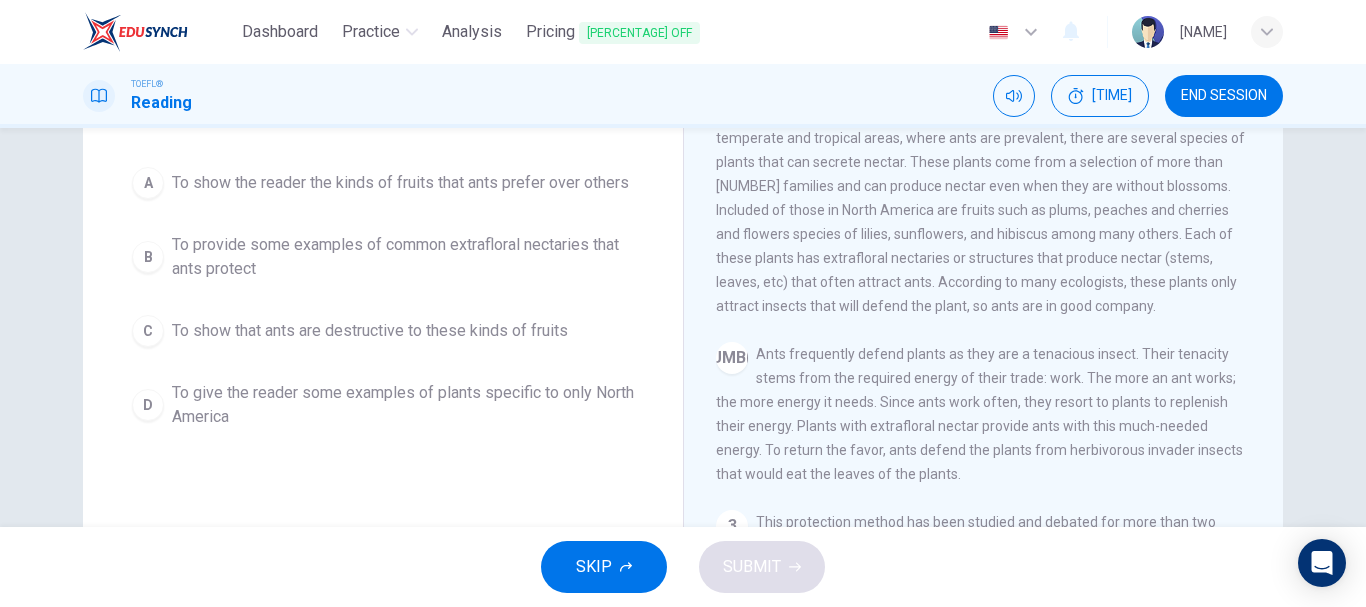 scroll, scrollTop: 202, scrollLeft: 0, axis: vertical 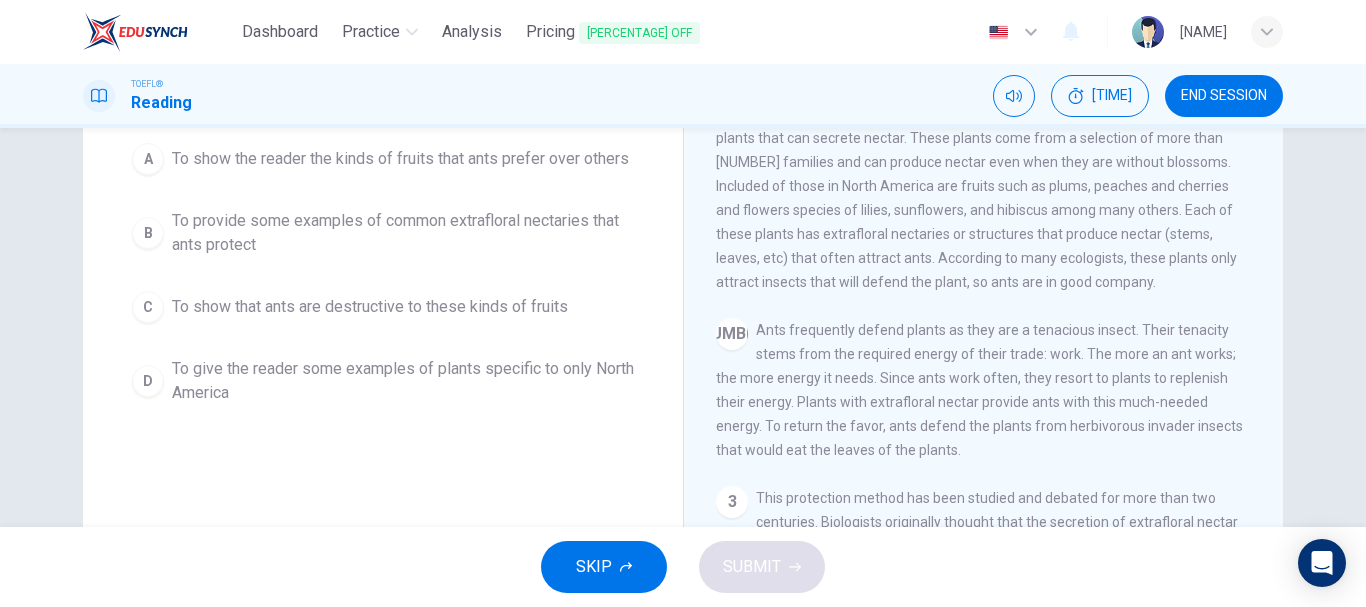 drag, startPoint x: 1235, startPoint y: 90, endPoint x: 756, endPoint y: 91, distance: 479.00104 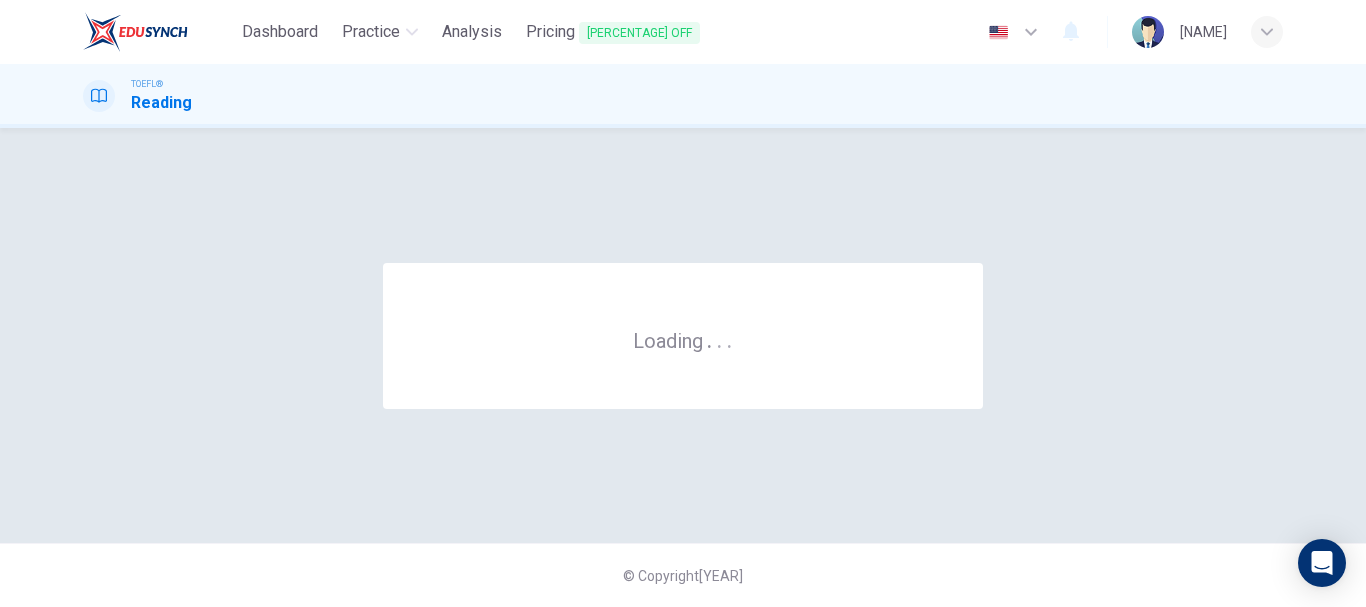 scroll, scrollTop: 0, scrollLeft: 0, axis: both 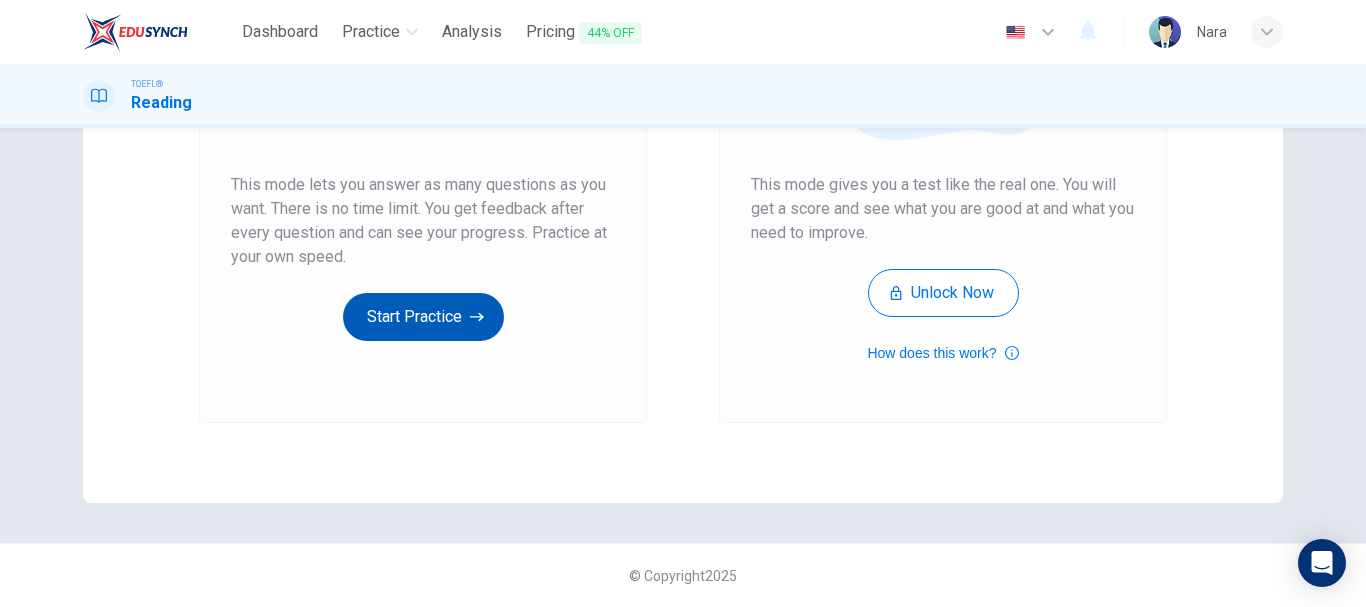 click on "Start Practice" at bounding box center [423, 317] 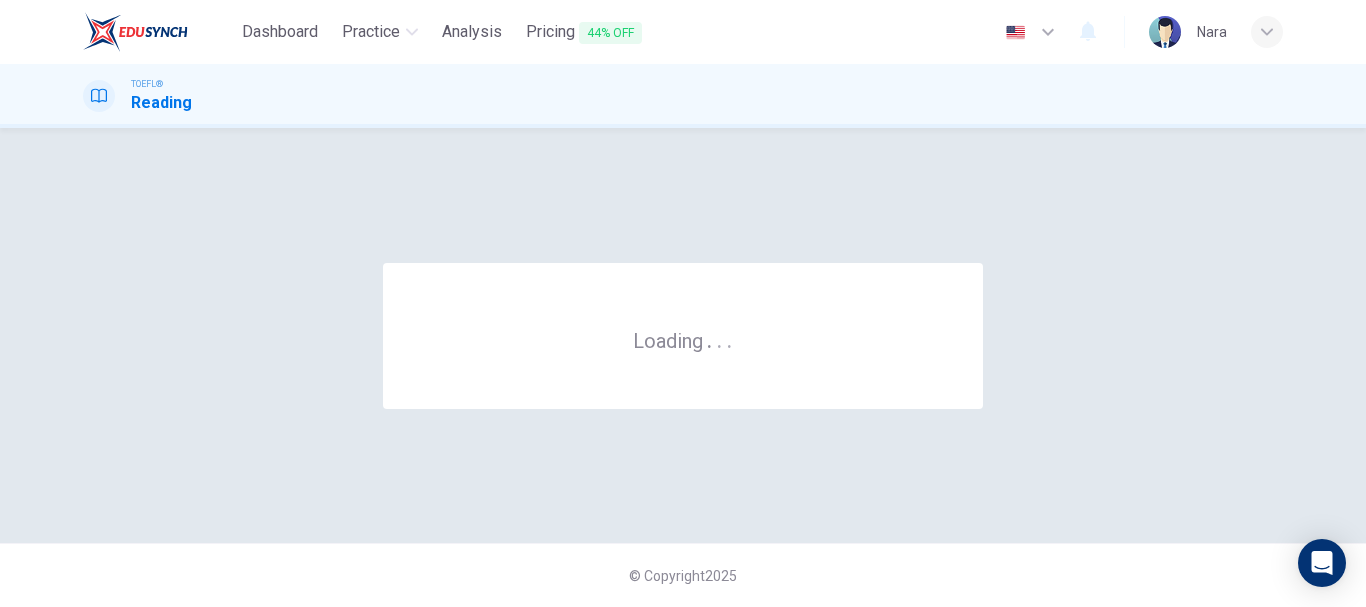 scroll, scrollTop: 0, scrollLeft: 0, axis: both 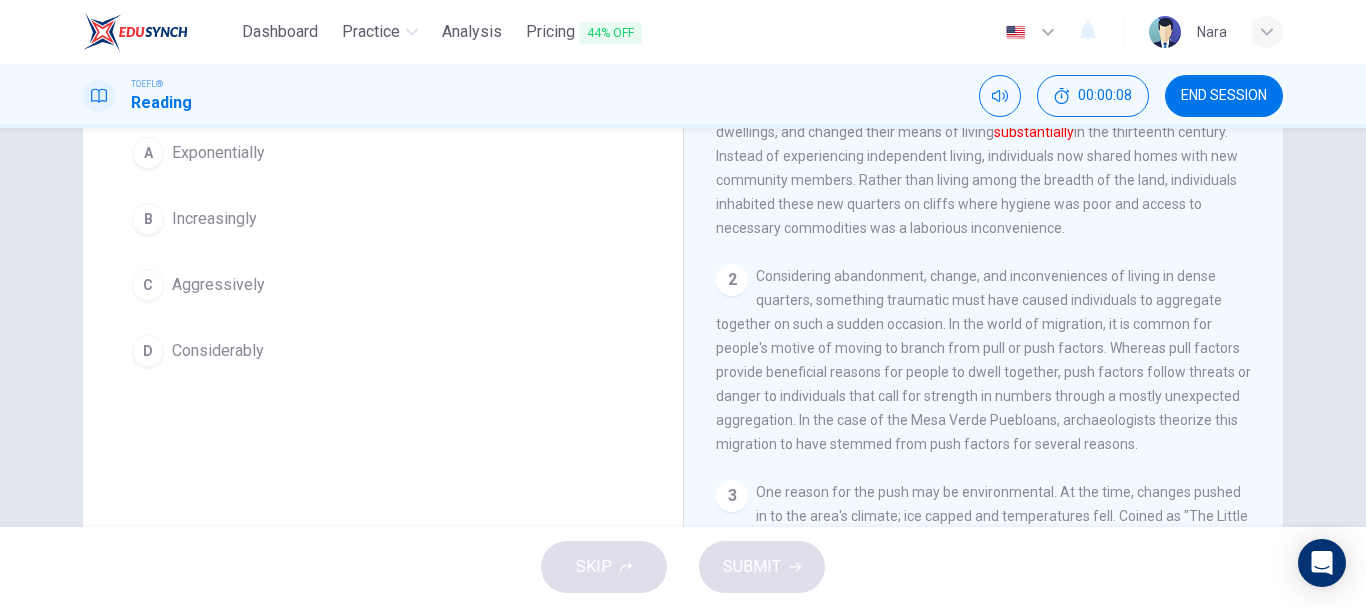 click on "D Considerably" at bounding box center (383, 351) 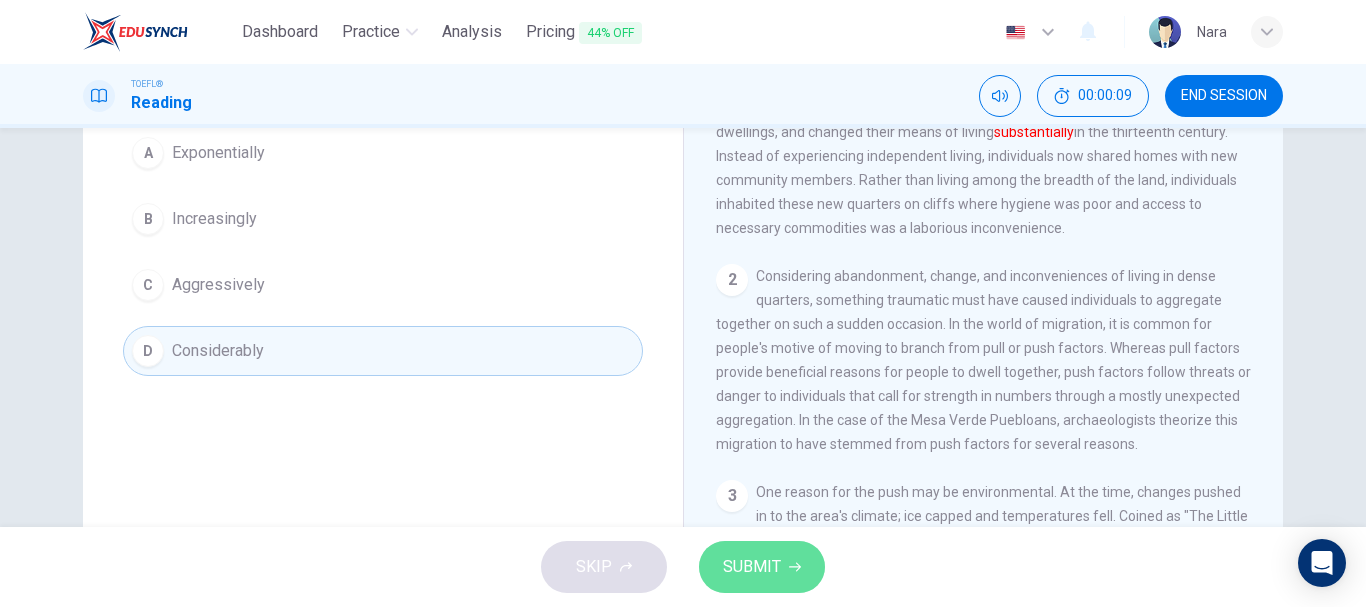 click on "SUBMIT" at bounding box center [752, 567] 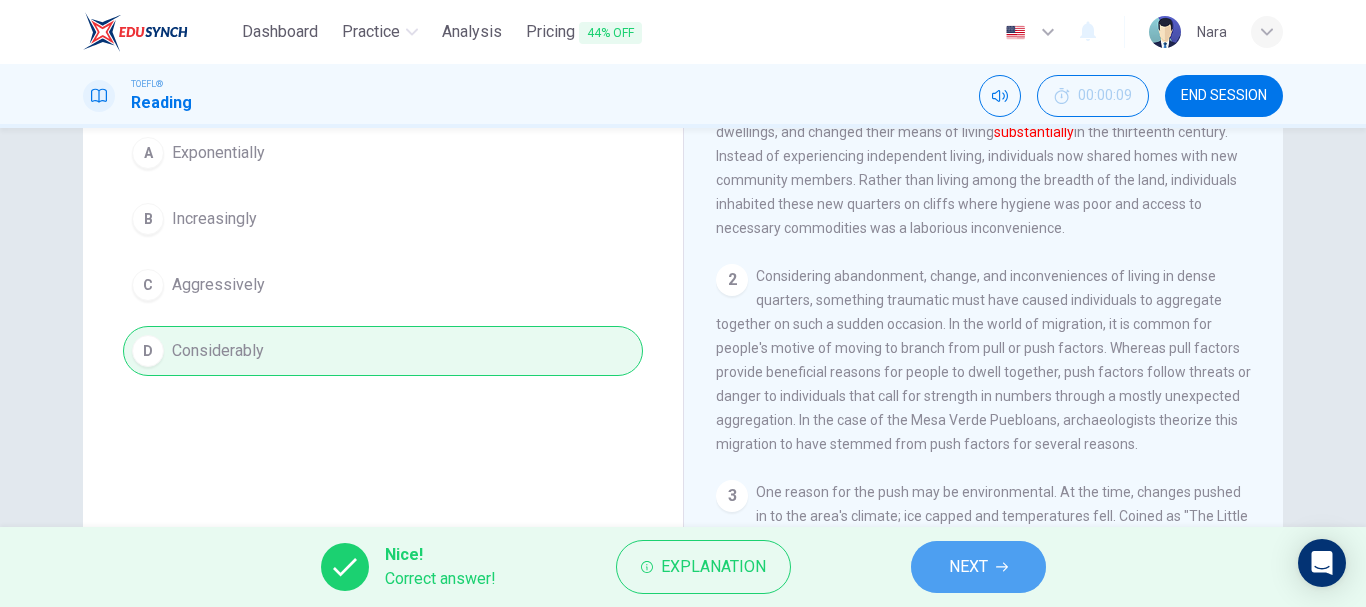 click on "NEXT" at bounding box center [978, 567] 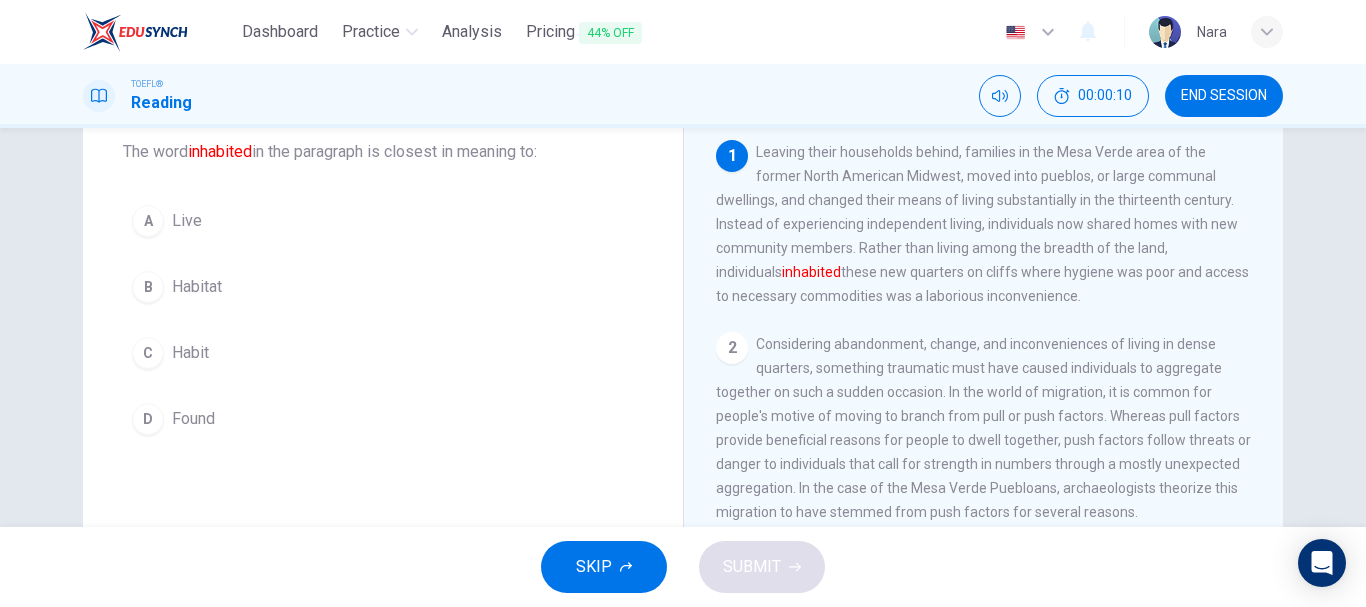 scroll, scrollTop: 101, scrollLeft: 0, axis: vertical 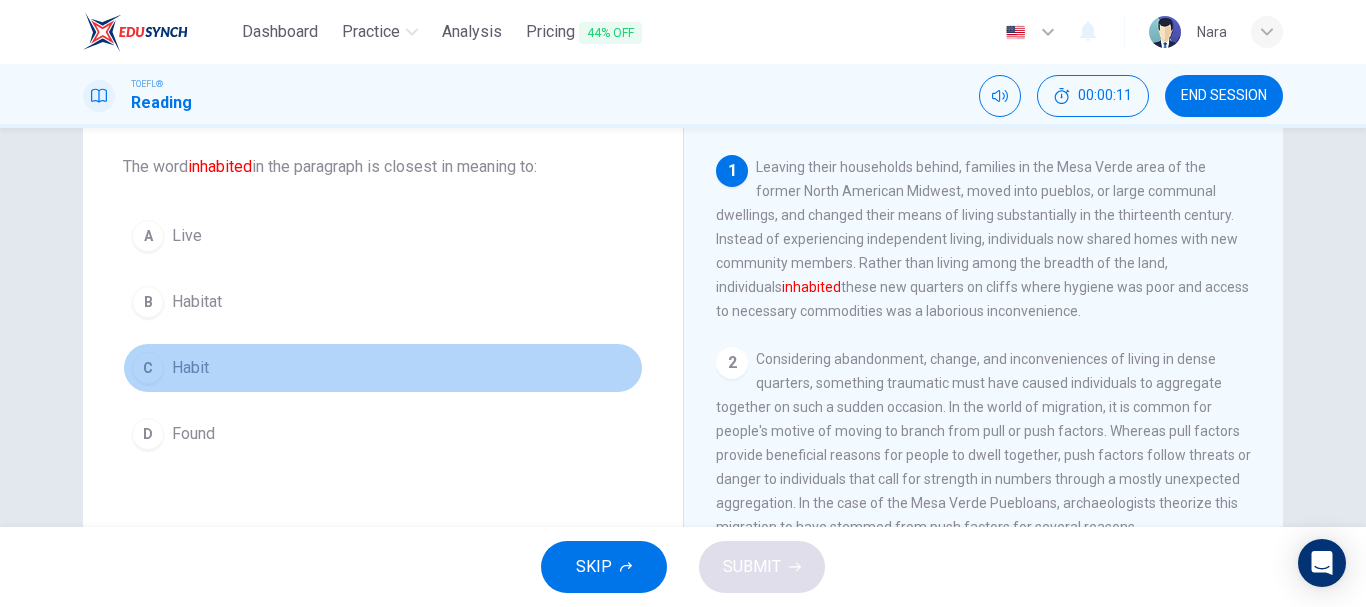 click on "C Habit" at bounding box center (383, 368) 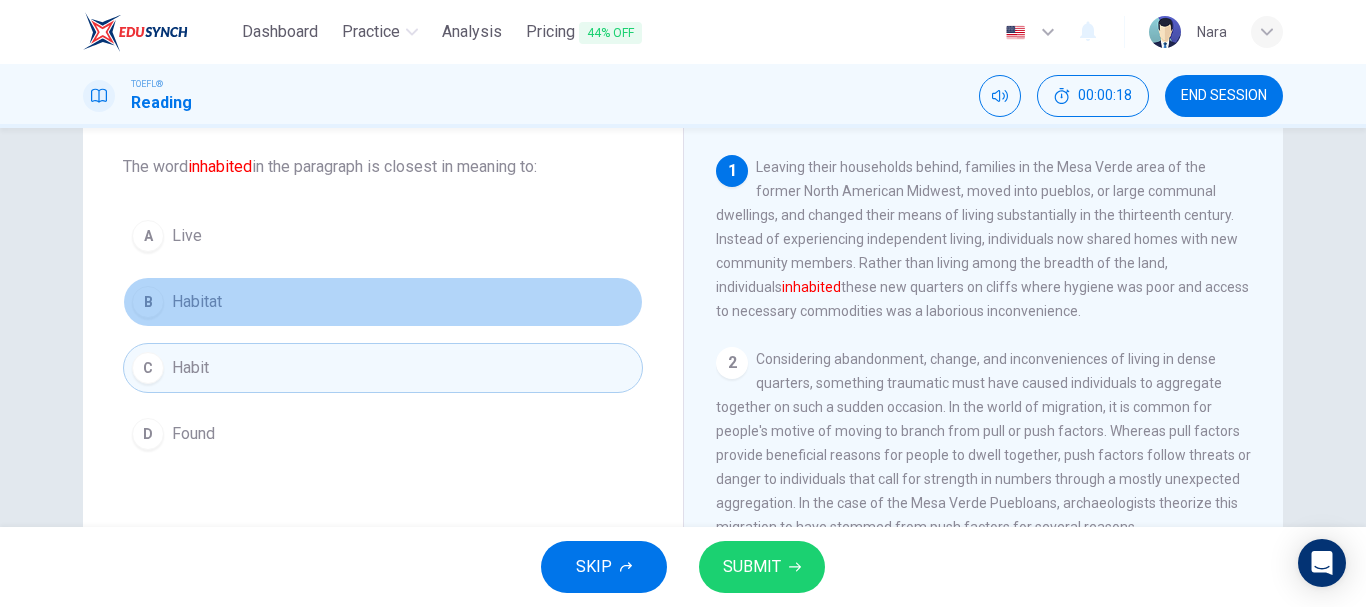 click on "B Habitat" at bounding box center [383, 302] 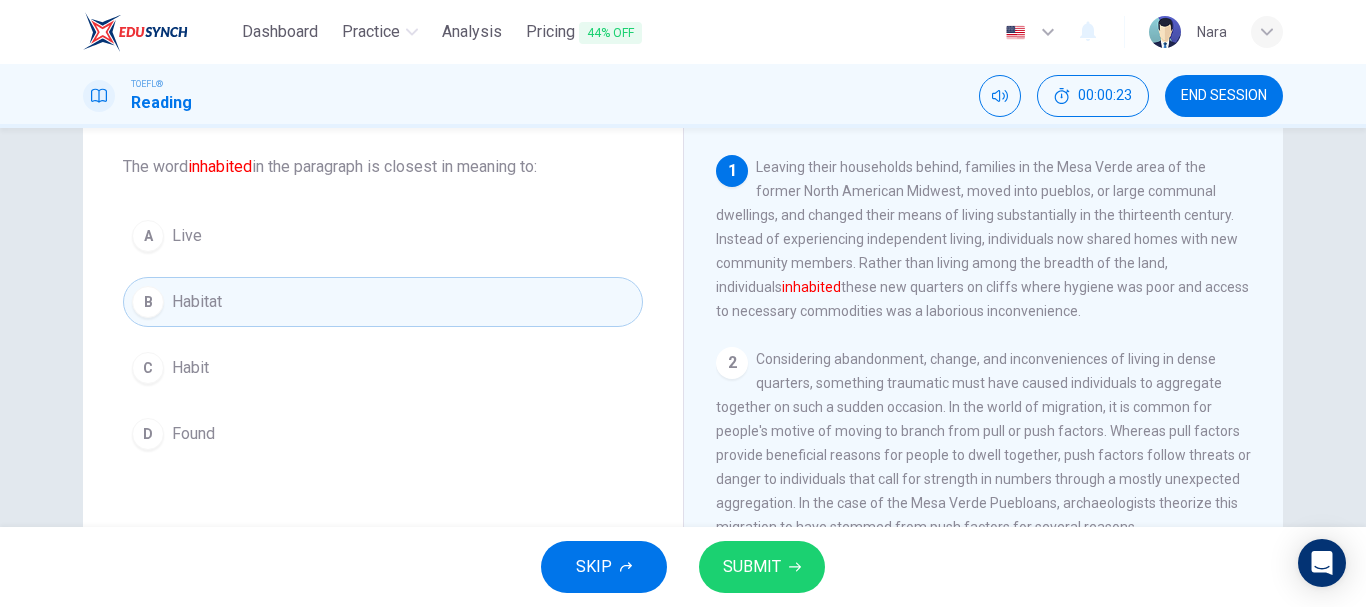 click on "END SESSION" at bounding box center (1224, 96) 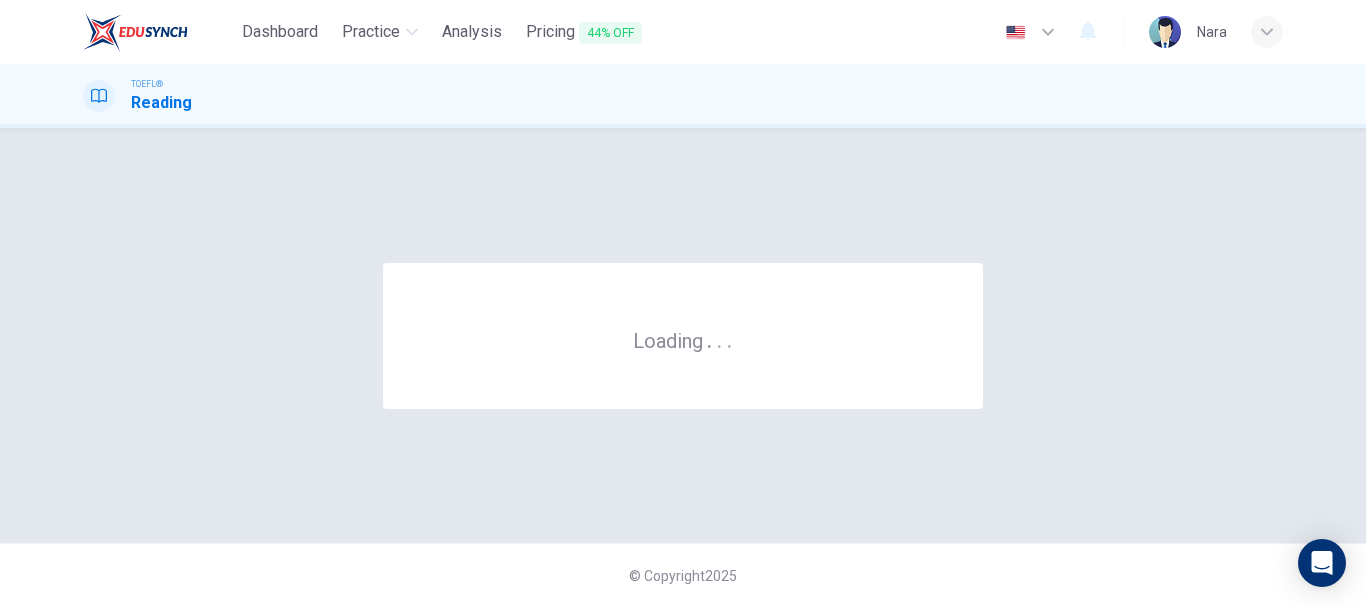 scroll, scrollTop: 0, scrollLeft: 0, axis: both 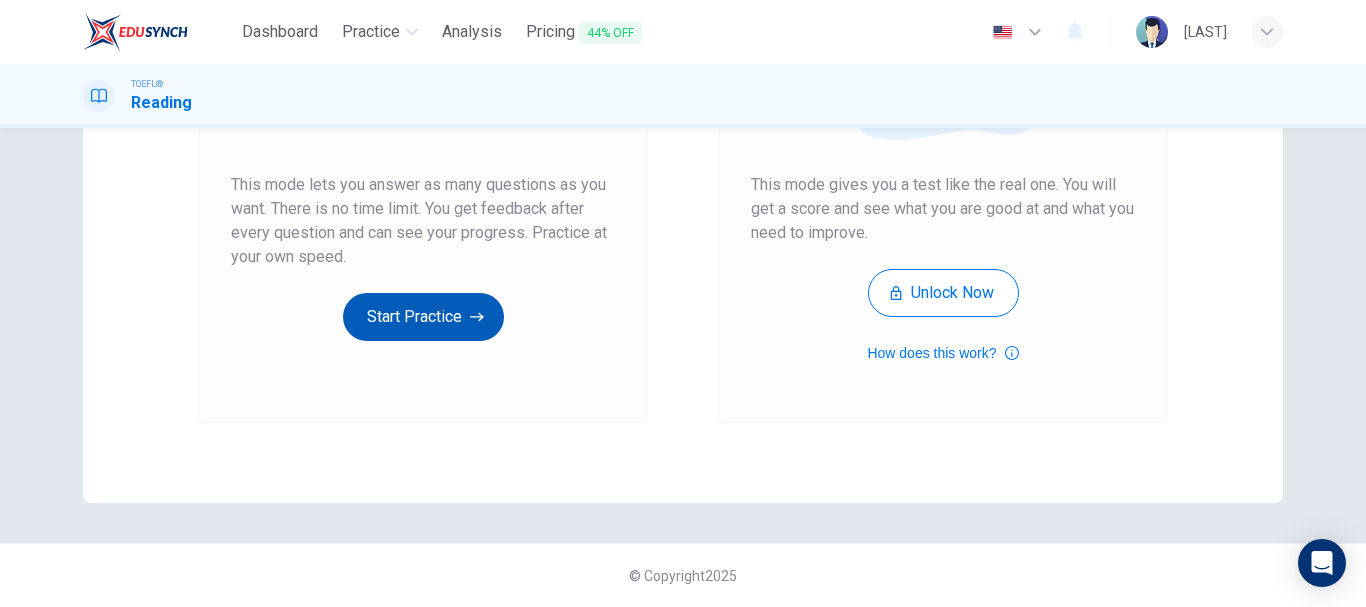 click on "Start Practice" at bounding box center [423, 317] 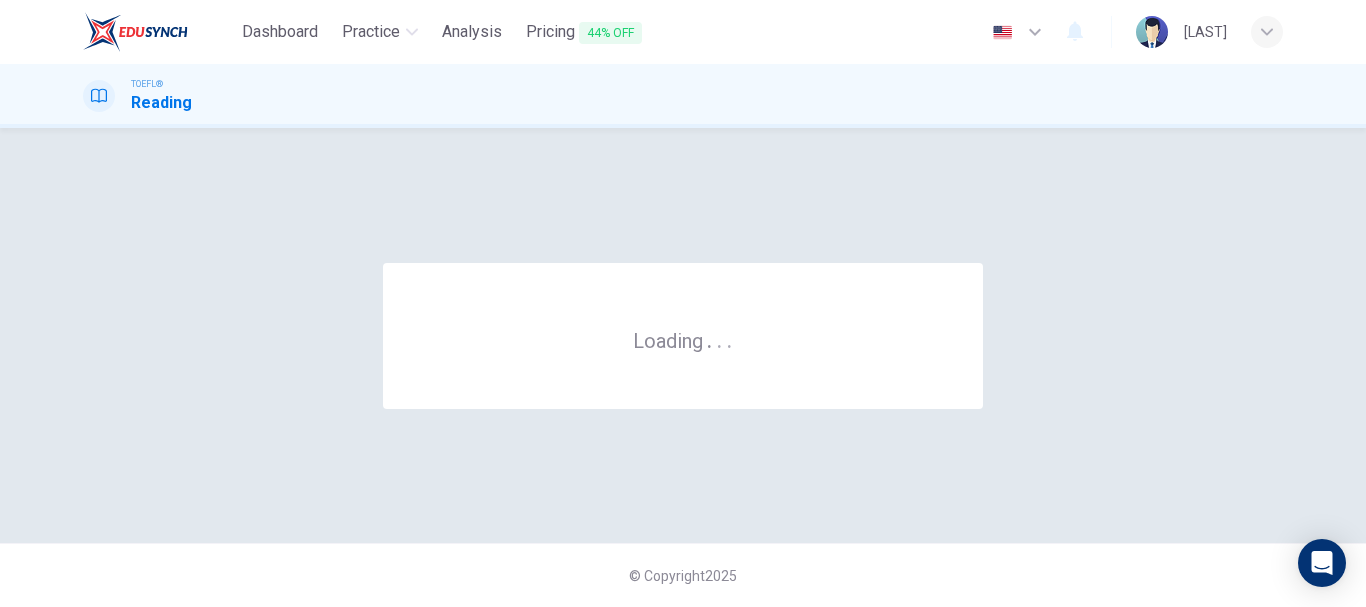 scroll, scrollTop: 0, scrollLeft: 0, axis: both 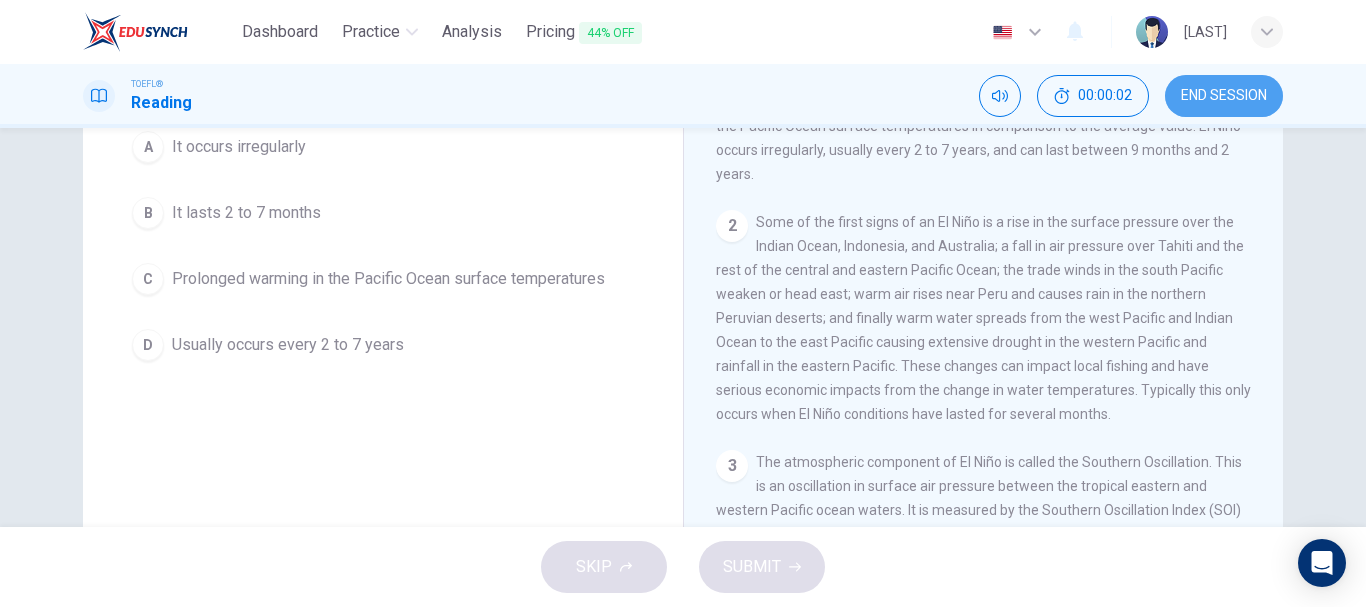 click on "END SESSION" at bounding box center [1224, 96] 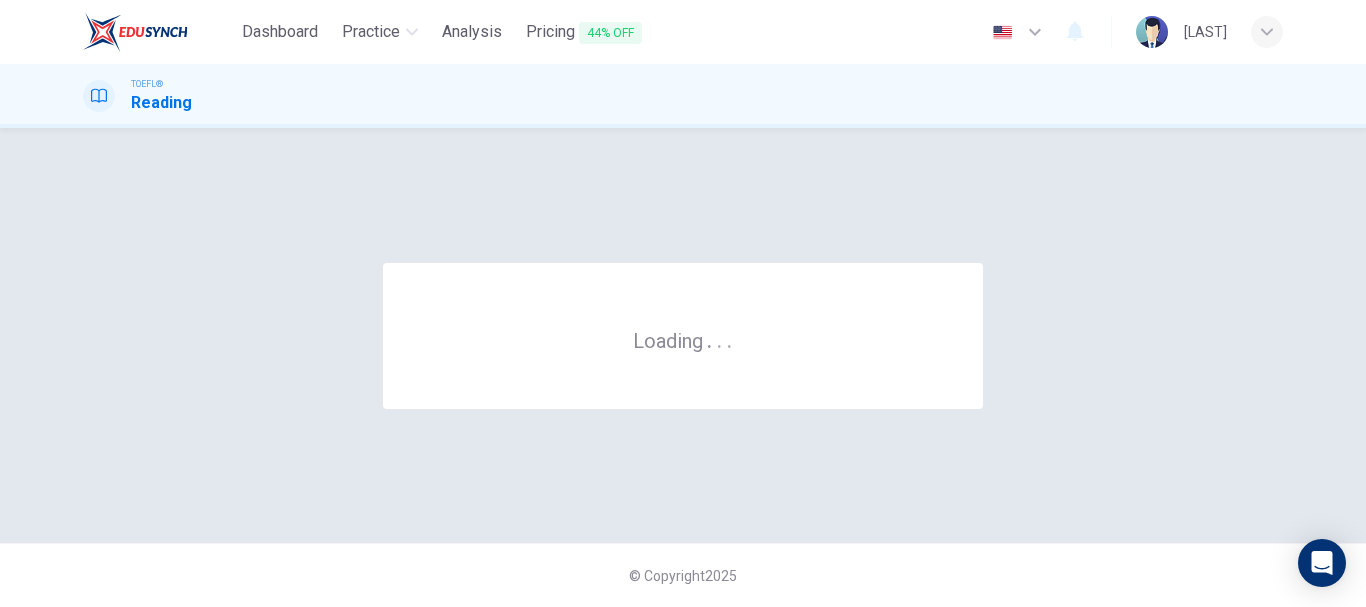 scroll, scrollTop: 0, scrollLeft: 0, axis: both 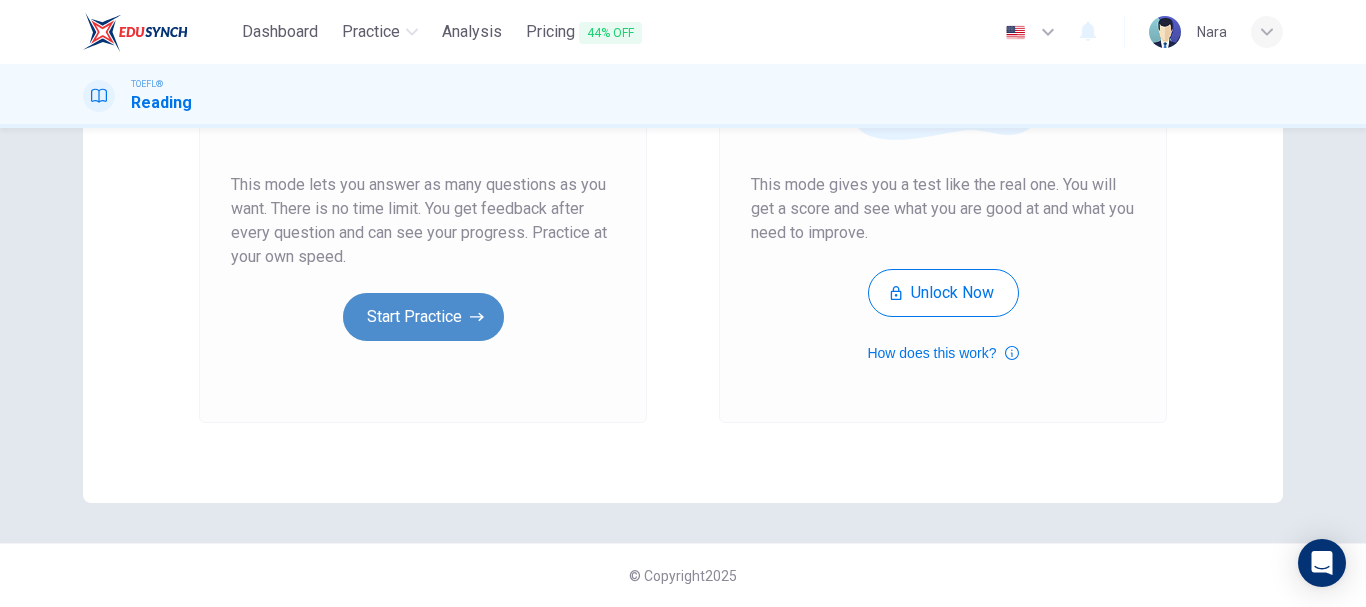 click on "Start Practice" at bounding box center (423, 317) 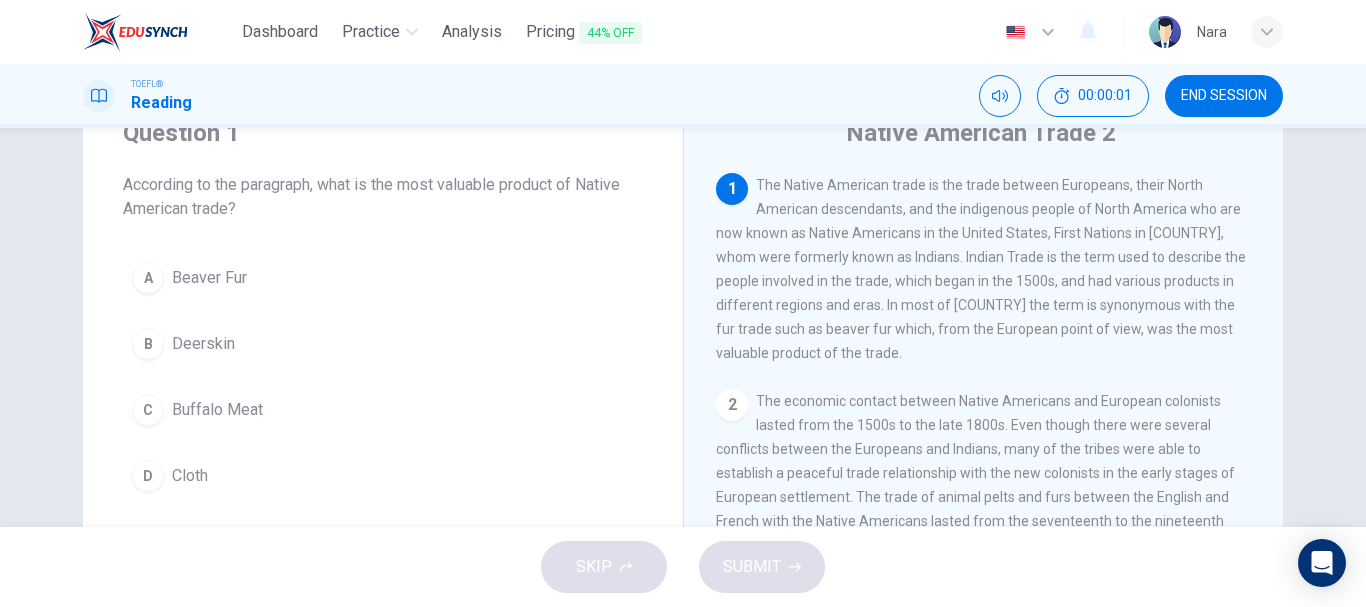 scroll, scrollTop: 95, scrollLeft: 0, axis: vertical 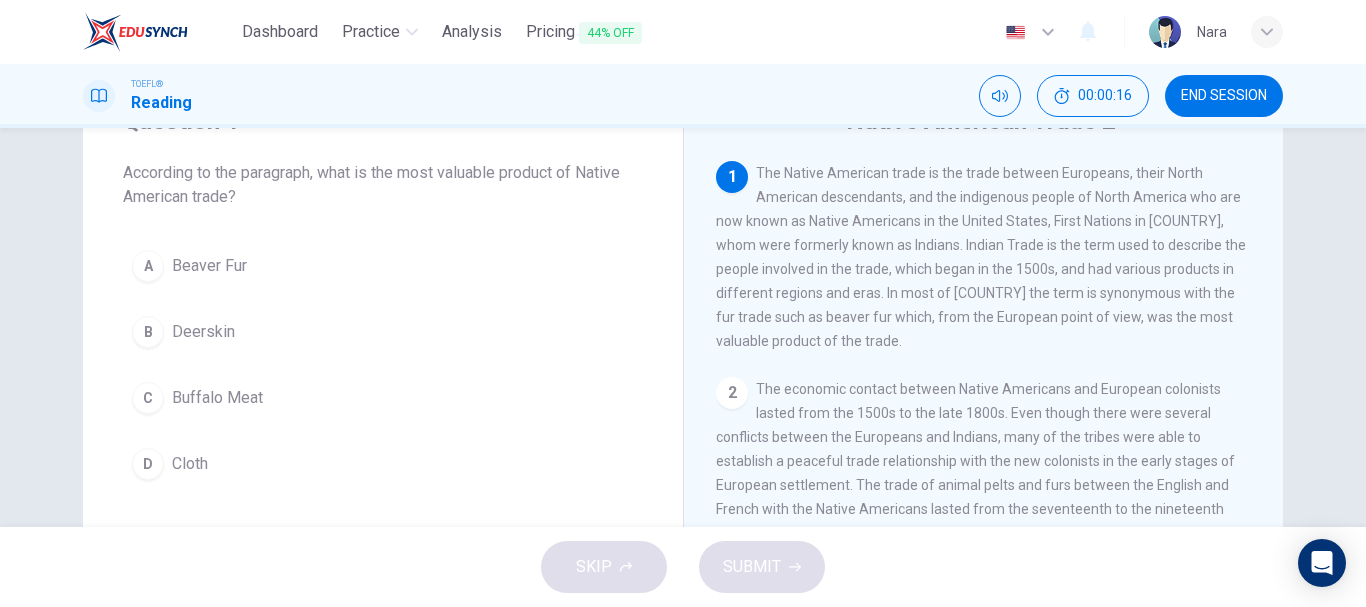 click on "A Beaver Fur" at bounding box center (383, 266) 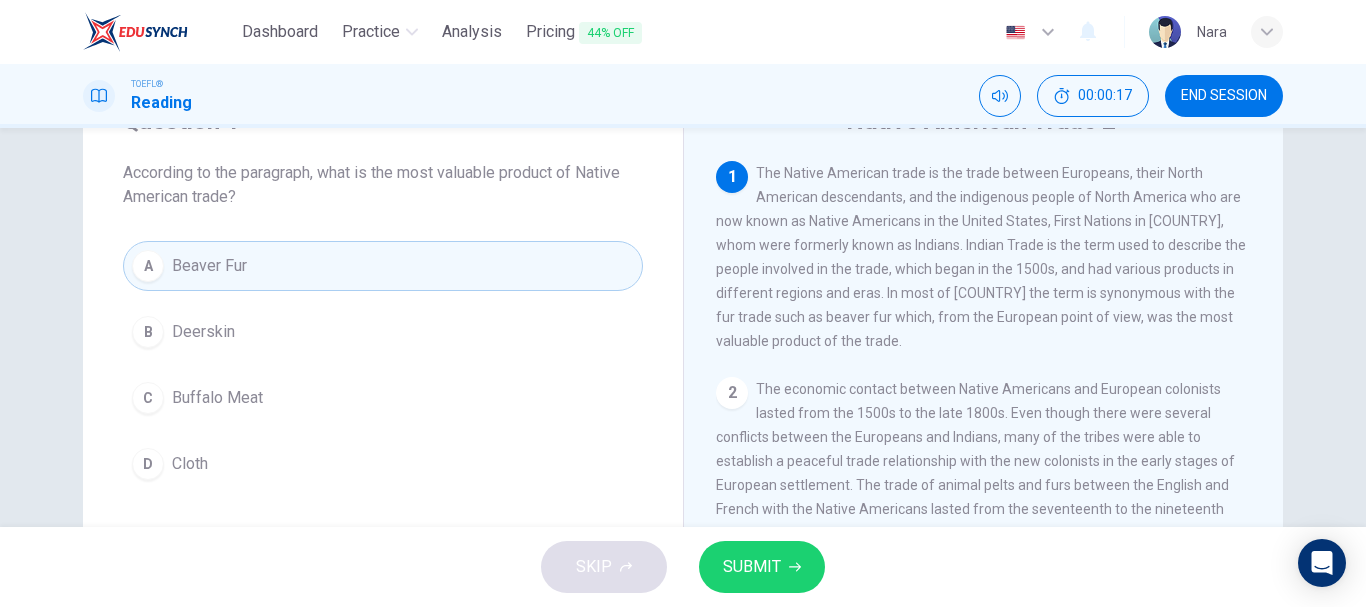 click on "SUBMIT" at bounding box center (752, 567) 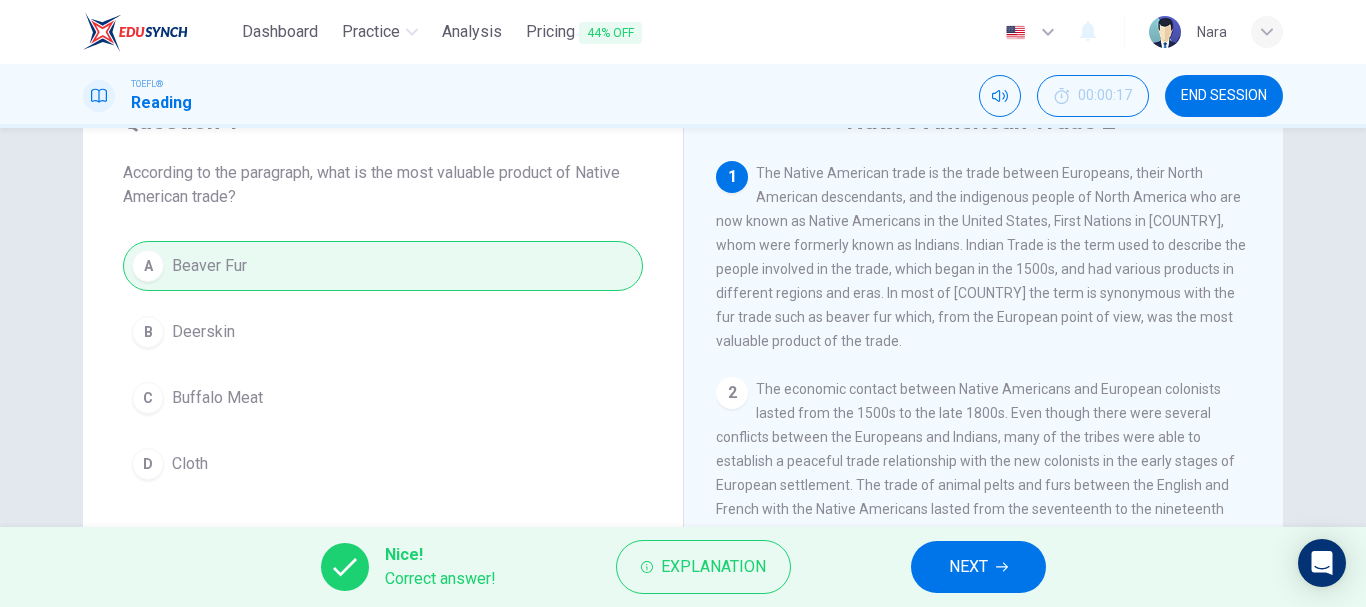 click on "NEXT" at bounding box center (978, 567) 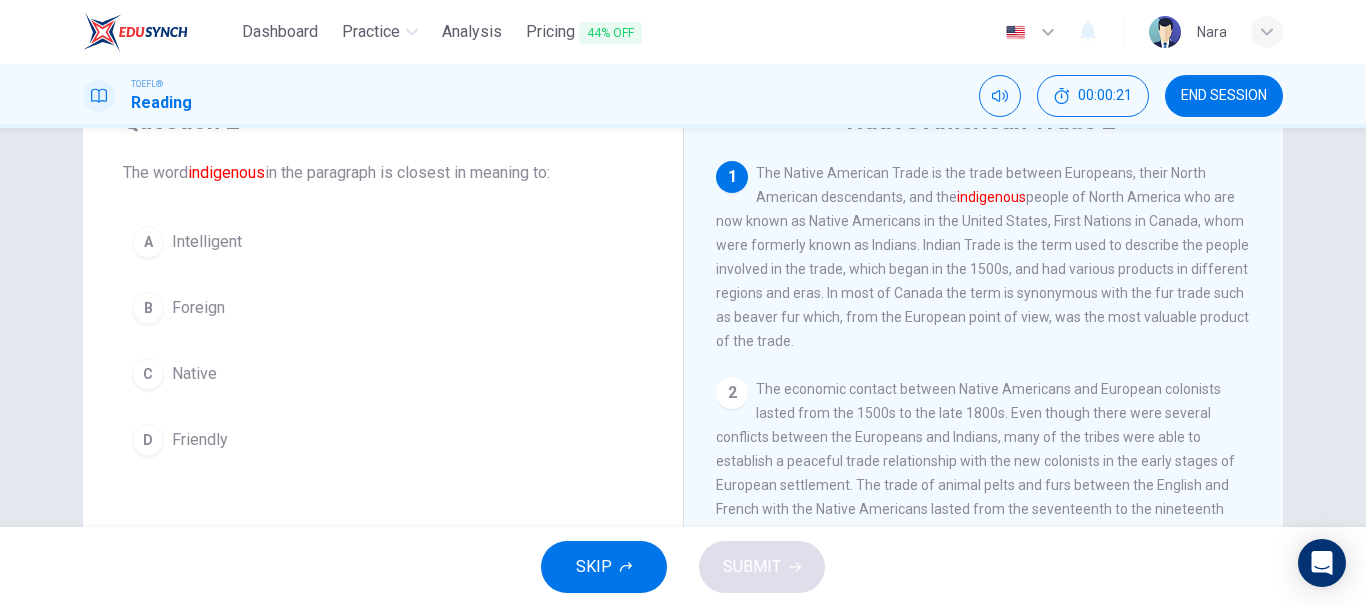 click on "C Native" at bounding box center [383, 374] 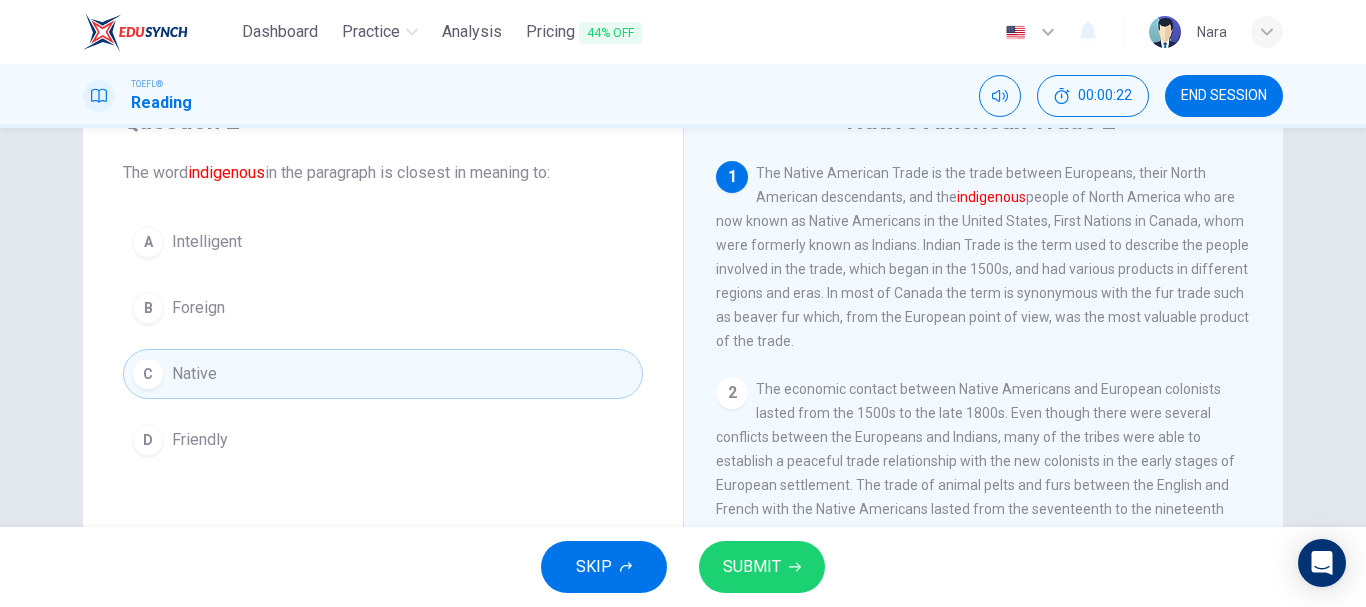 click on "SUBMIT" at bounding box center [752, 567] 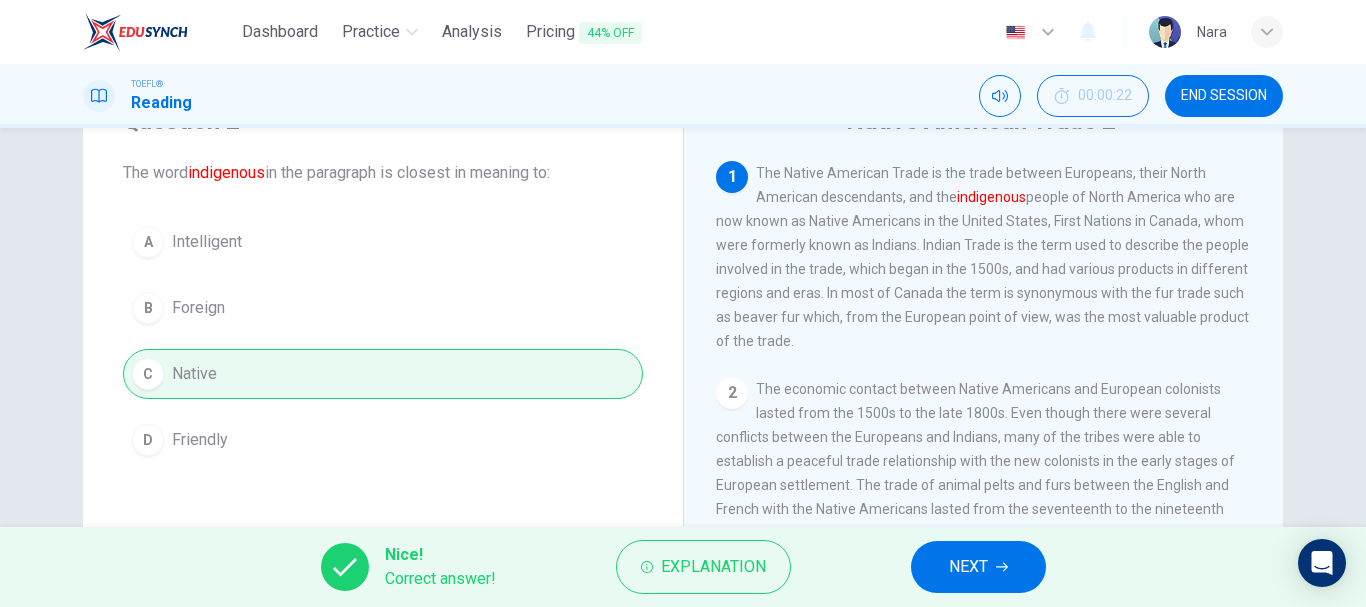 click on "NEXT" at bounding box center [978, 567] 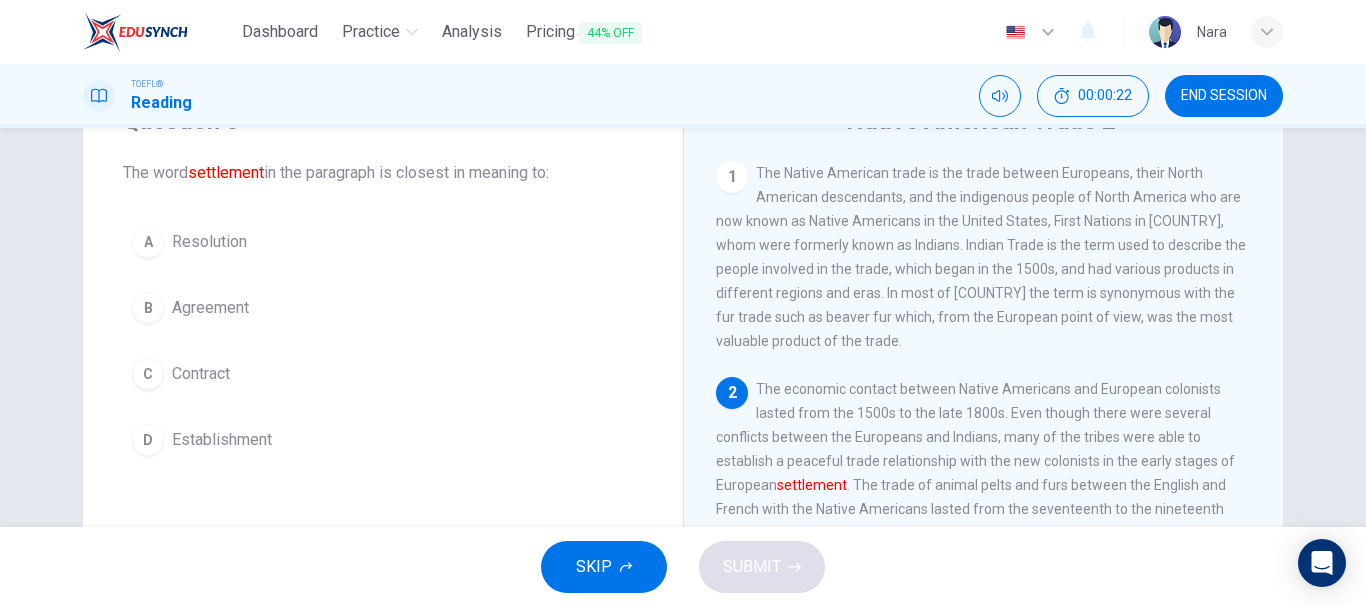 scroll, scrollTop: 24, scrollLeft: 0, axis: vertical 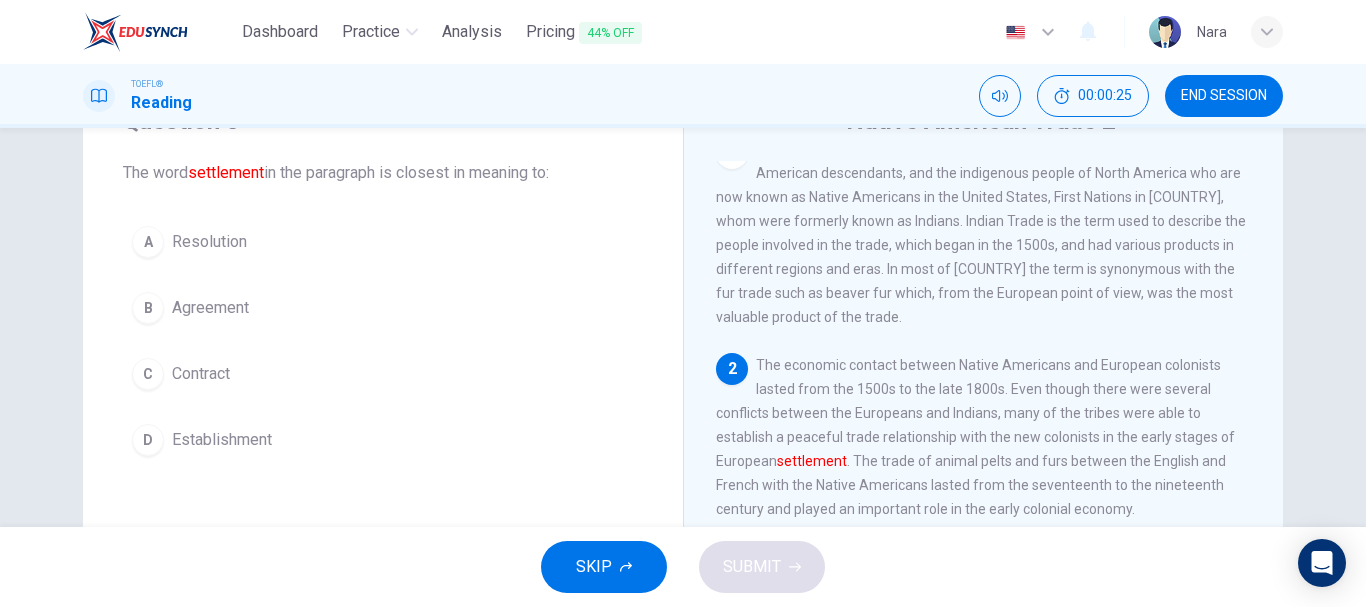 click on "Establishment" at bounding box center [209, 242] 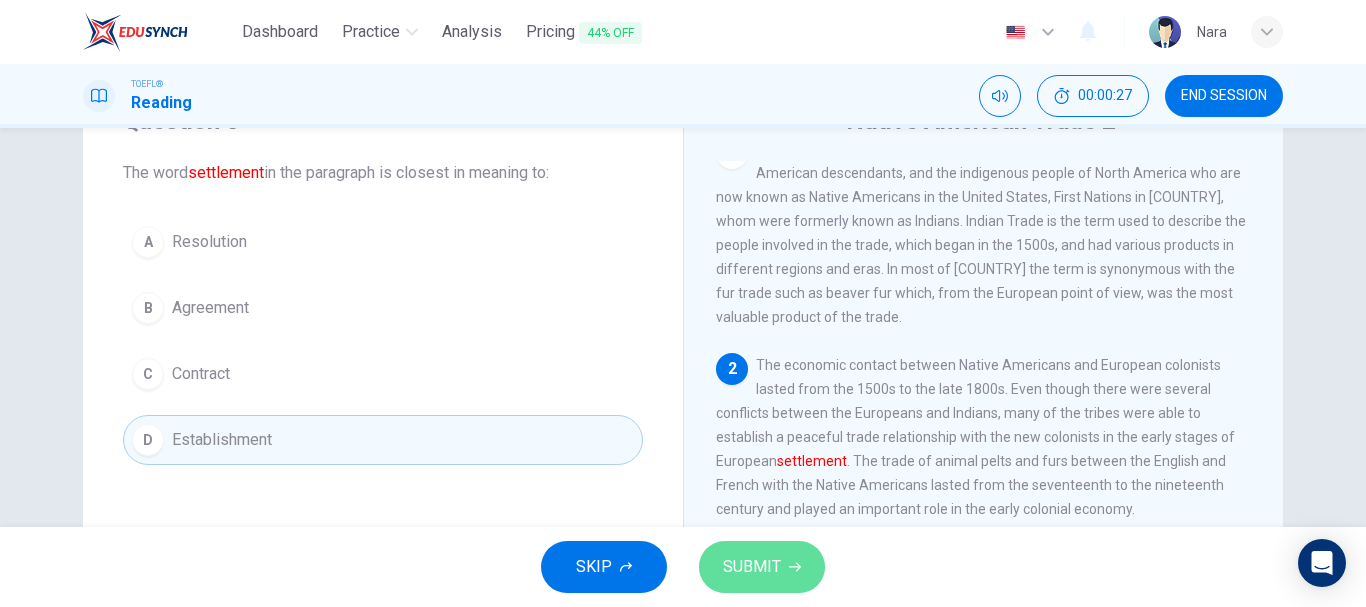 click on "SUBMIT" at bounding box center [752, 567] 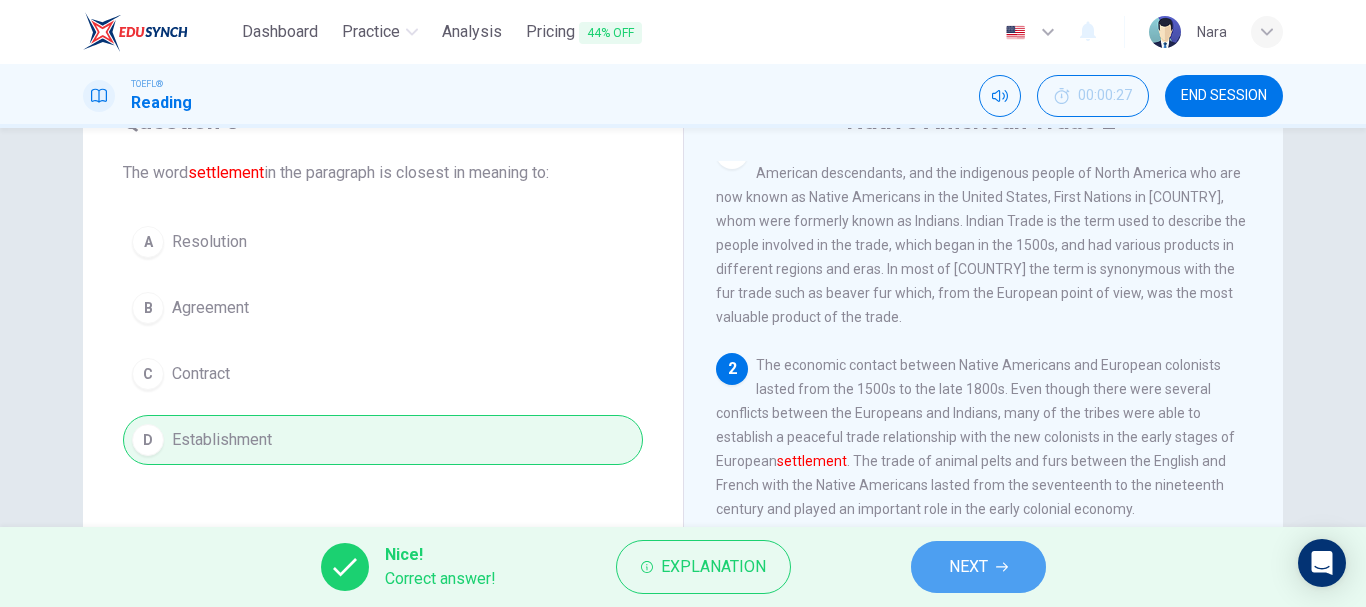click on "NEXT" at bounding box center (978, 567) 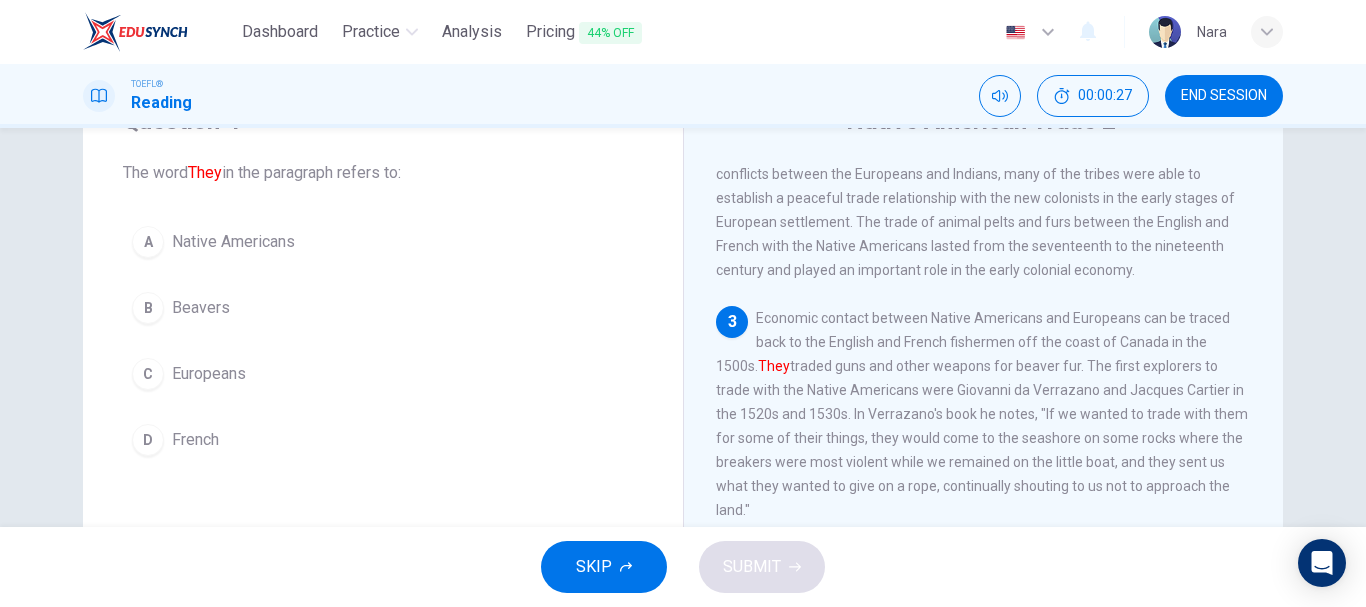 scroll, scrollTop: 273, scrollLeft: 0, axis: vertical 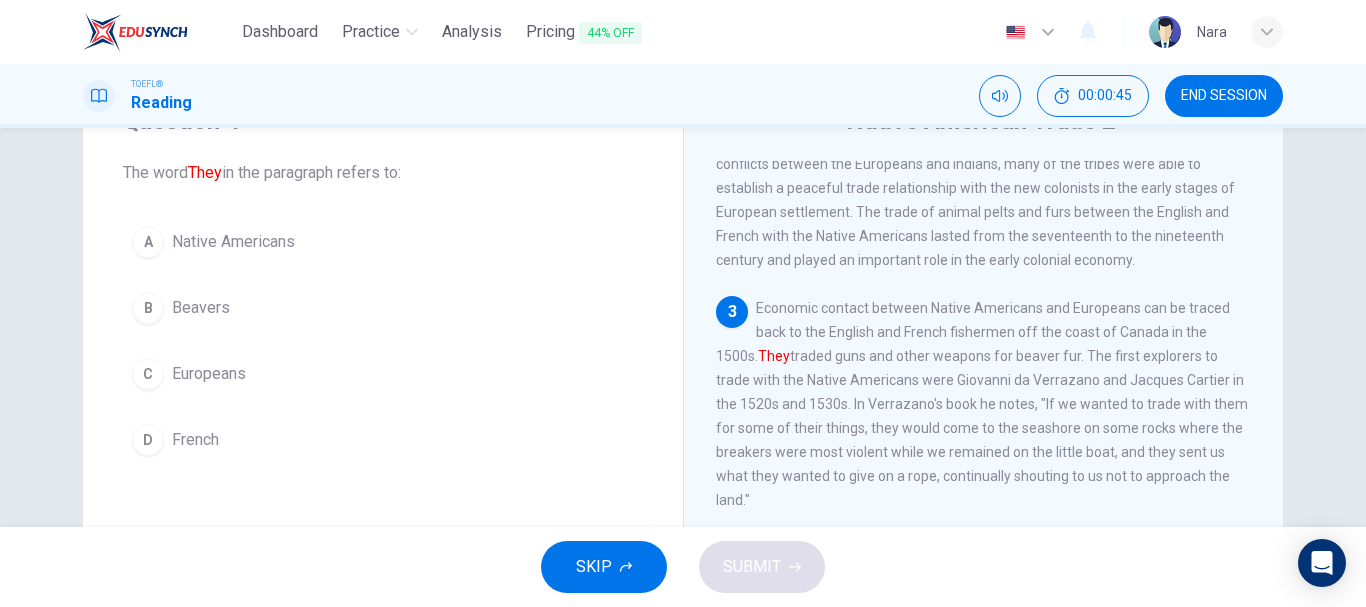 click on "A Native Americans" at bounding box center (383, 242) 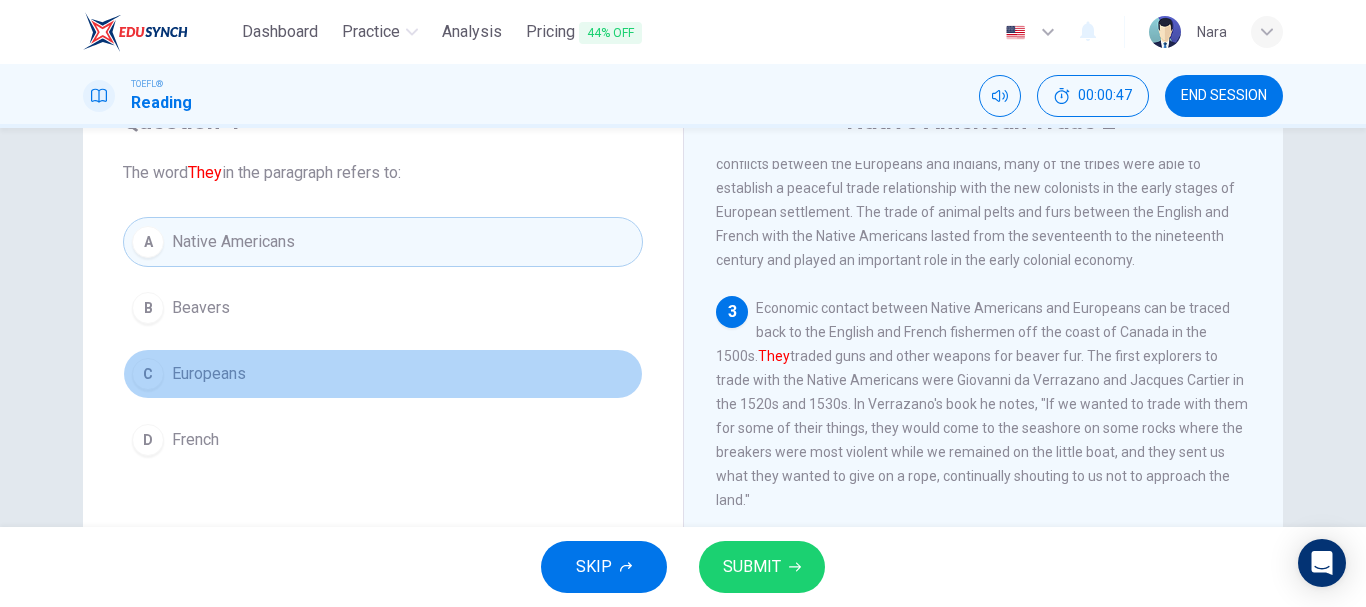 click on "Europeans" at bounding box center [201, 308] 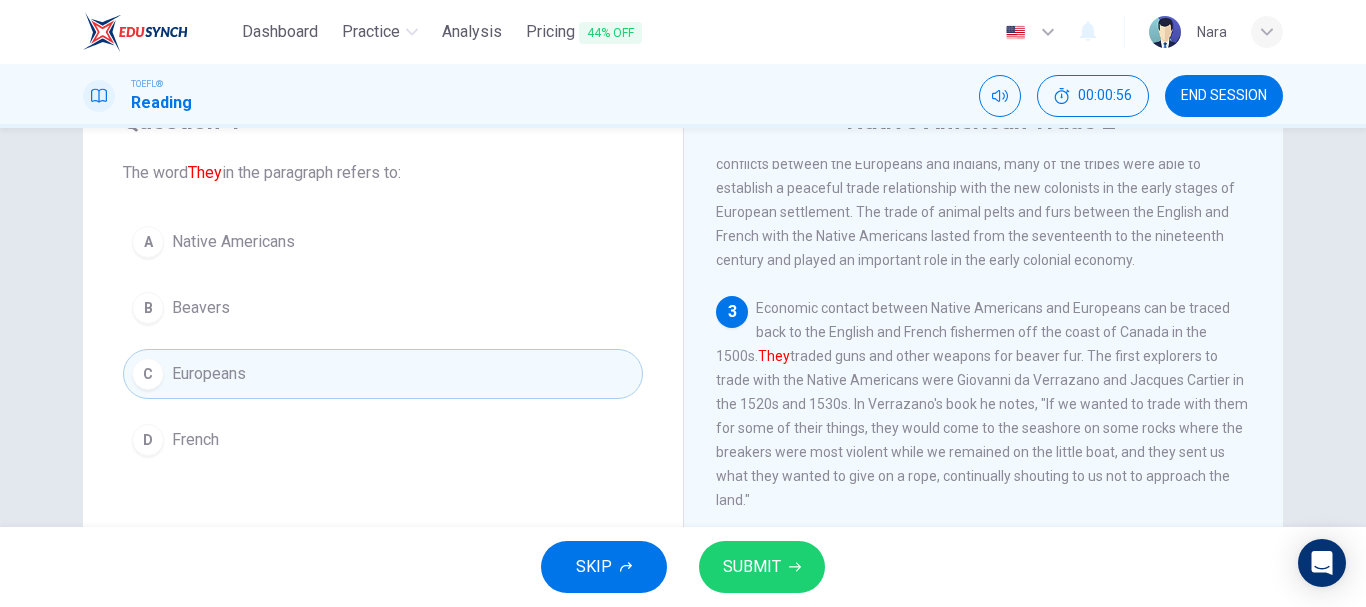 click on "SUBMIT" at bounding box center (752, 567) 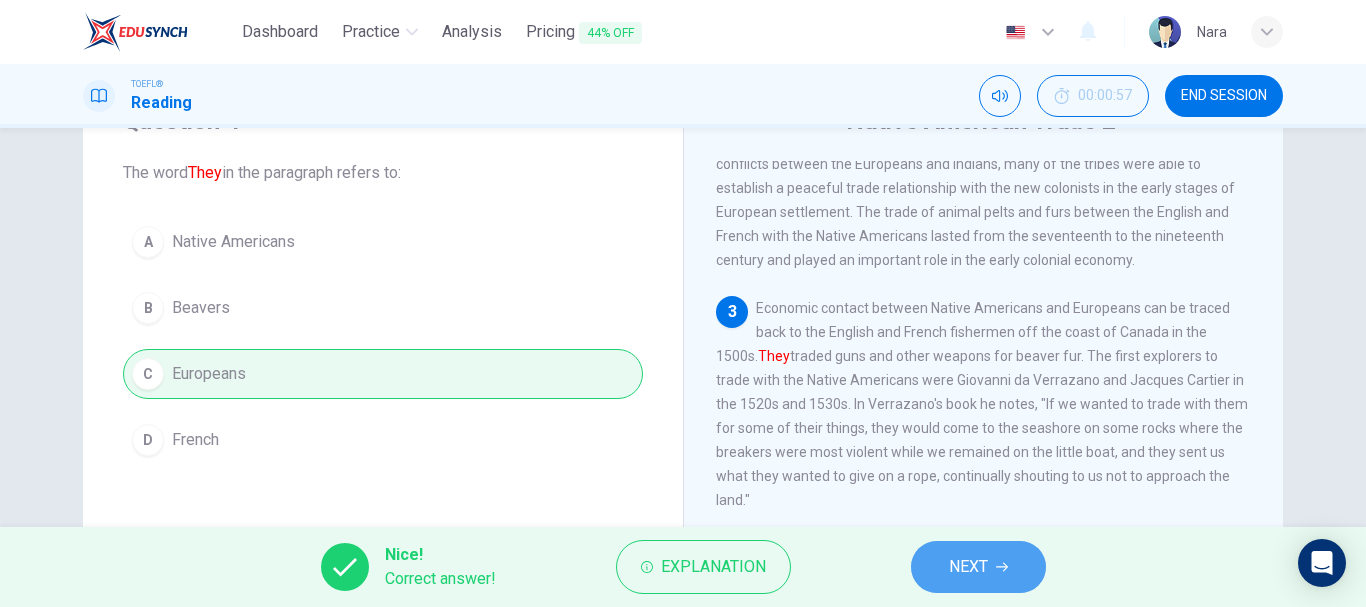 click on "NEXT" at bounding box center (968, 567) 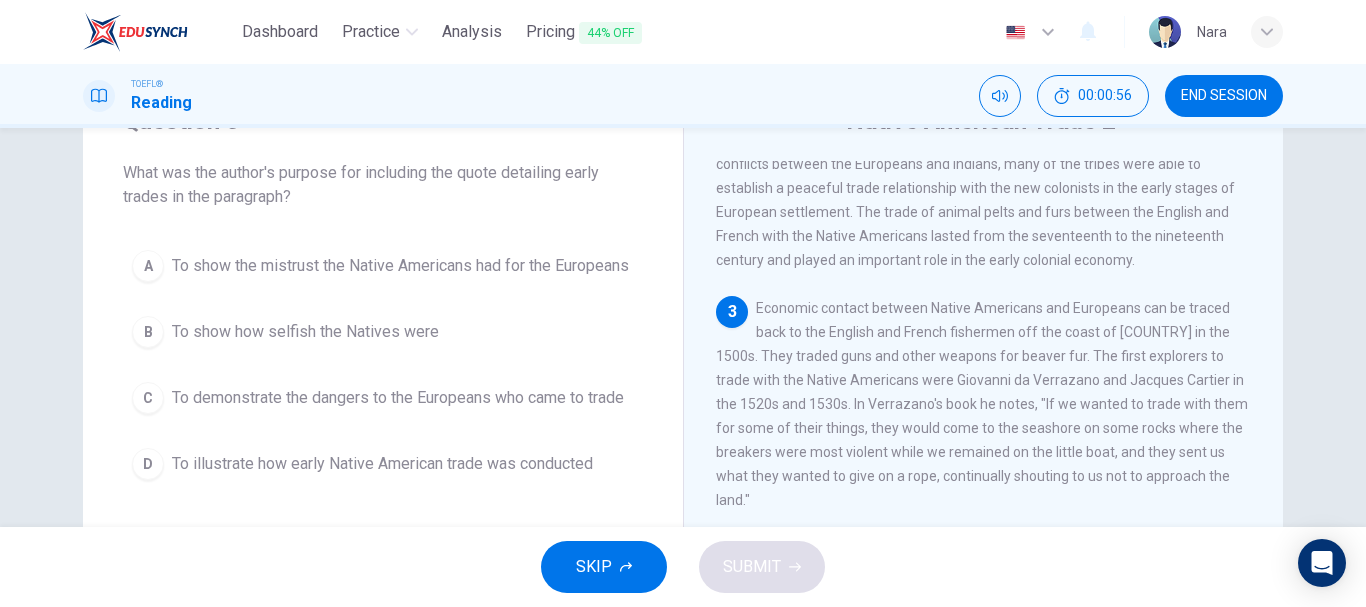 scroll, scrollTop: 423, scrollLeft: 0, axis: vertical 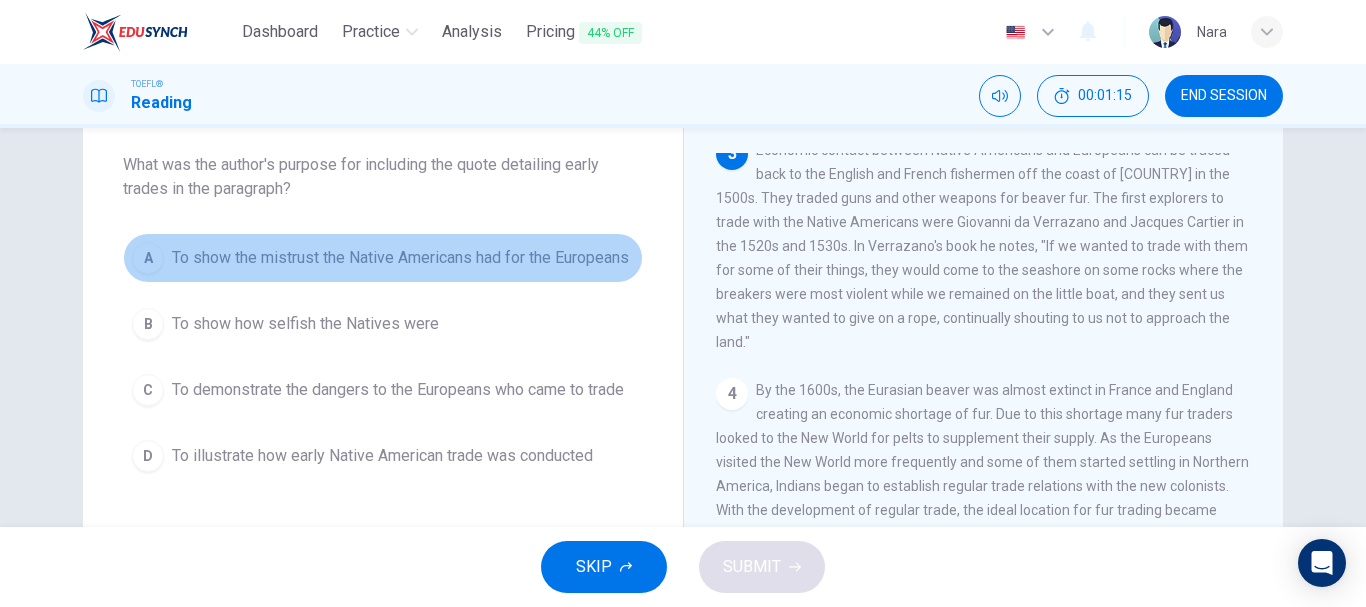 click on "To show the mistrust the Native Americans had for the Europeans" at bounding box center [400, 258] 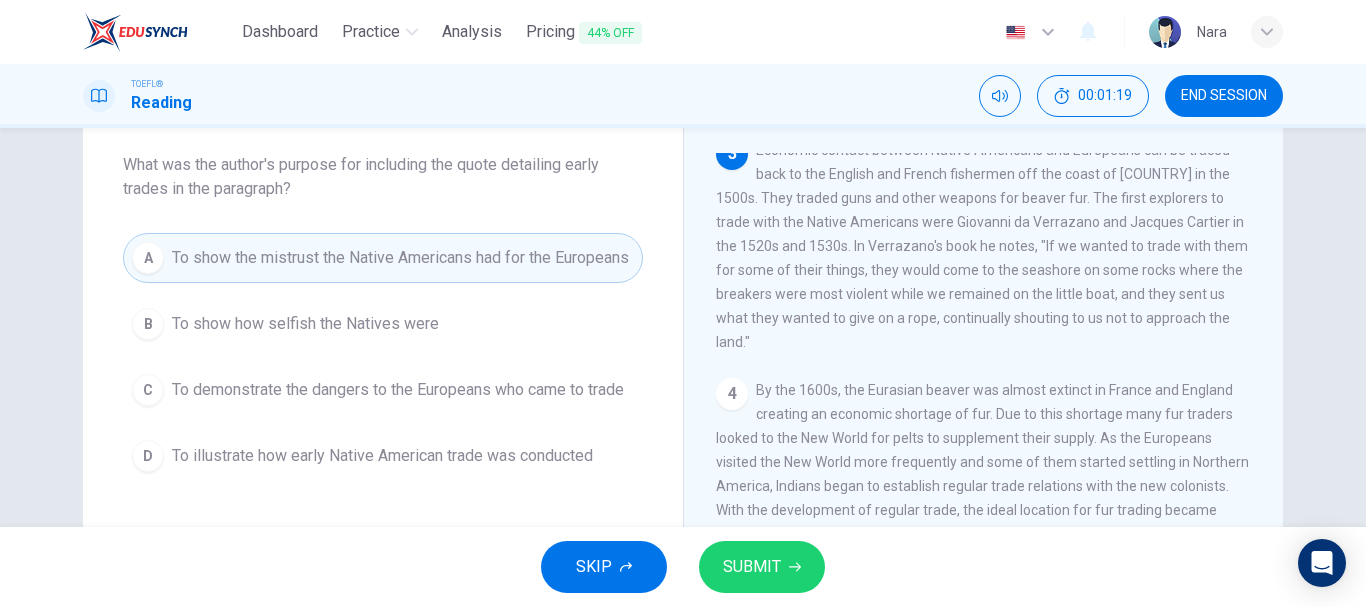 click on "SUBMIT" at bounding box center [752, 567] 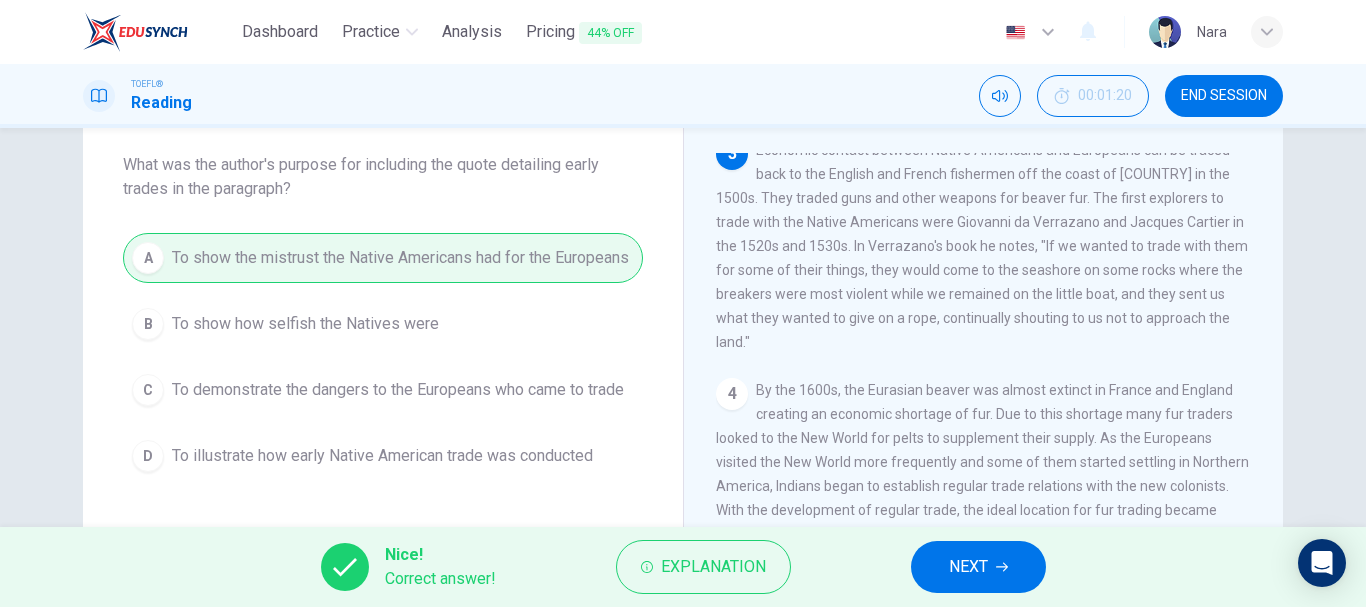 click on "NEXT" at bounding box center [968, 567] 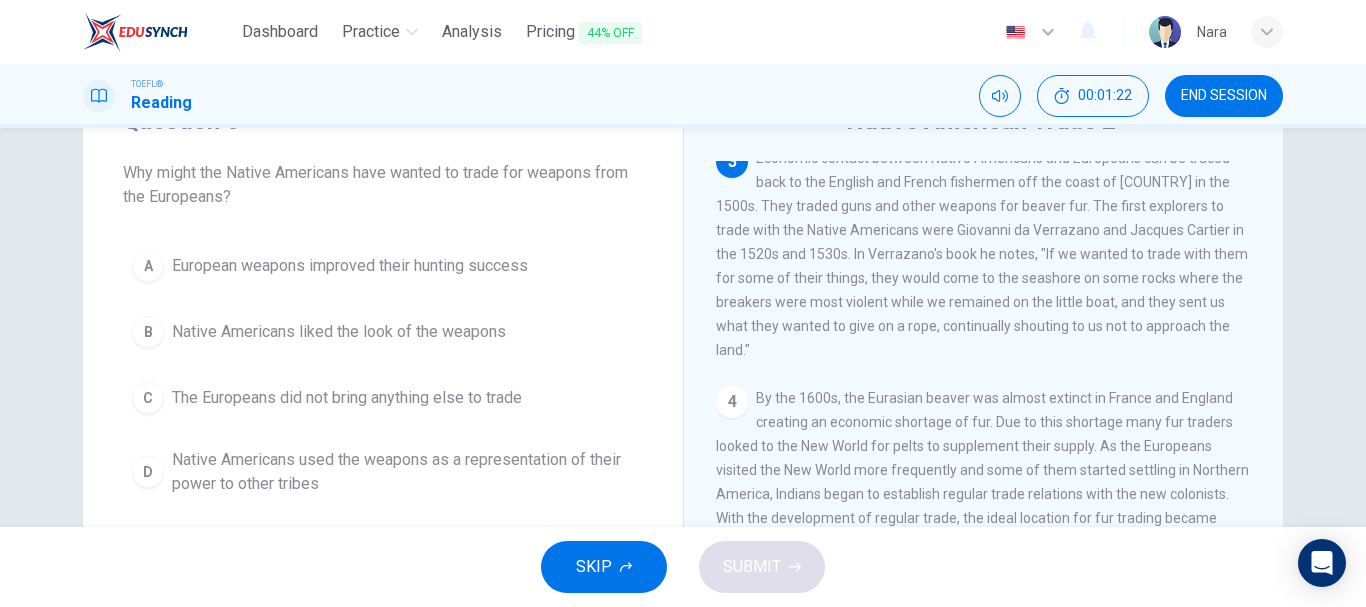 scroll, scrollTop: 112, scrollLeft: 0, axis: vertical 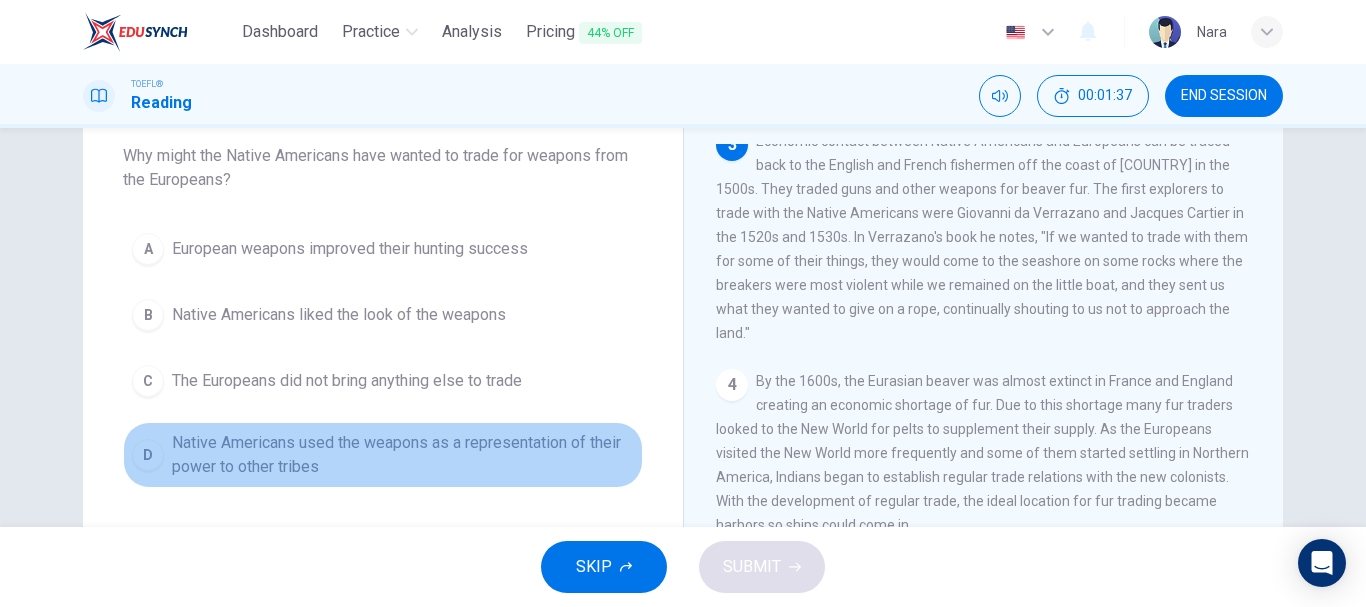 click on "Native Americans used the weapons as a representation of their power to other tribes" at bounding box center [350, 249] 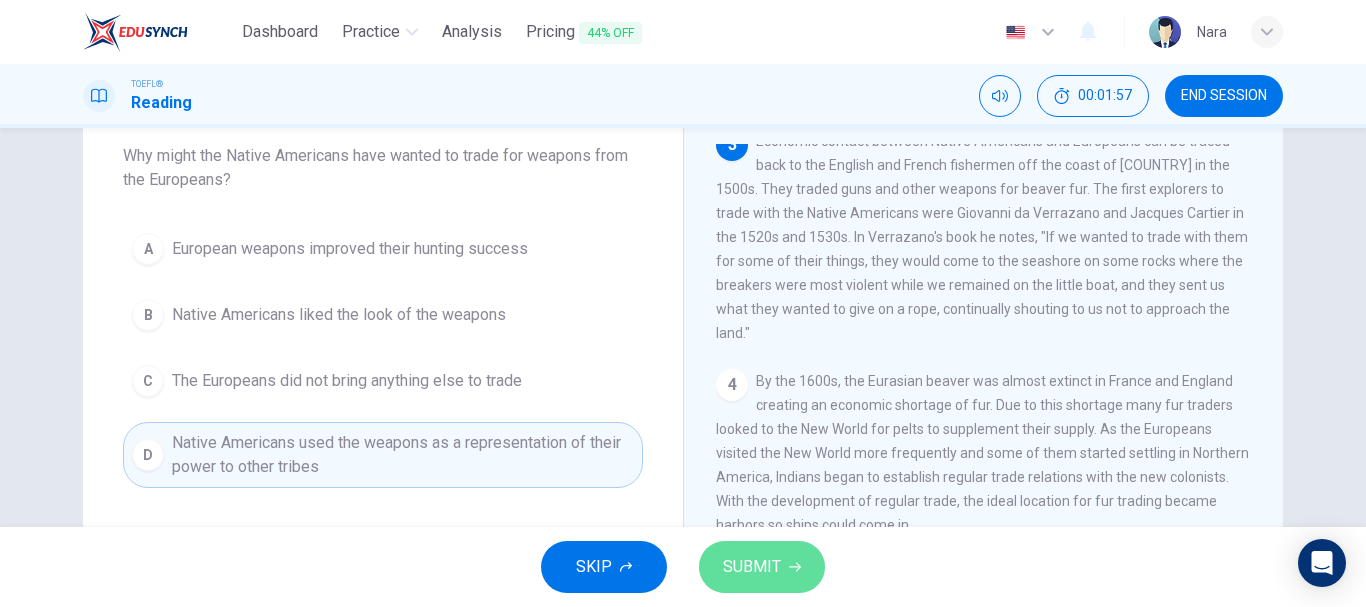click on "SUBMIT" at bounding box center [752, 567] 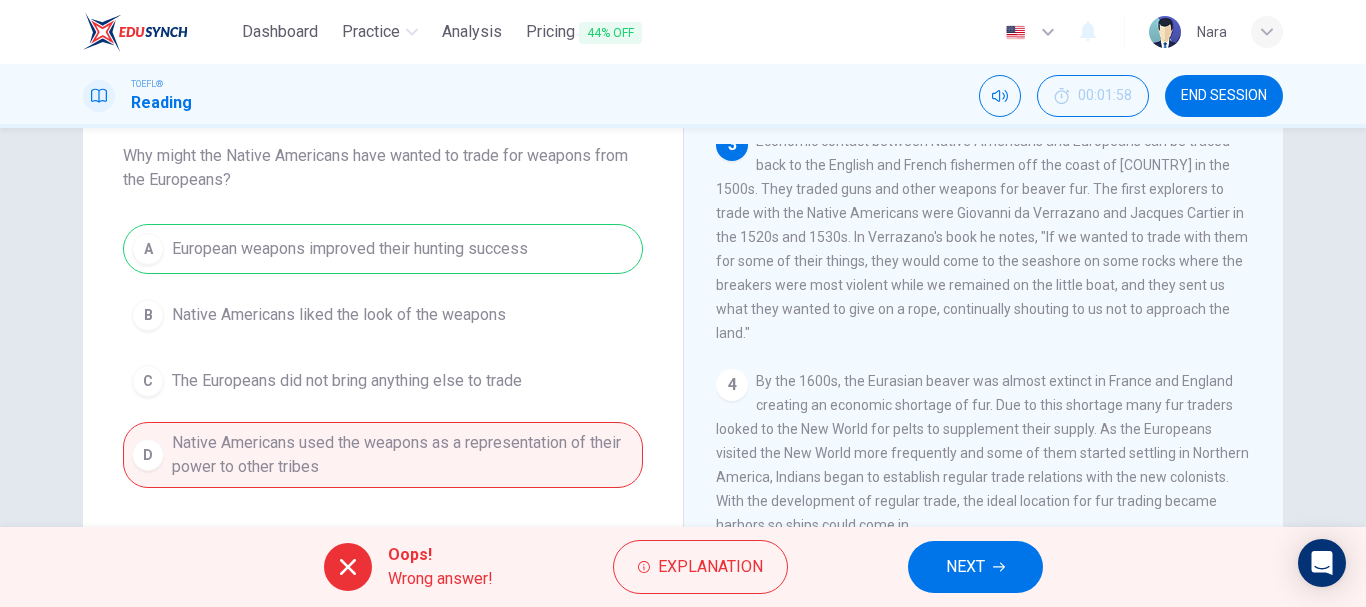 click on "NEXT" at bounding box center [965, 567] 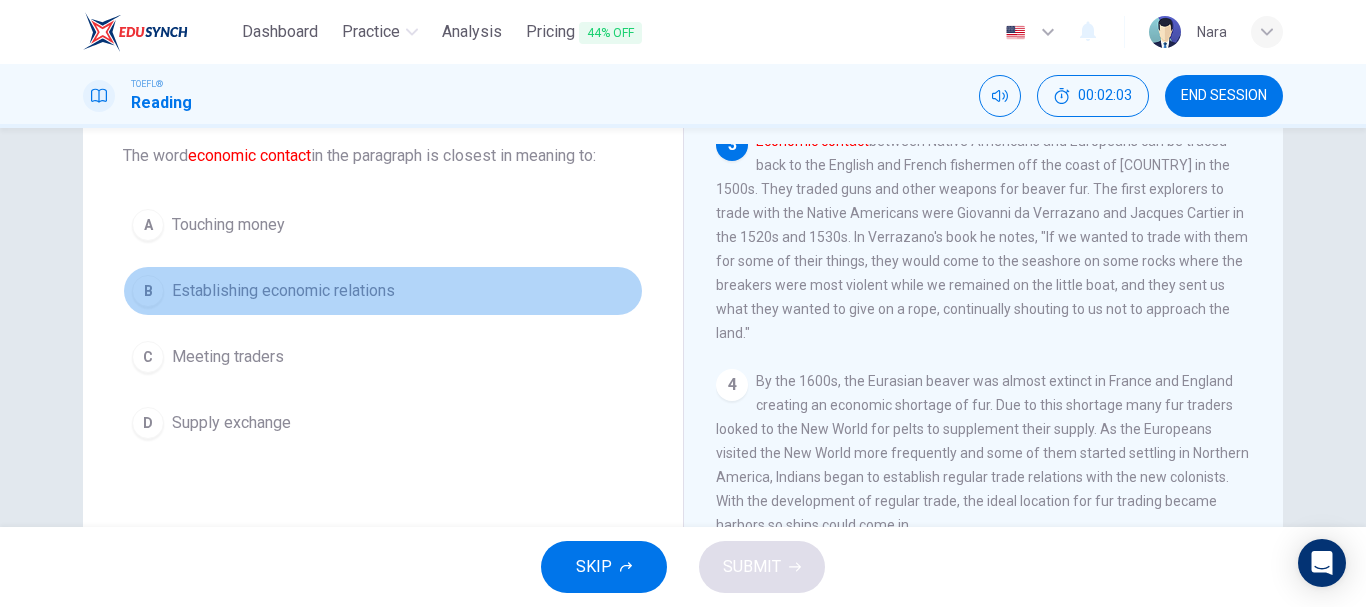 click on "B Establishing economic relations" at bounding box center (383, 291) 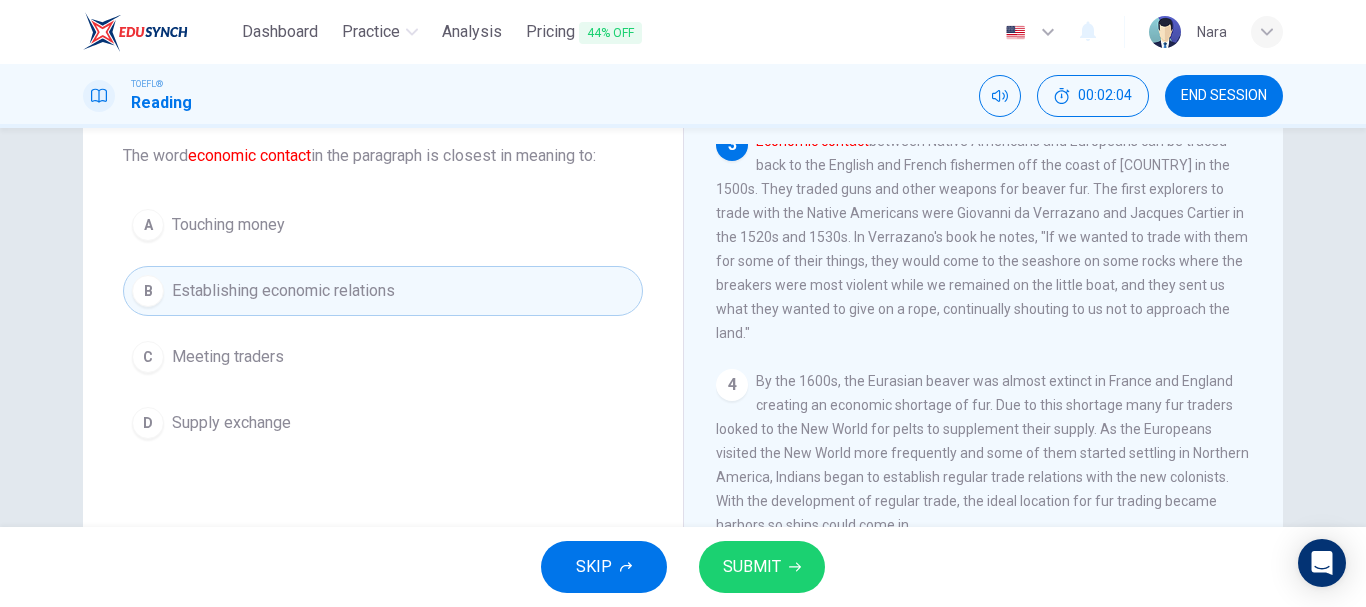 click on "SUBMIT" at bounding box center [762, 567] 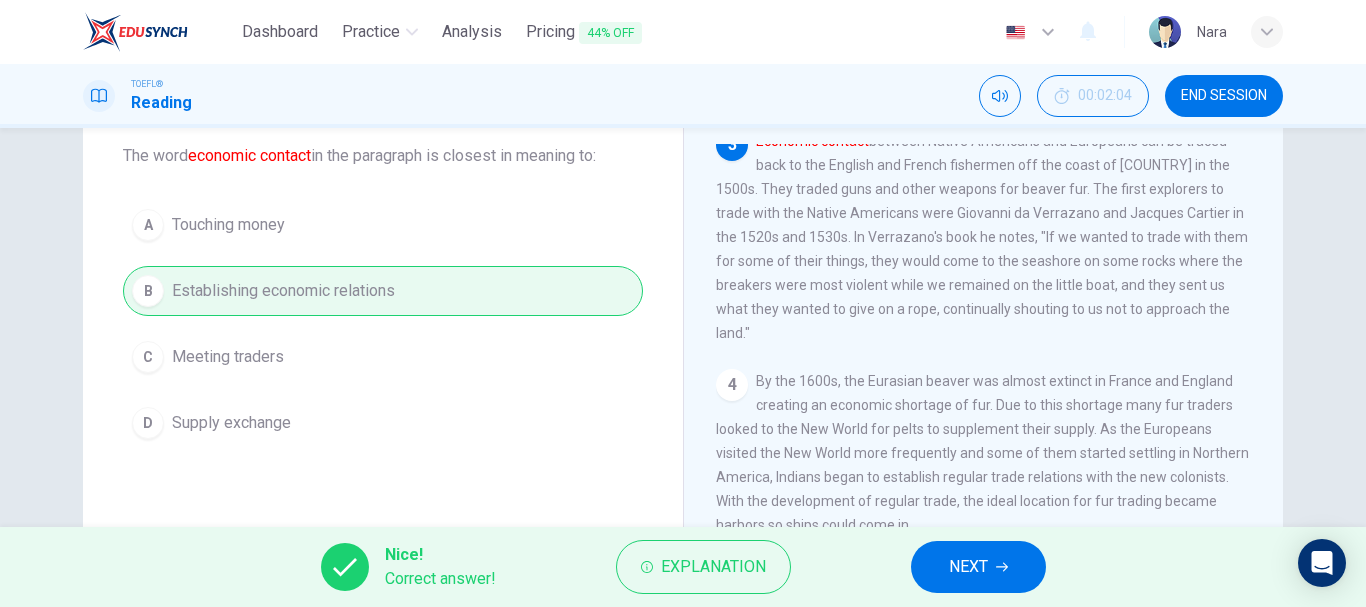 click on "NEXT" at bounding box center (978, 567) 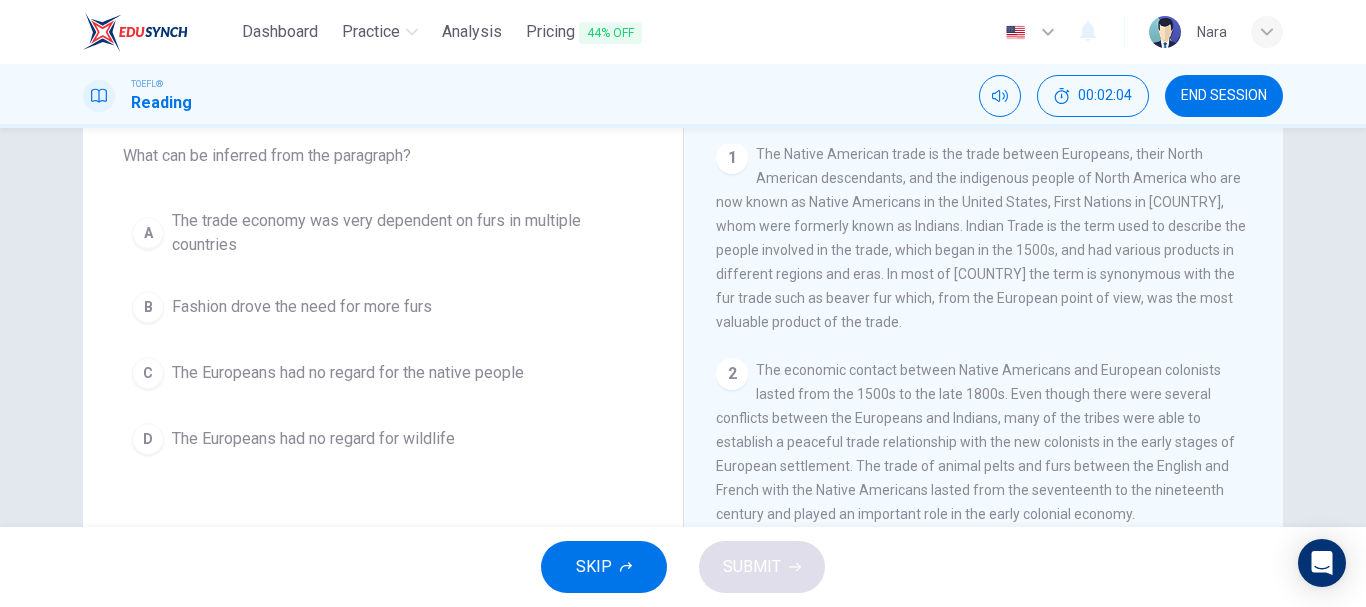 scroll, scrollTop: 0, scrollLeft: 0, axis: both 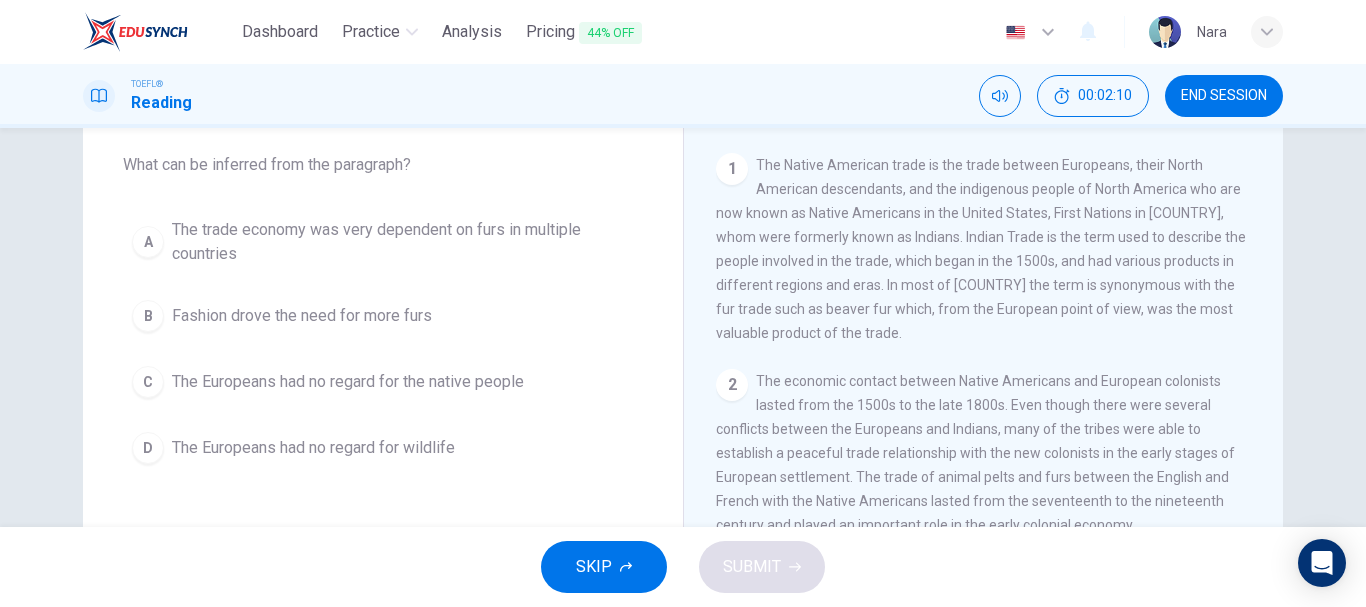 drag, startPoint x: 1257, startPoint y: 219, endPoint x: 1262, endPoint y: 410, distance: 191.06543 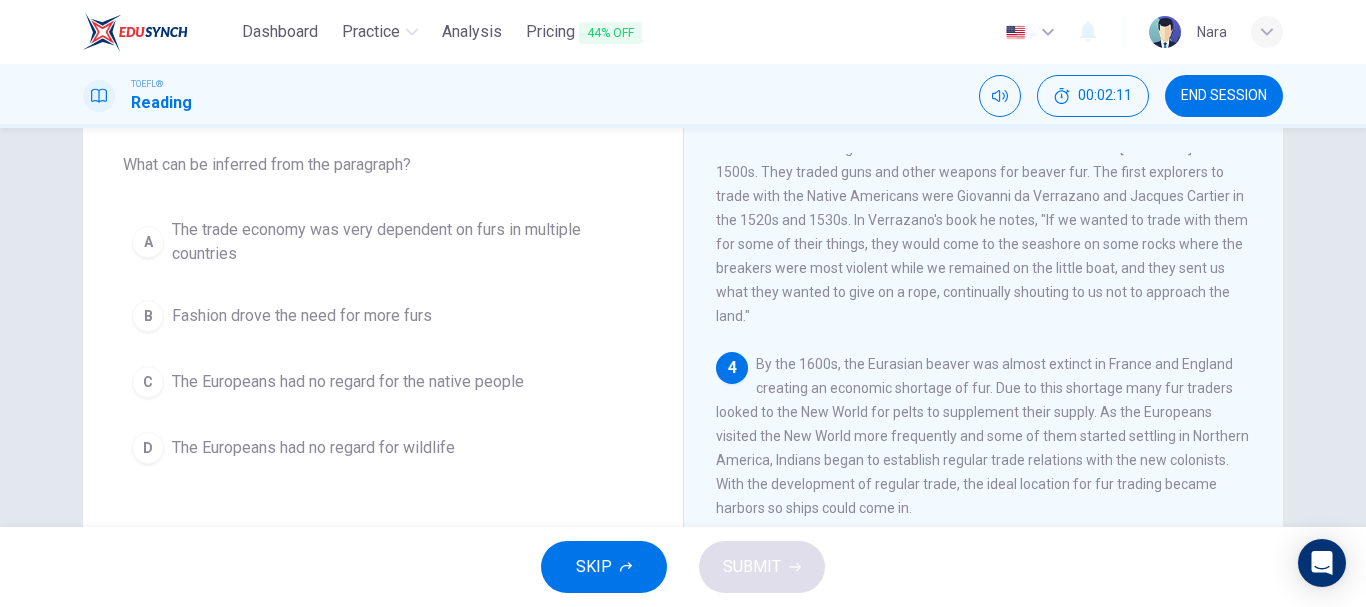 scroll, scrollTop: 566, scrollLeft: 0, axis: vertical 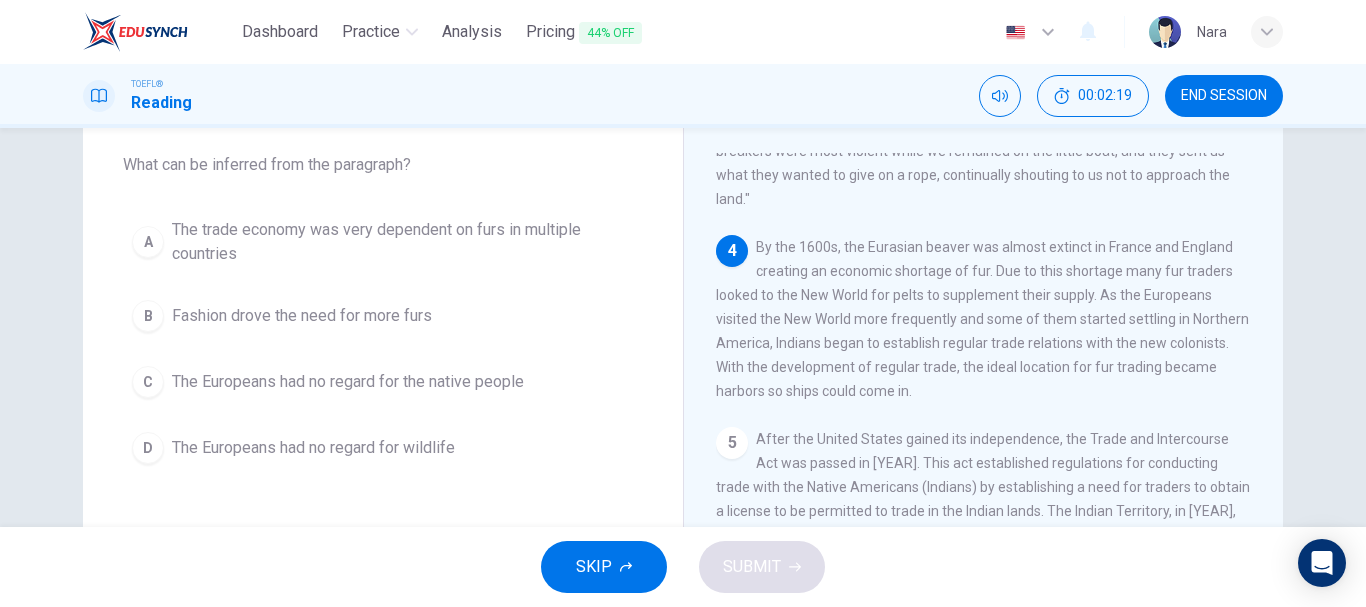click on "The trade economy was very dependent on furs in multiple countries" at bounding box center [403, 242] 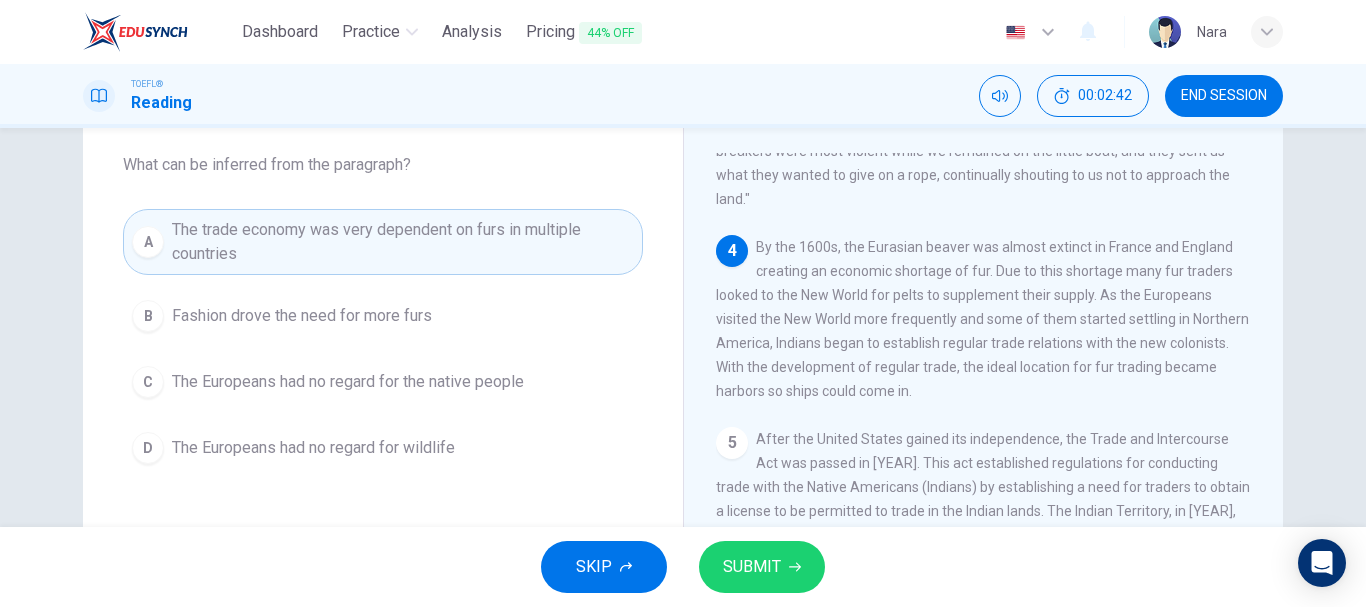 click on "B Fashion drove the need for more furs" at bounding box center (383, 316) 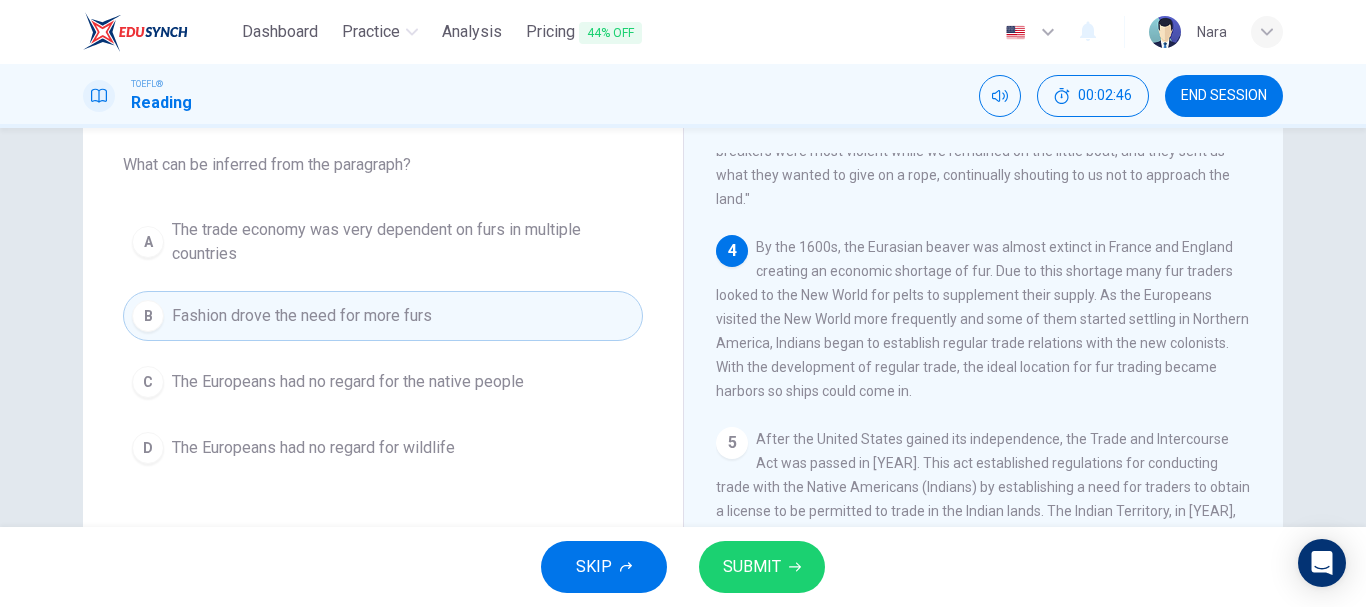 click on "SUBMIT" at bounding box center [762, 567] 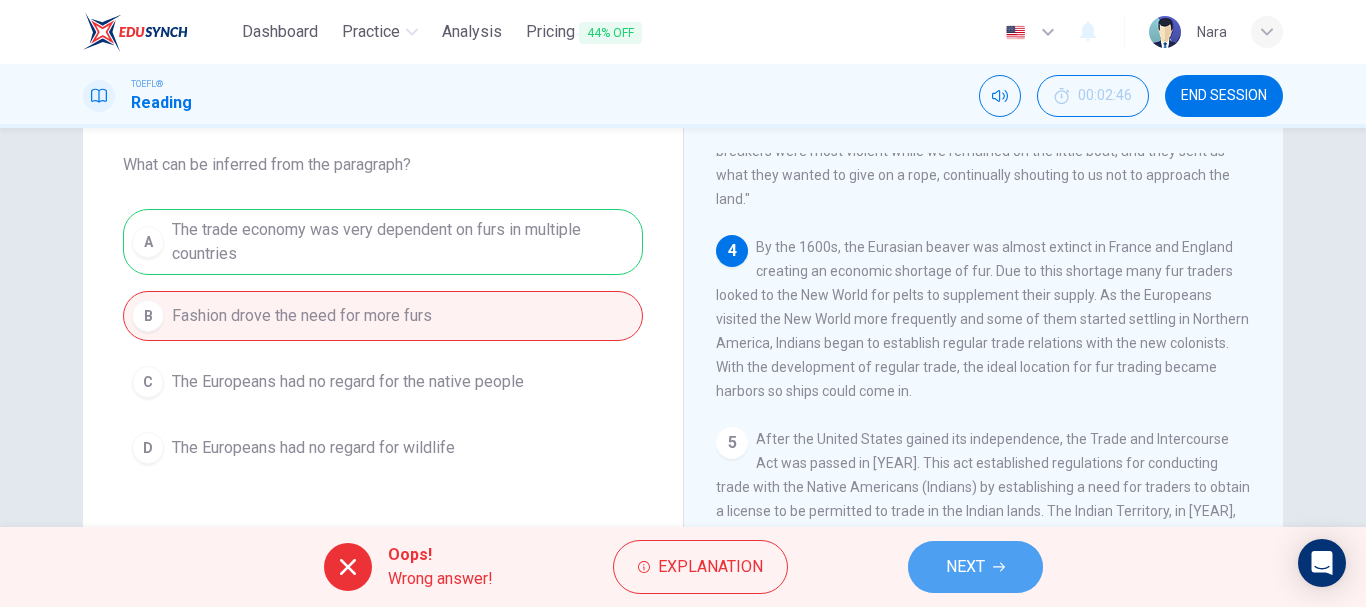click on "NEXT" at bounding box center [965, 567] 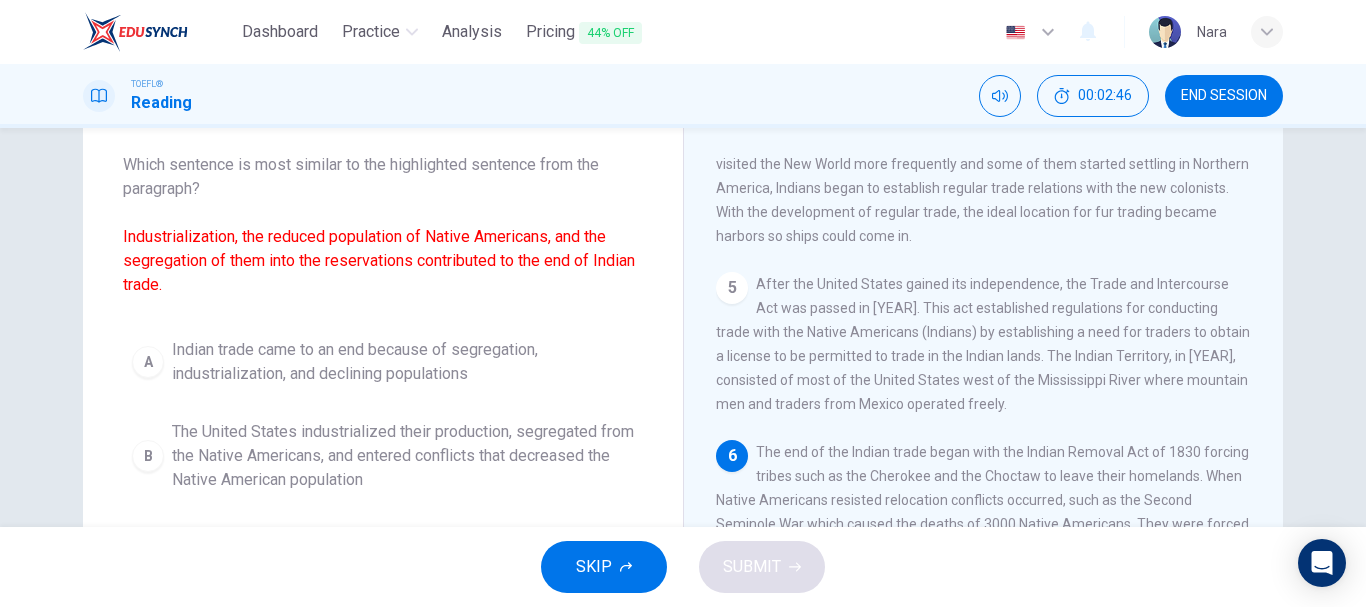 scroll, scrollTop: 769, scrollLeft: 0, axis: vertical 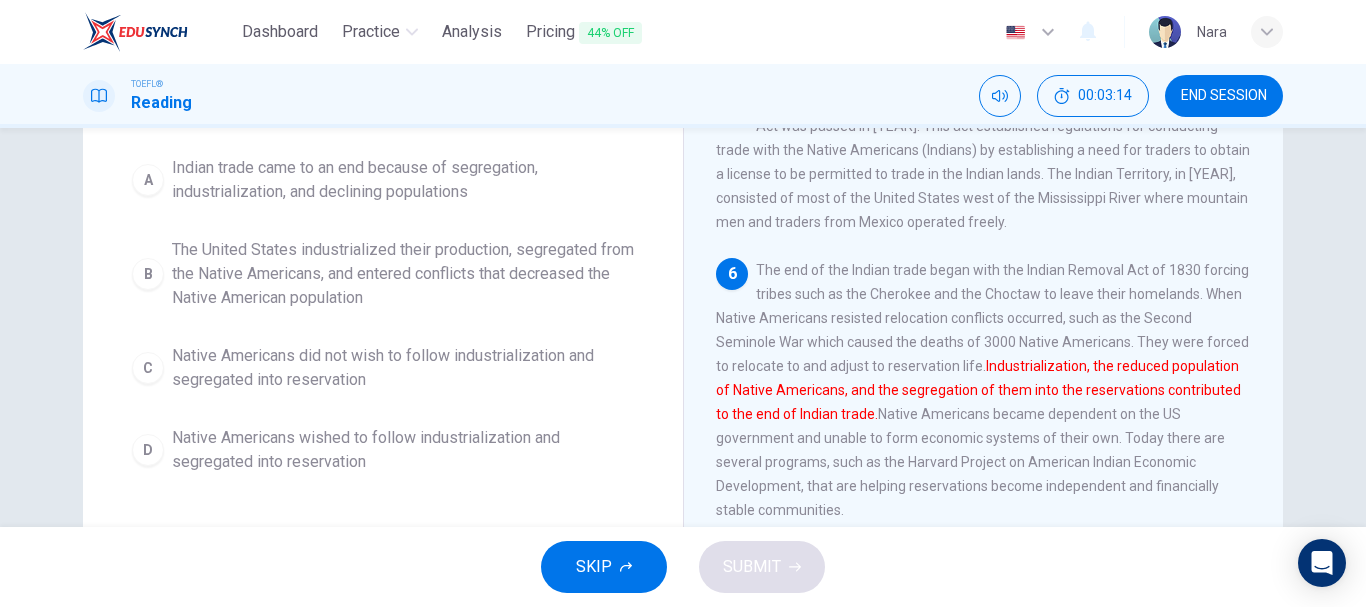 click on "Indian trade came to an end because of segregation, industrialization, and declining populations" at bounding box center (403, 180) 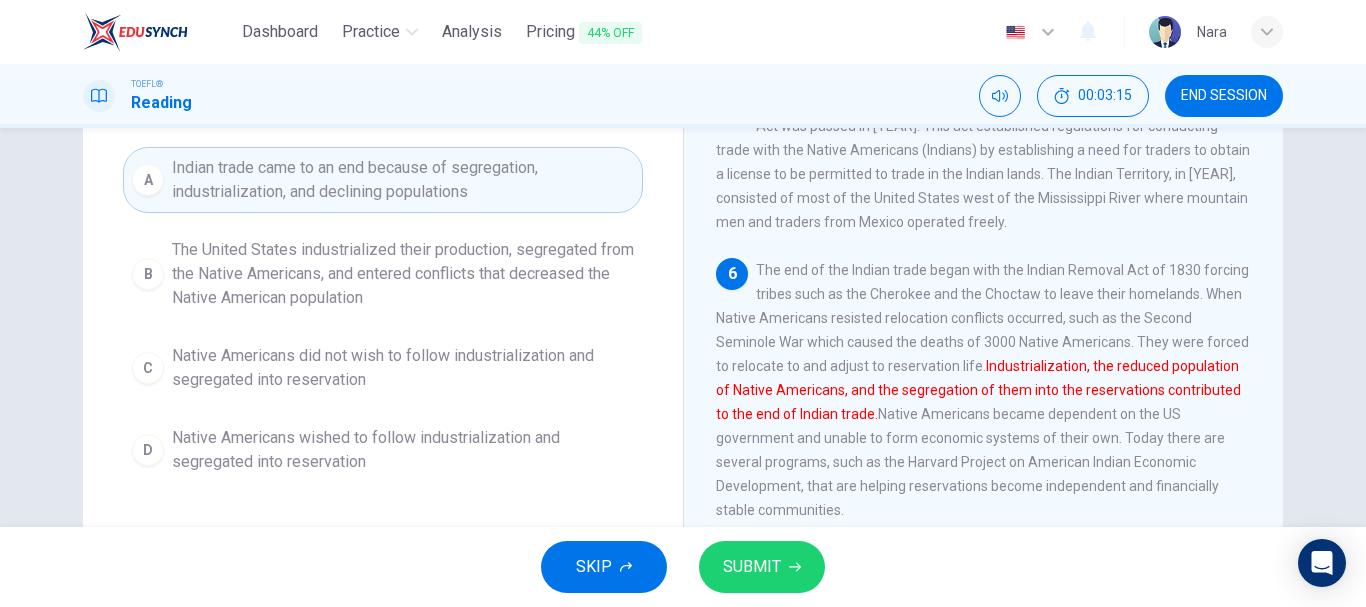 click on "SUBMIT" at bounding box center (752, 567) 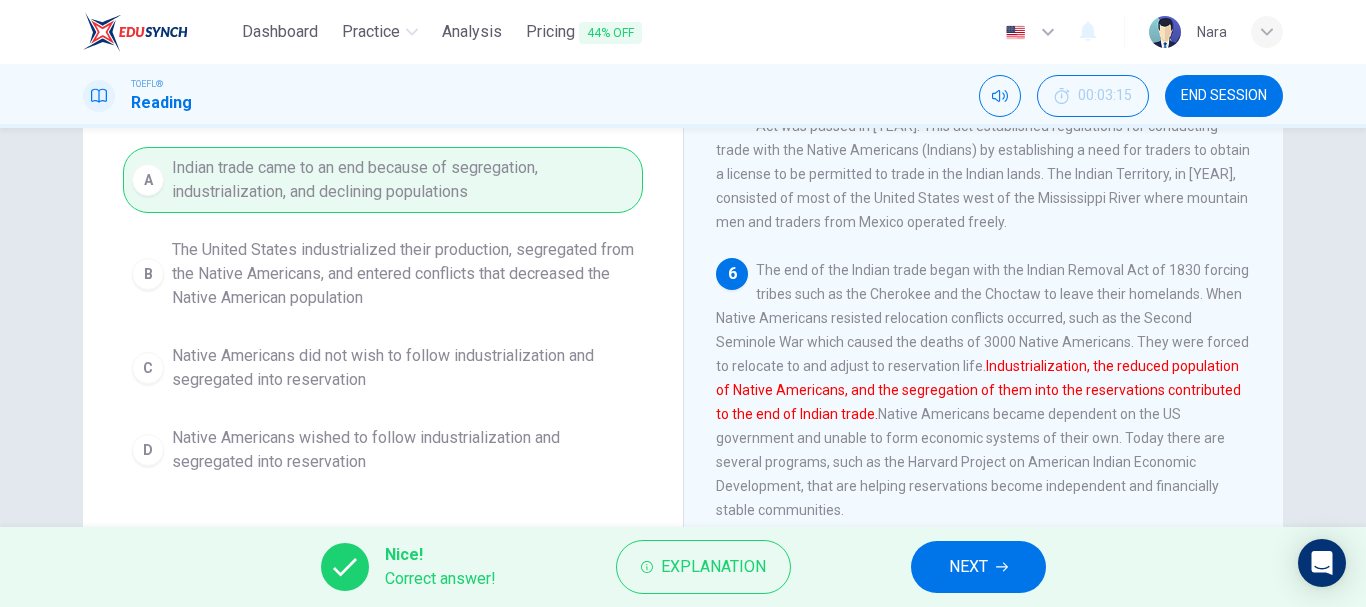 click on "NEXT" at bounding box center (978, 567) 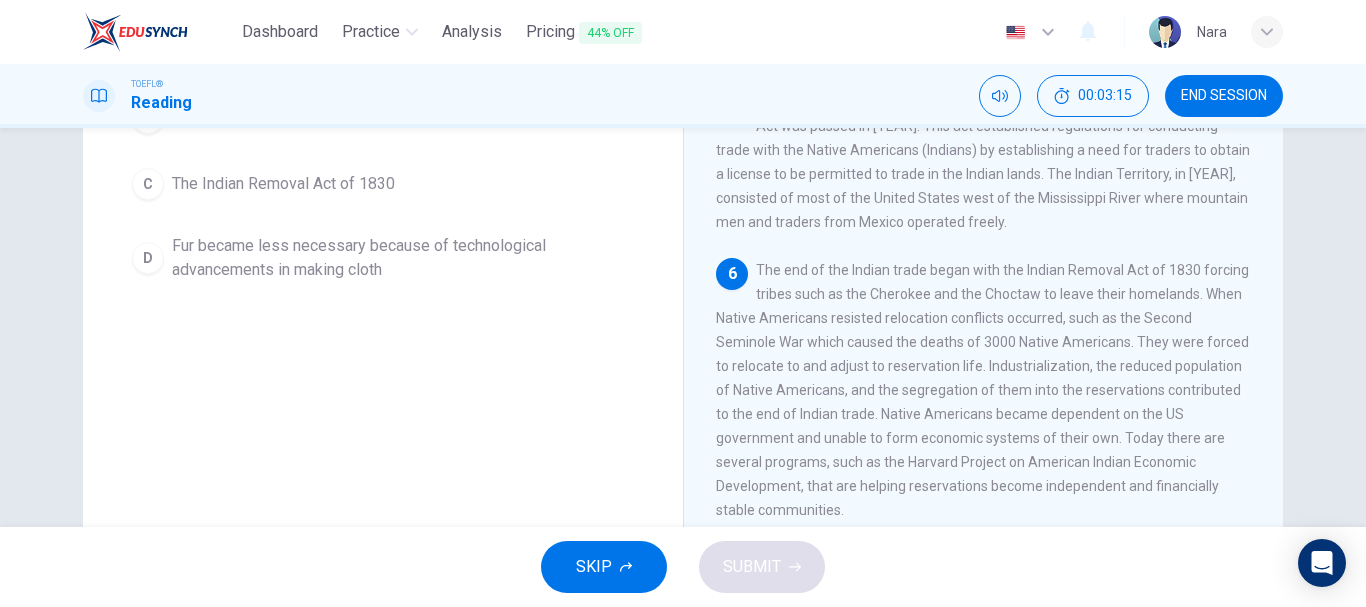 scroll, scrollTop: 165, scrollLeft: 0, axis: vertical 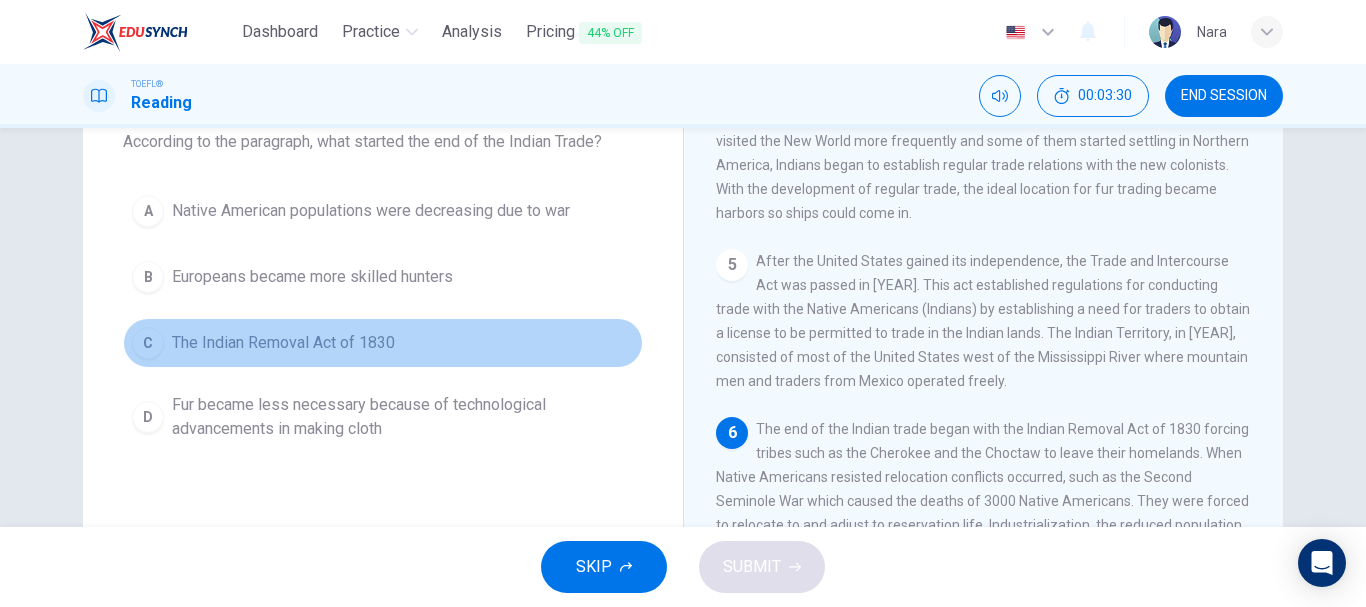 click on "C The Indian Removal Act of 1830" at bounding box center [383, 343] 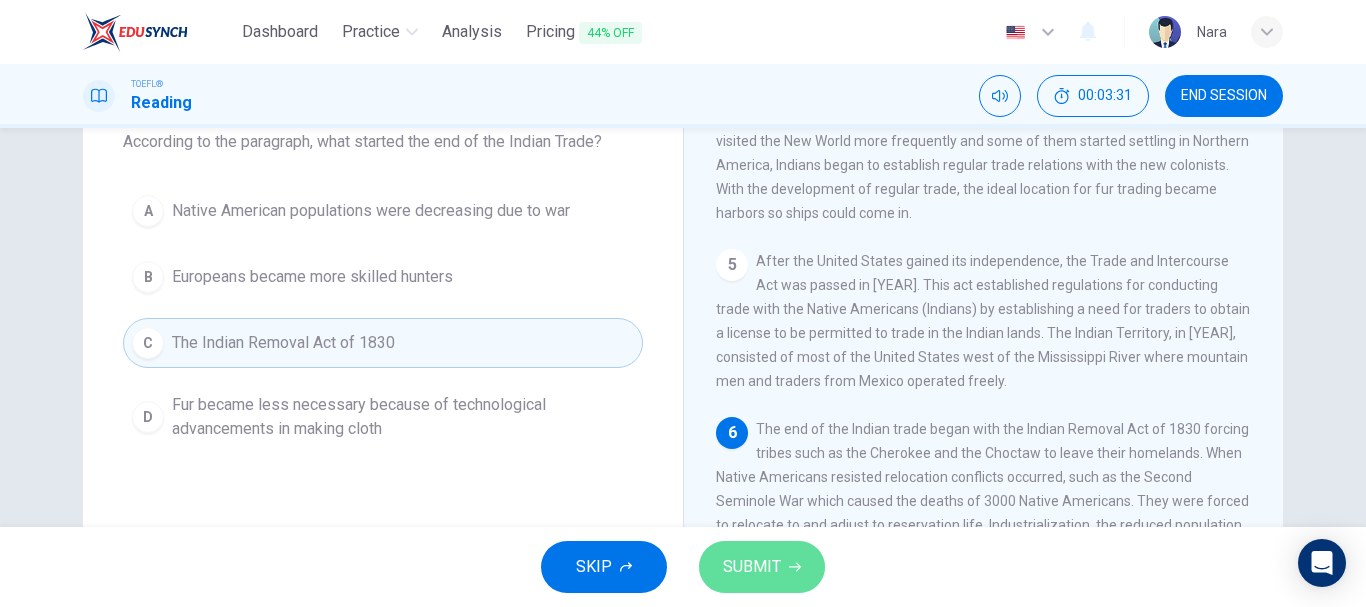 click on "SUBMIT" at bounding box center [752, 567] 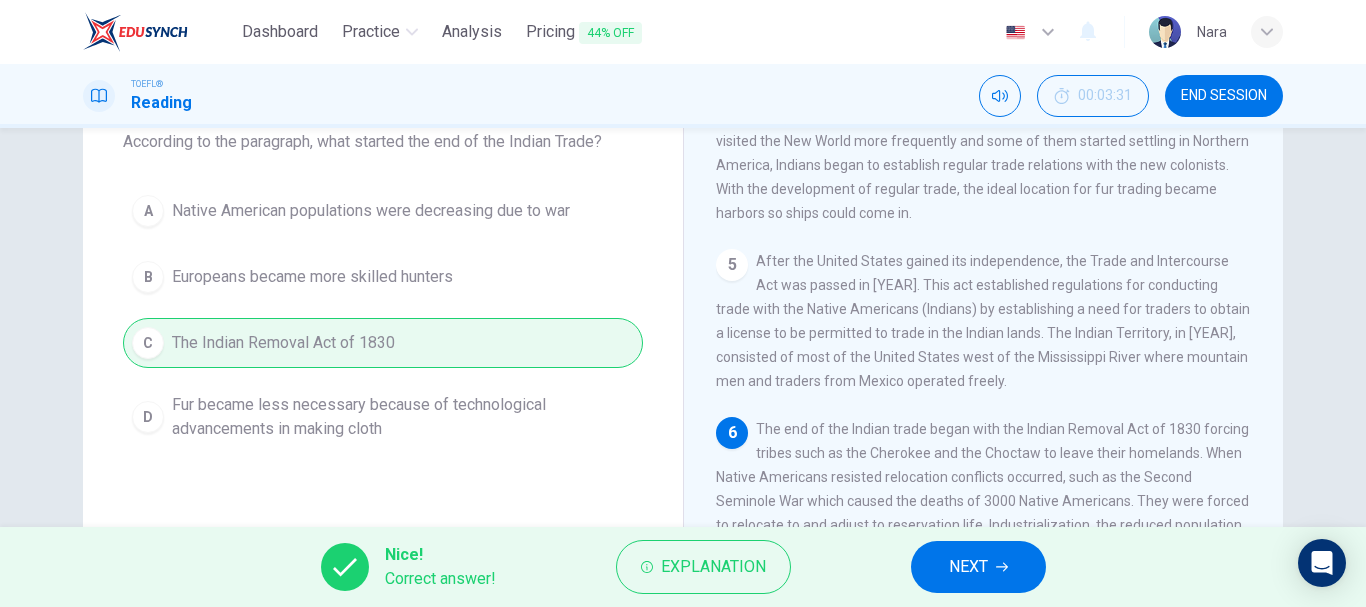 drag, startPoint x: 929, startPoint y: 580, endPoint x: 870, endPoint y: 576, distance: 59.135437 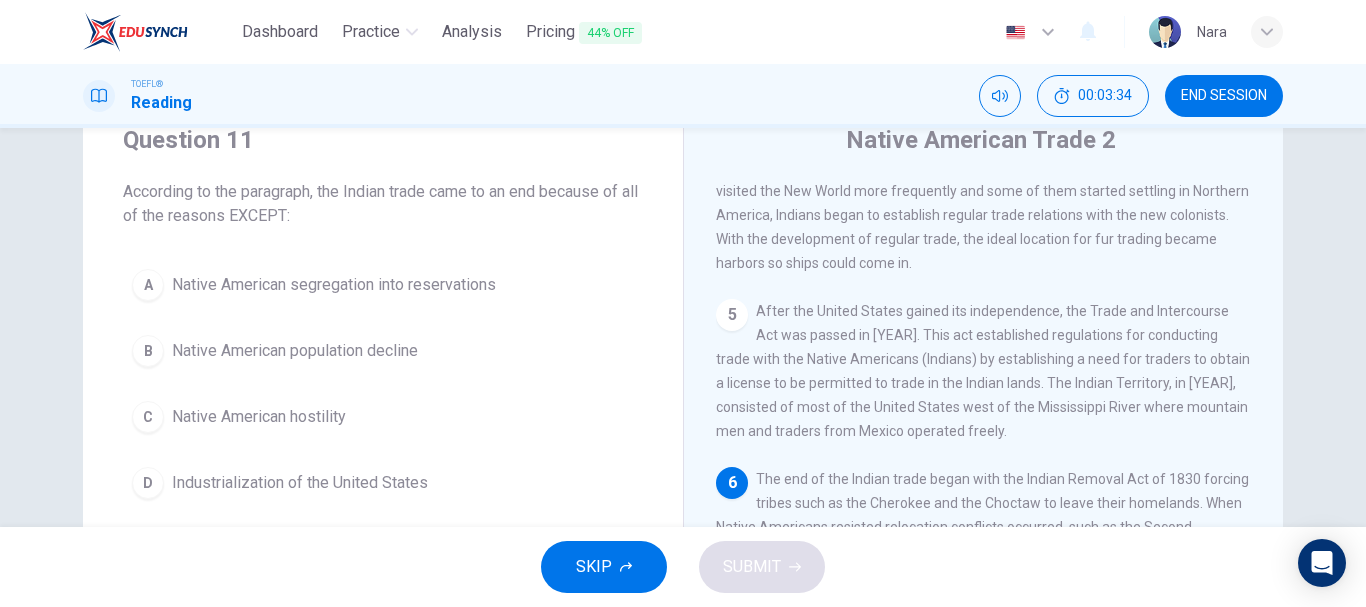 scroll, scrollTop: 85, scrollLeft: 0, axis: vertical 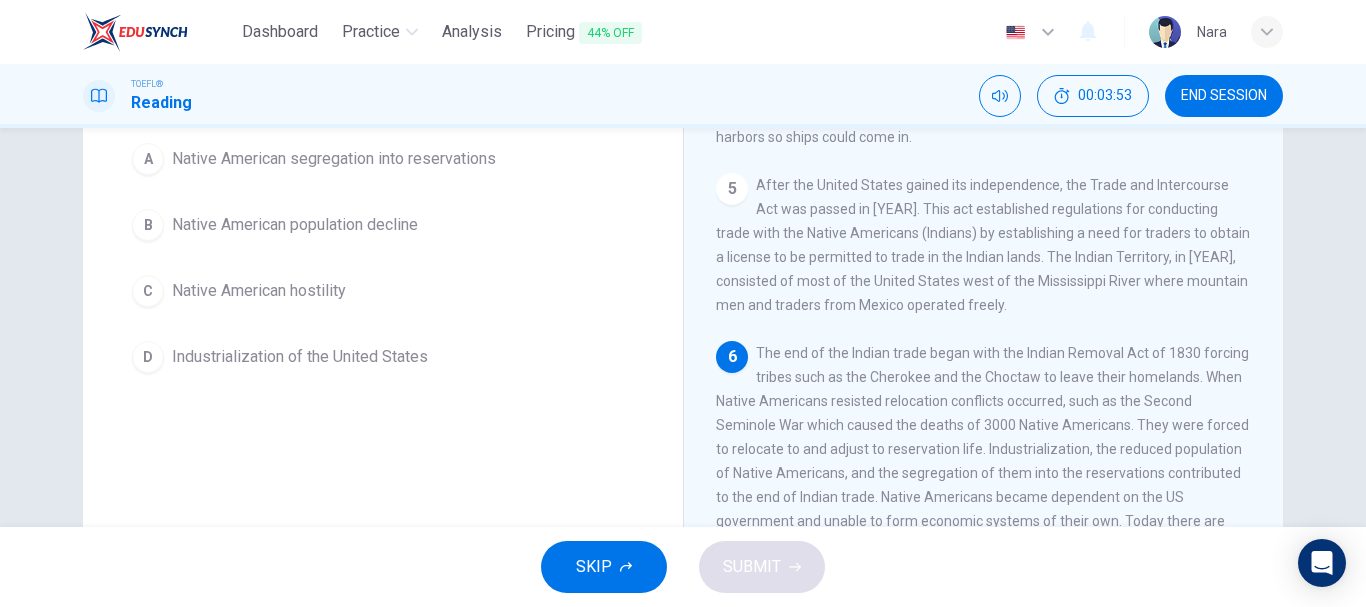 click on "6 The end of the Indian trade began with the Indian Removal Act of 1830 forcing tribes such as the Cherokee and the Choctaw to leave their homelands. When Native Americans resisted relocation conflicts occurred, such as the Second Seminole War which caused the deaths of 3000 Native Americans. They were forced to relocate to and adjust to reservation life. Industrialization, the reduced population of Native Americans, and the segregation of them into the reservations contributed to the end of Indian trade. Native Americans became dependent on the US government and unable to form economic systems of their own. Today there are several programs, such as the Harvard Project on American Indian Economic Development, that are helping reservations become independent and financially stable communities." at bounding box center (984, 473) 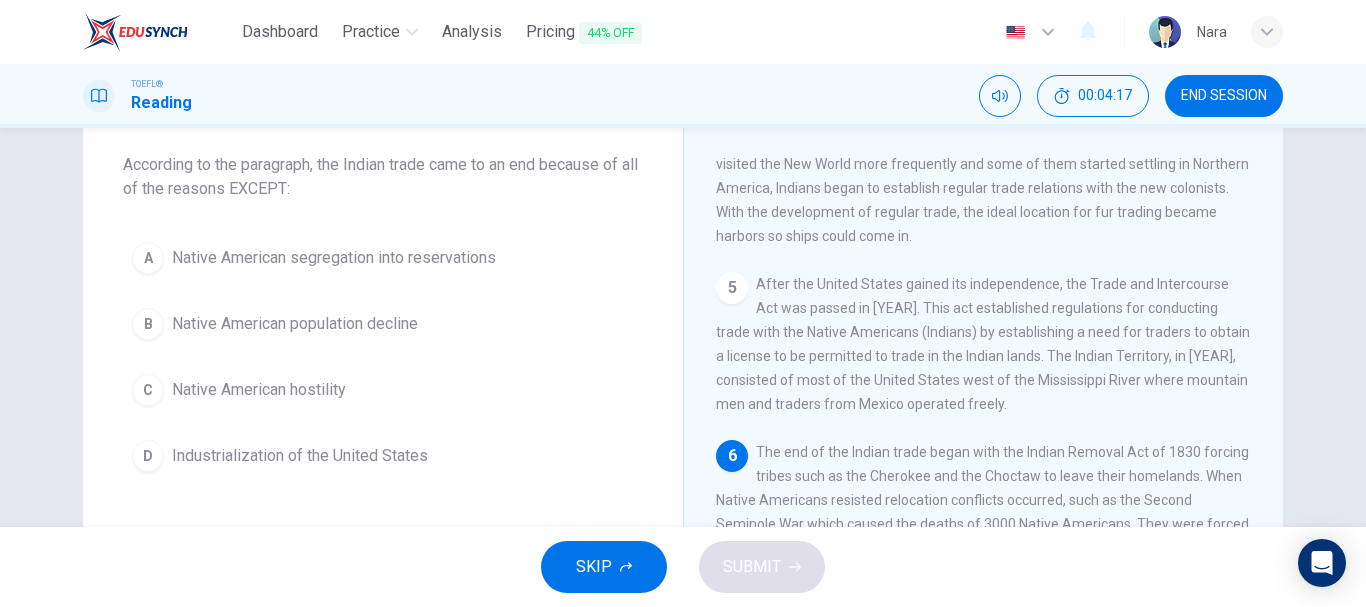 scroll, scrollTop: 95, scrollLeft: 0, axis: vertical 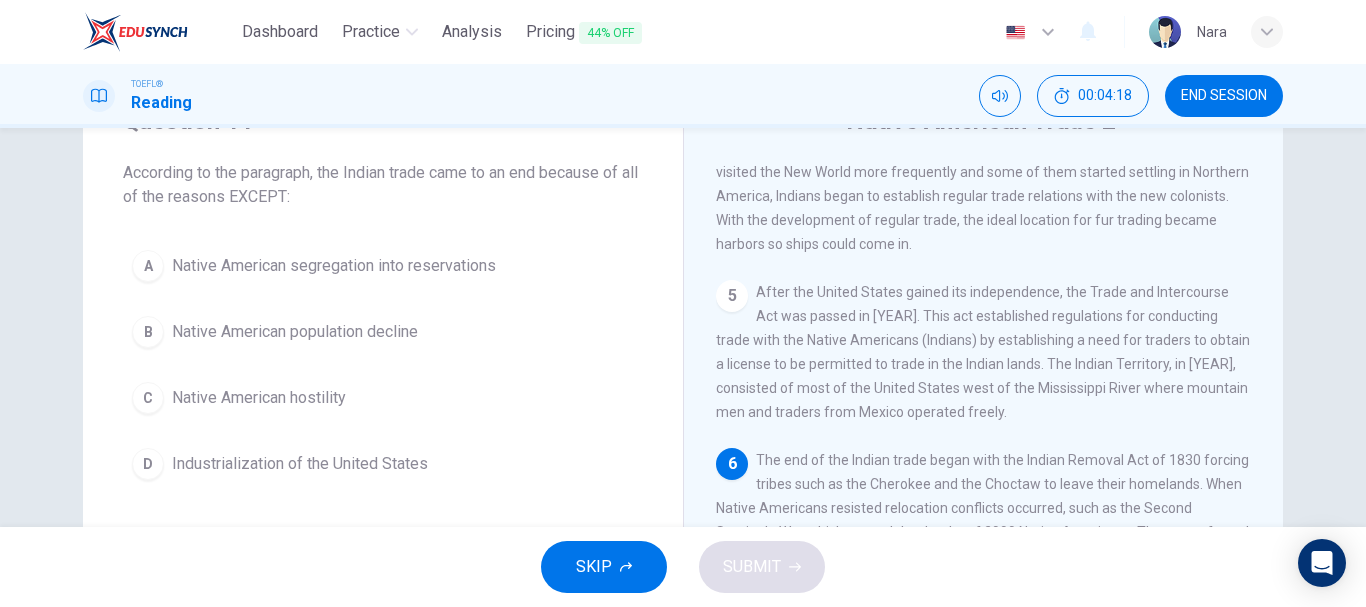 click on "Native American population decline" at bounding box center (334, 266) 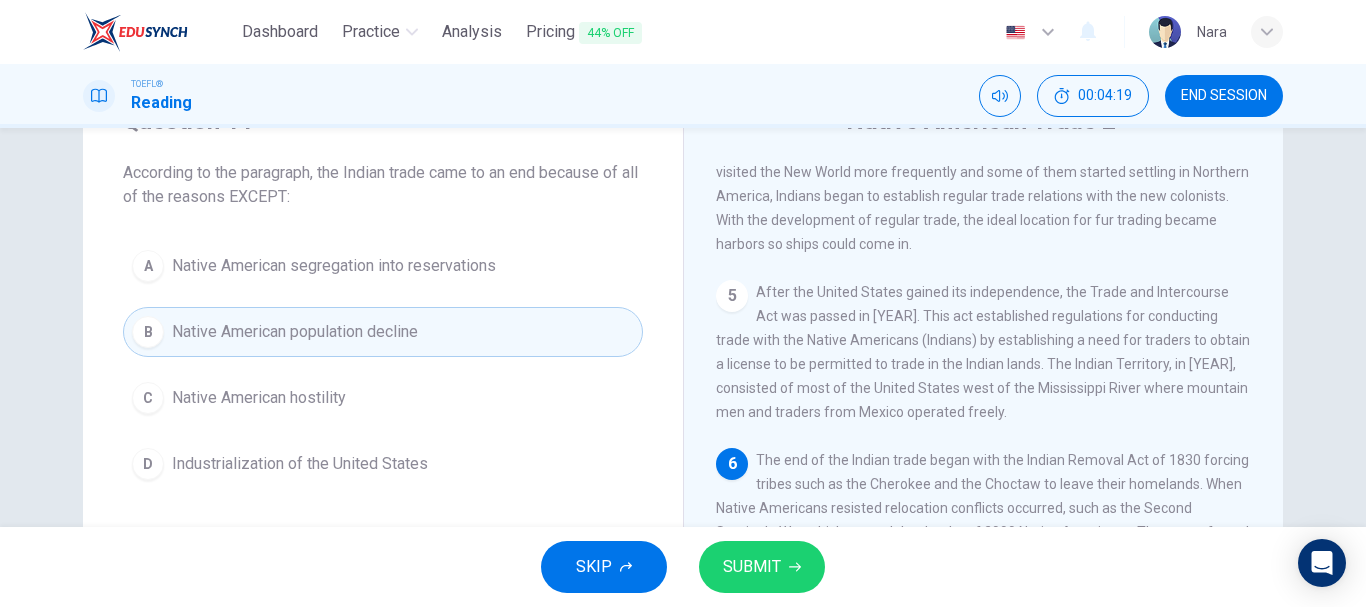 drag, startPoint x: 776, startPoint y: 574, endPoint x: 717, endPoint y: 533, distance: 71.84706 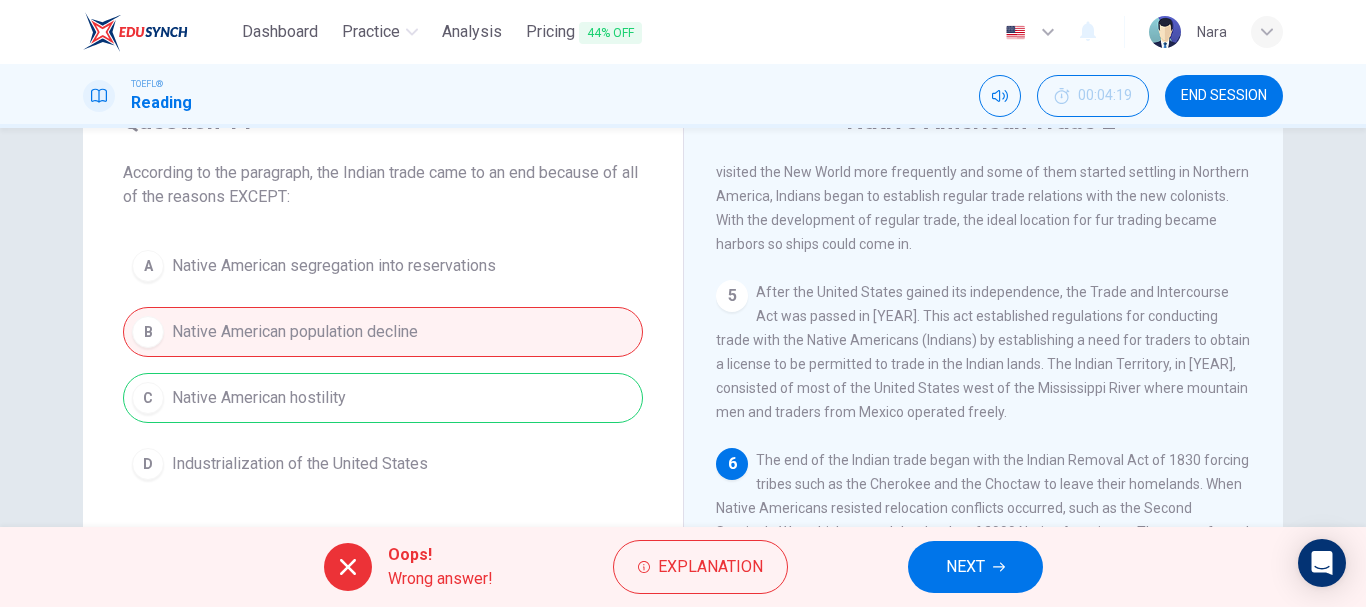 click on "NEXT" at bounding box center [965, 567] 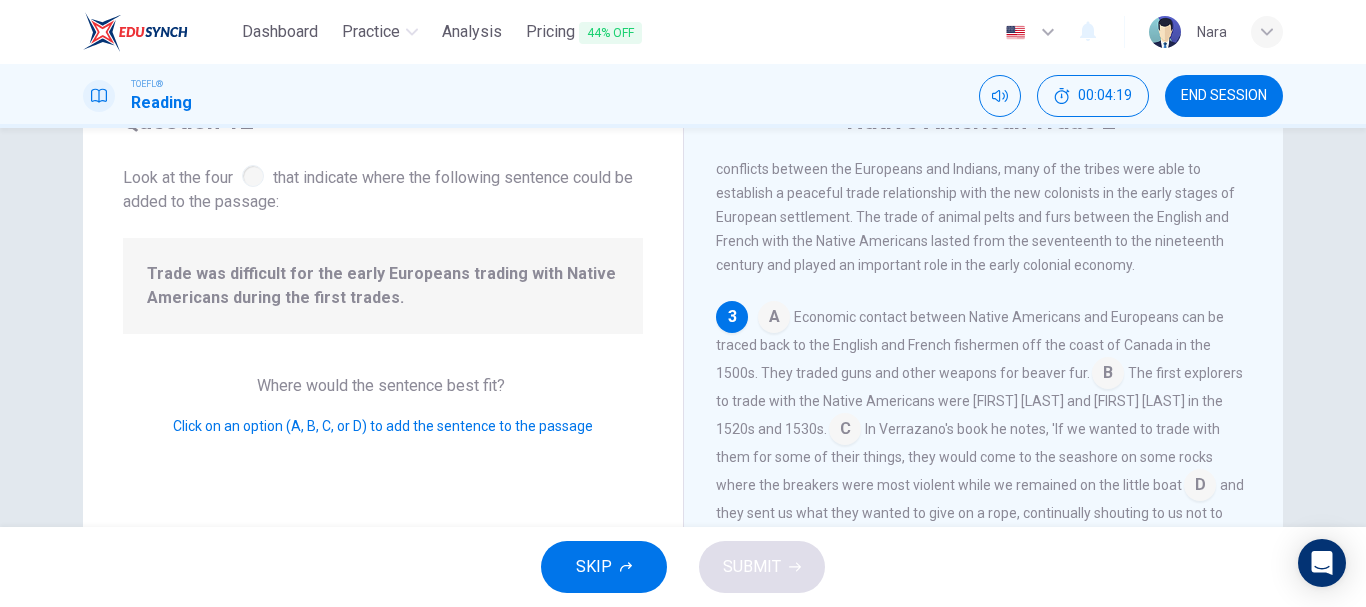 scroll, scrollTop: 296, scrollLeft: 0, axis: vertical 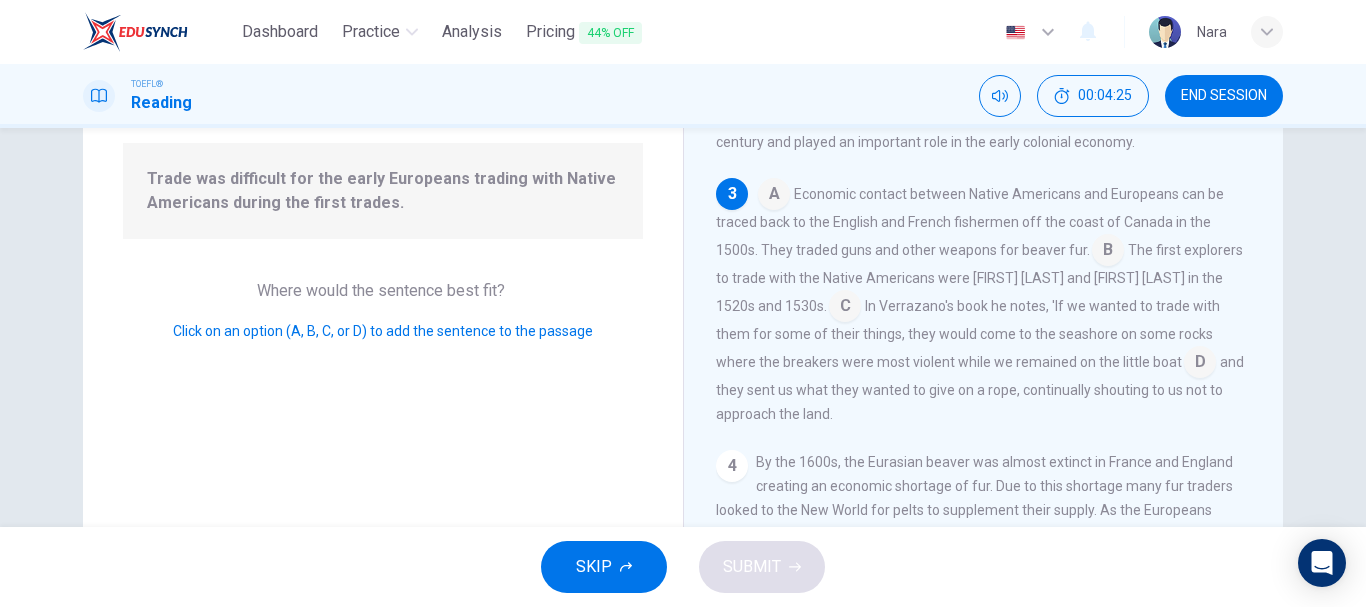 click on "Trade was difficult for the early Europeans trading with Native Americans during the first trades." at bounding box center (383, 191) 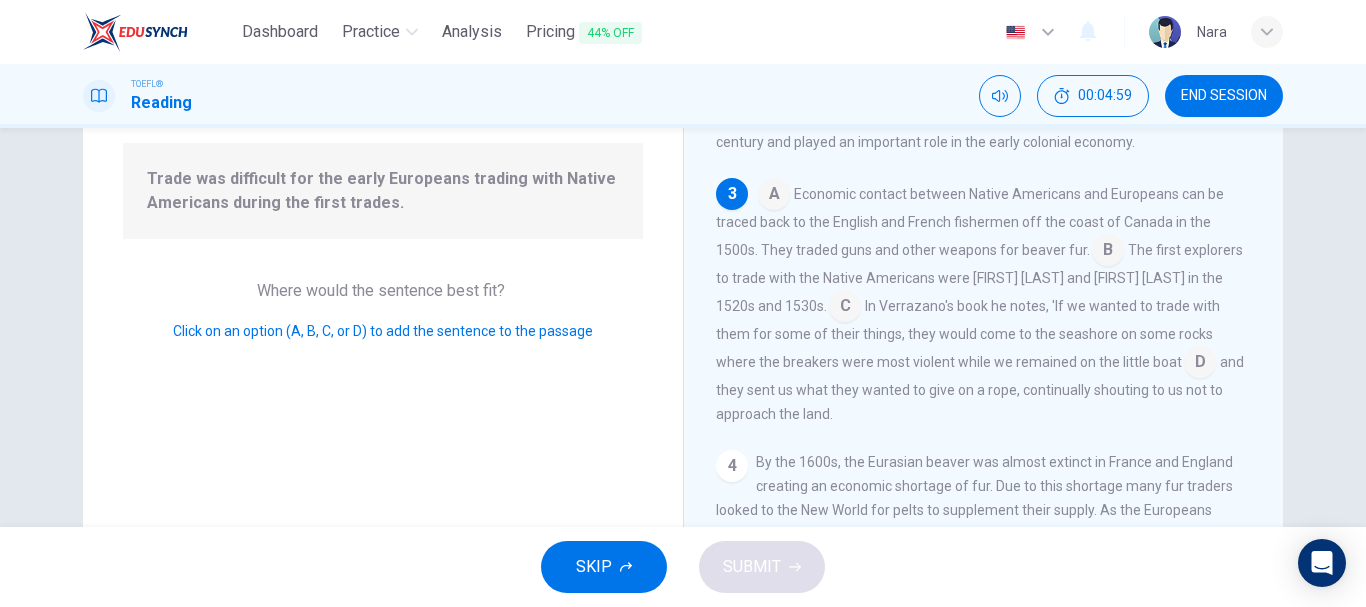 click at bounding box center [774, 196] 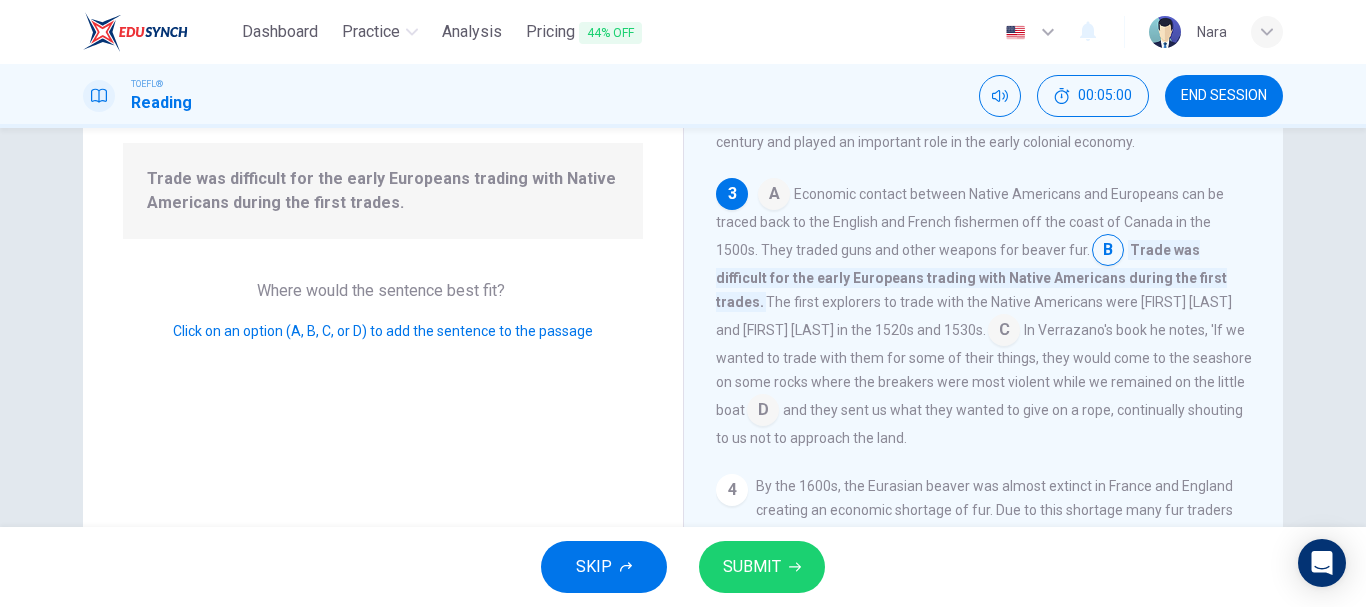 click on "SUBMIT" at bounding box center [752, 567] 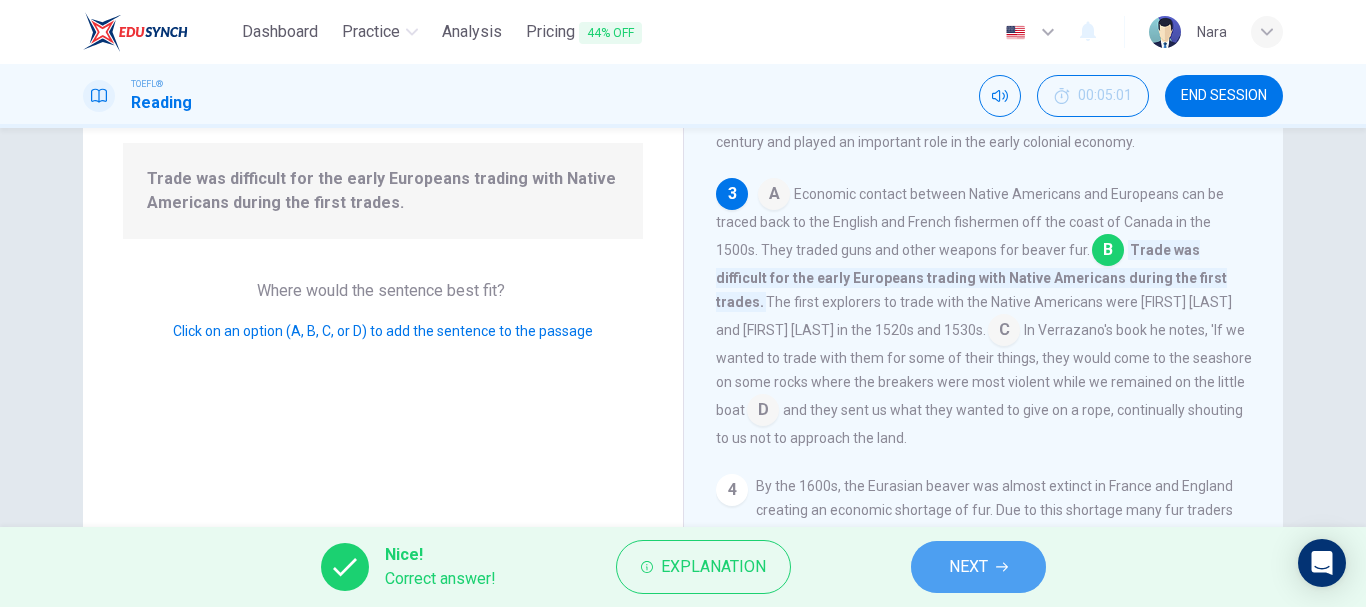 click on "NEXT" at bounding box center (978, 567) 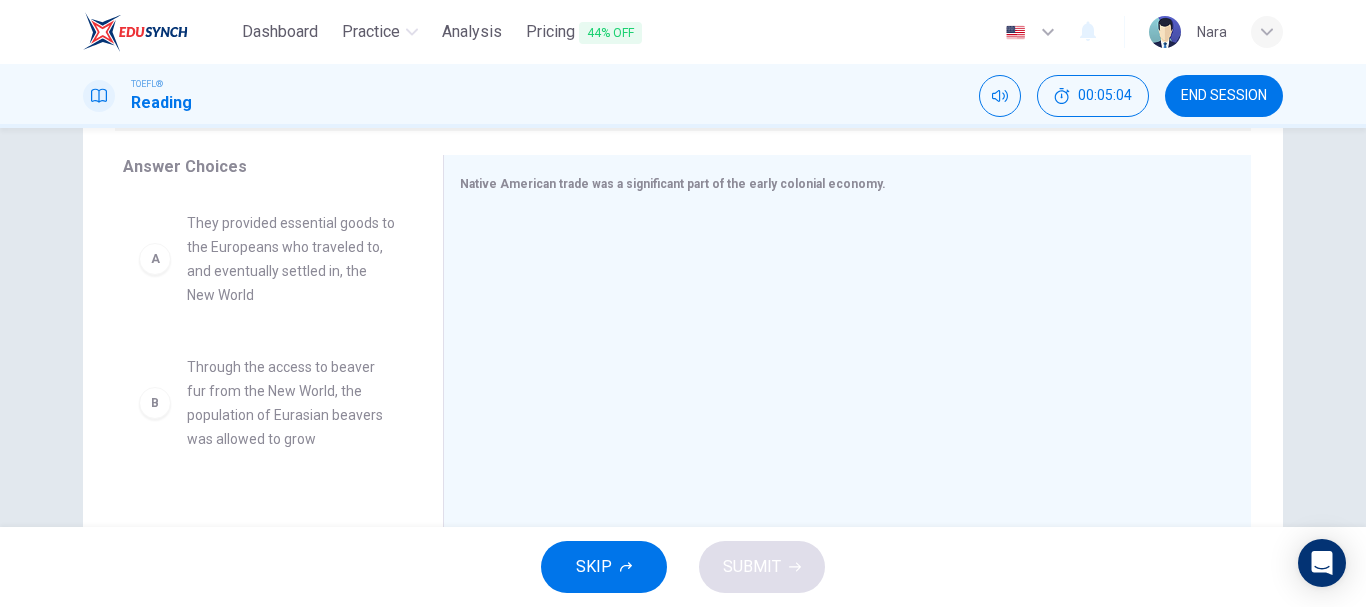 scroll, scrollTop: 330, scrollLeft: 0, axis: vertical 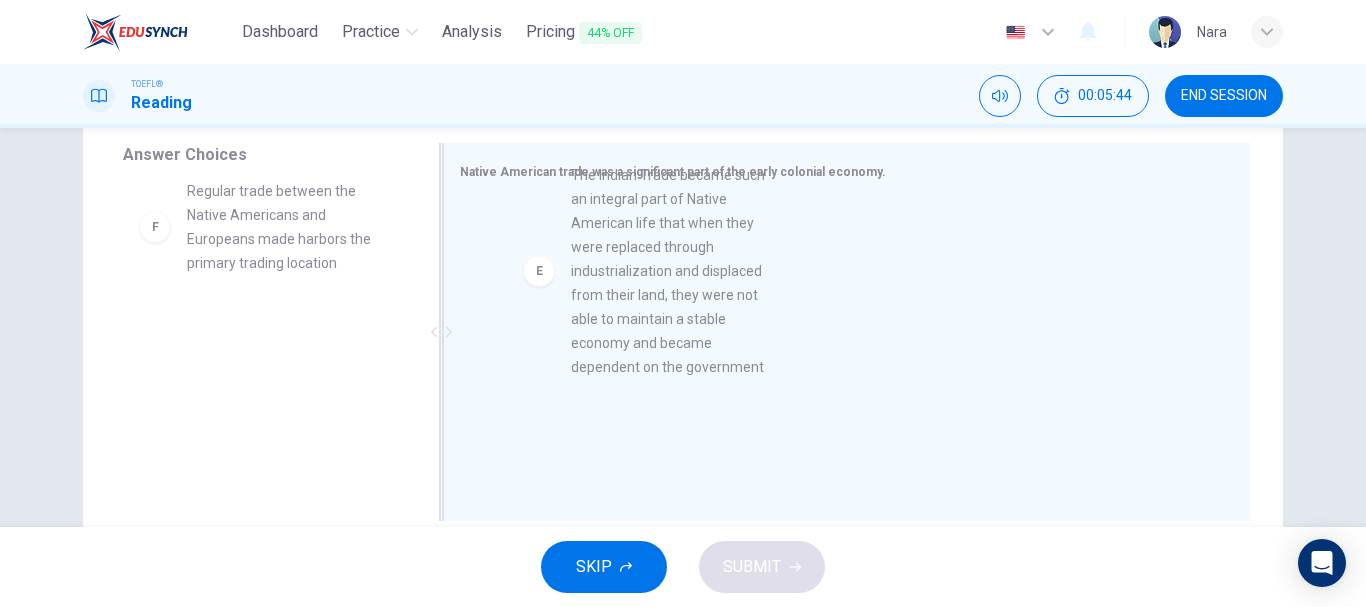 drag, startPoint x: 280, startPoint y: 305, endPoint x: 693, endPoint y: 242, distance: 417.77747 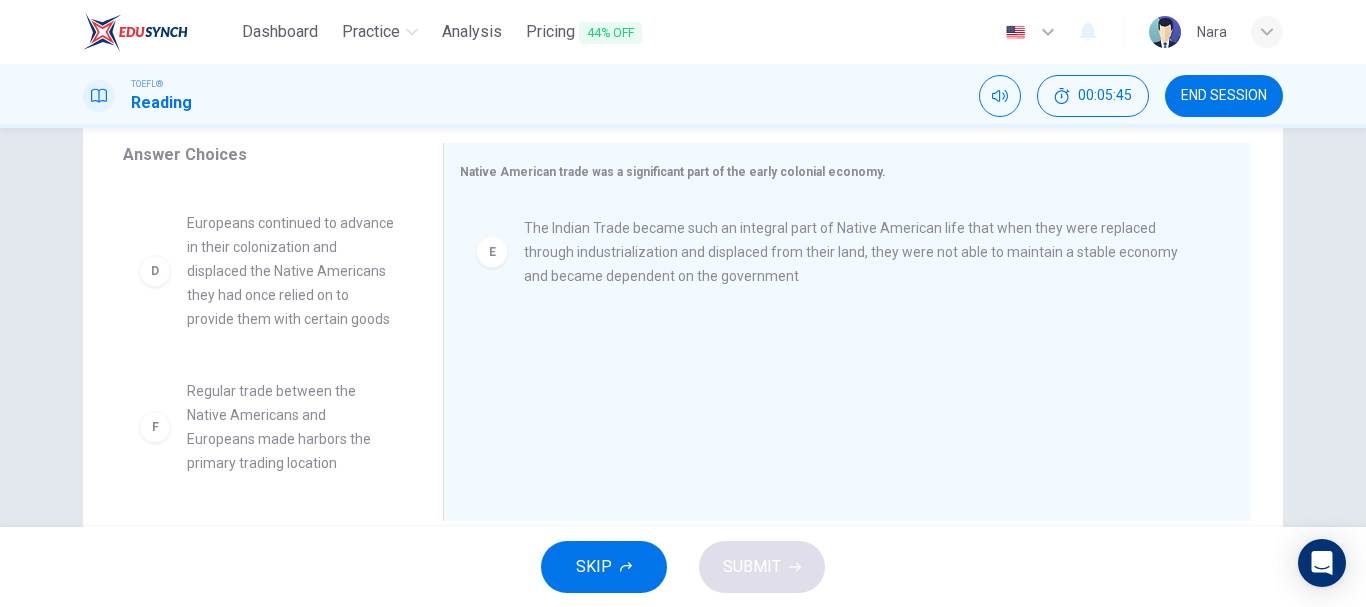 scroll, scrollTop: 492, scrollLeft: 0, axis: vertical 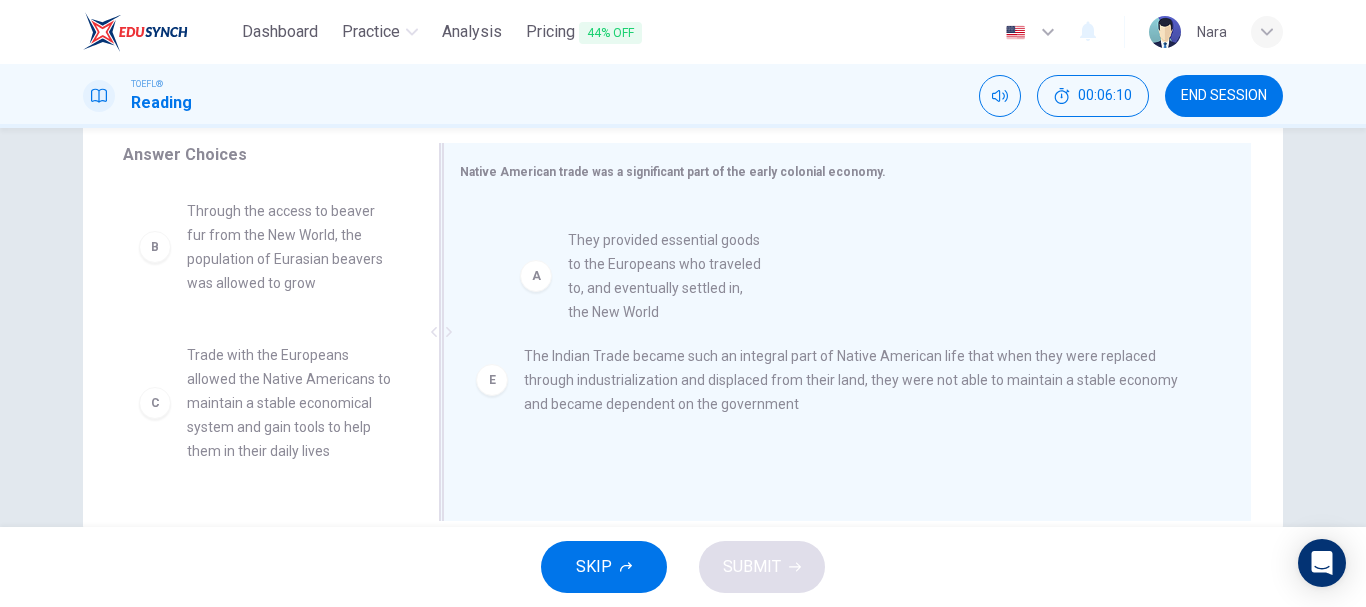 drag, startPoint x: 234, startPoint y: 279, endPoint x: 644, endPoint y: 311, distance: 411.2469 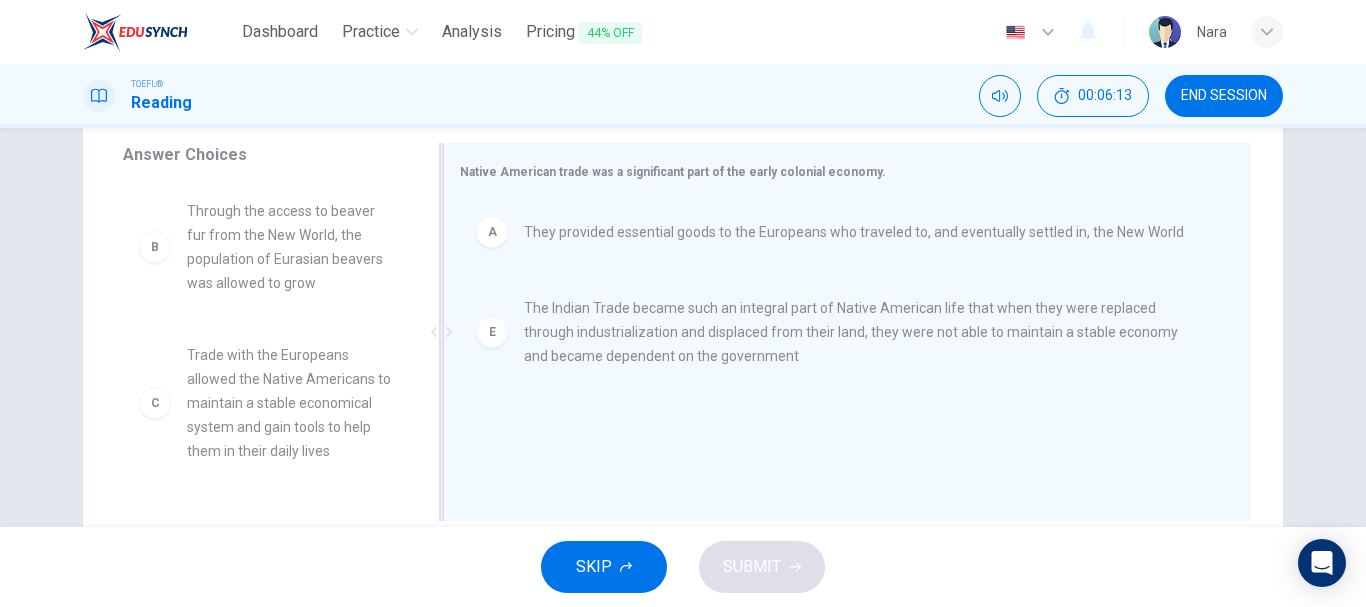 drag, startPoint x: 426, startPoint y: 275, endPoint x: 426, endPoint y: 323, distance: 48 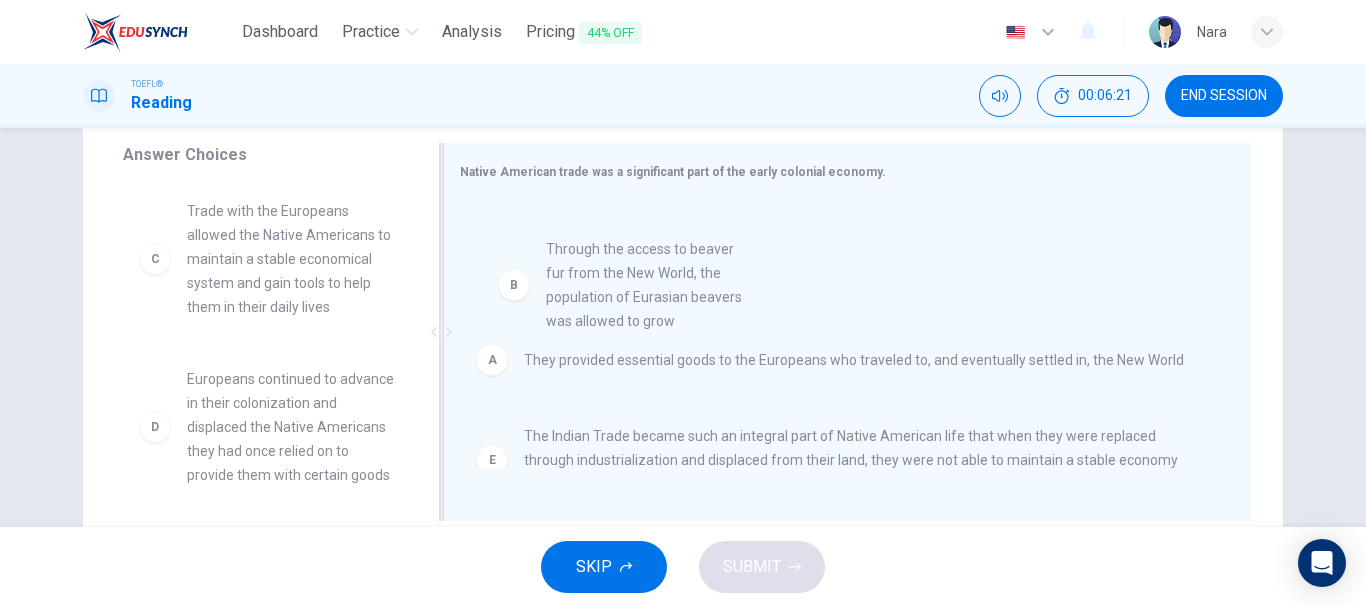 drag, startPoint x: 289, startPoint y: 266, endPoint x: 698, endPoint y: 319, distance: 412.41968 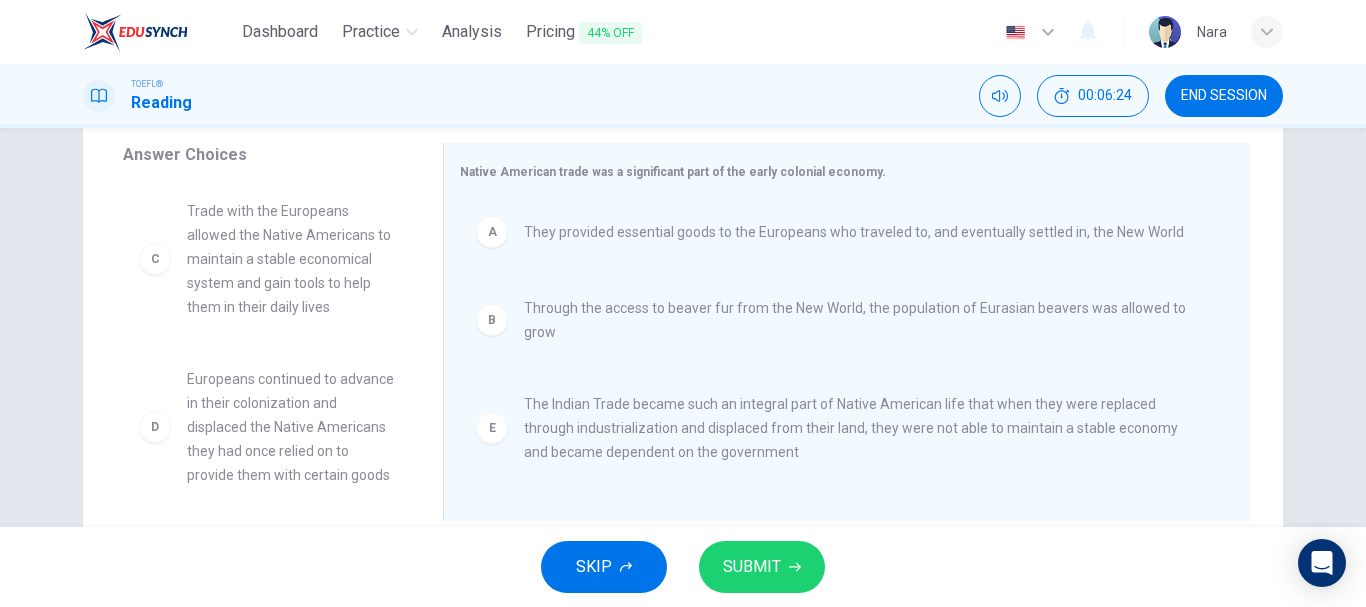click on "SUBMIT" at bounding box center [762, 567] 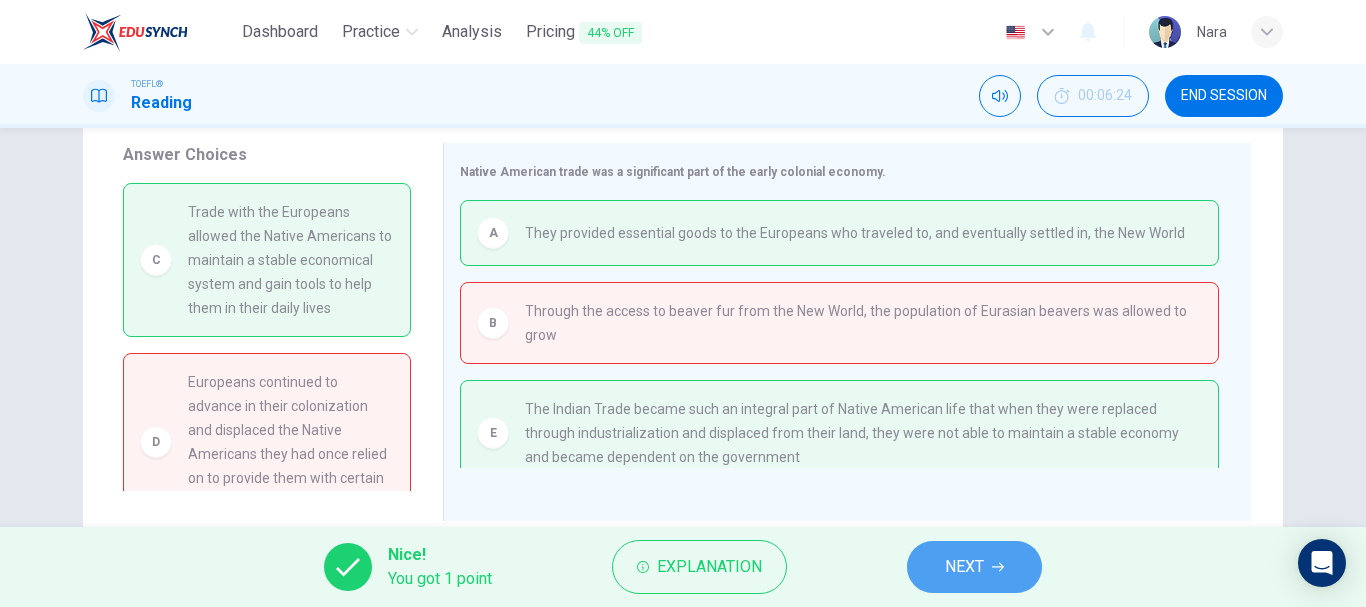 click on "NEXT" at bounding box center (964, 567) 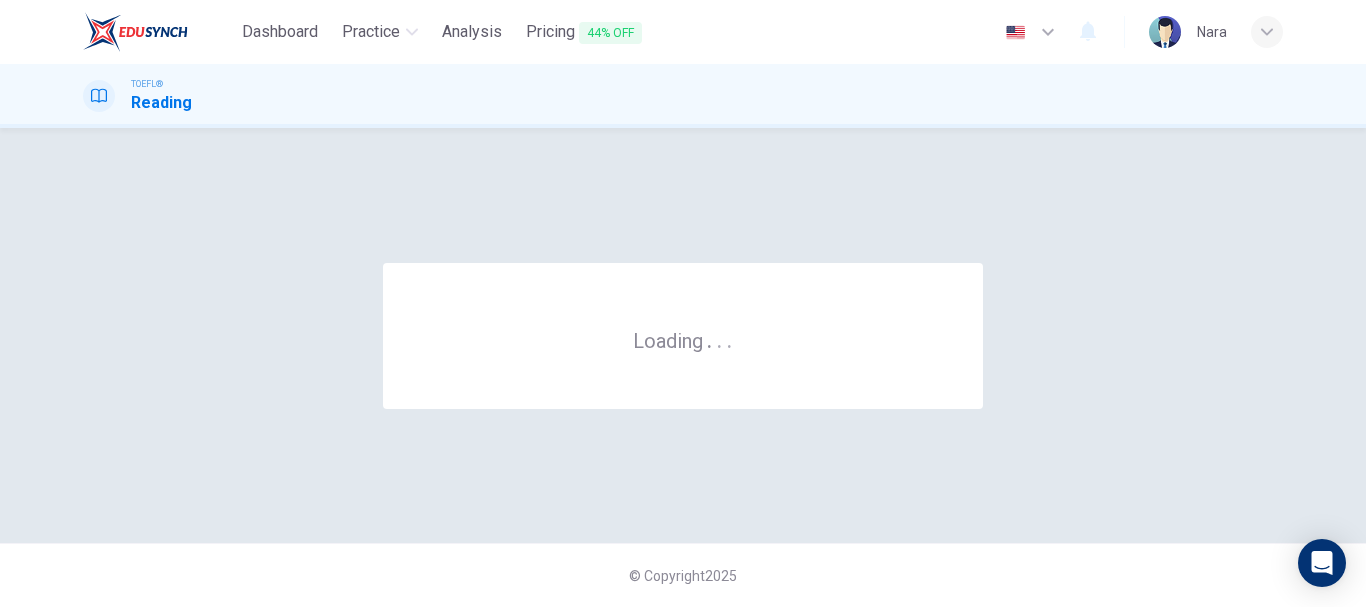 scroll, scrollTop: 0, scrollLeft: 0, axis: both 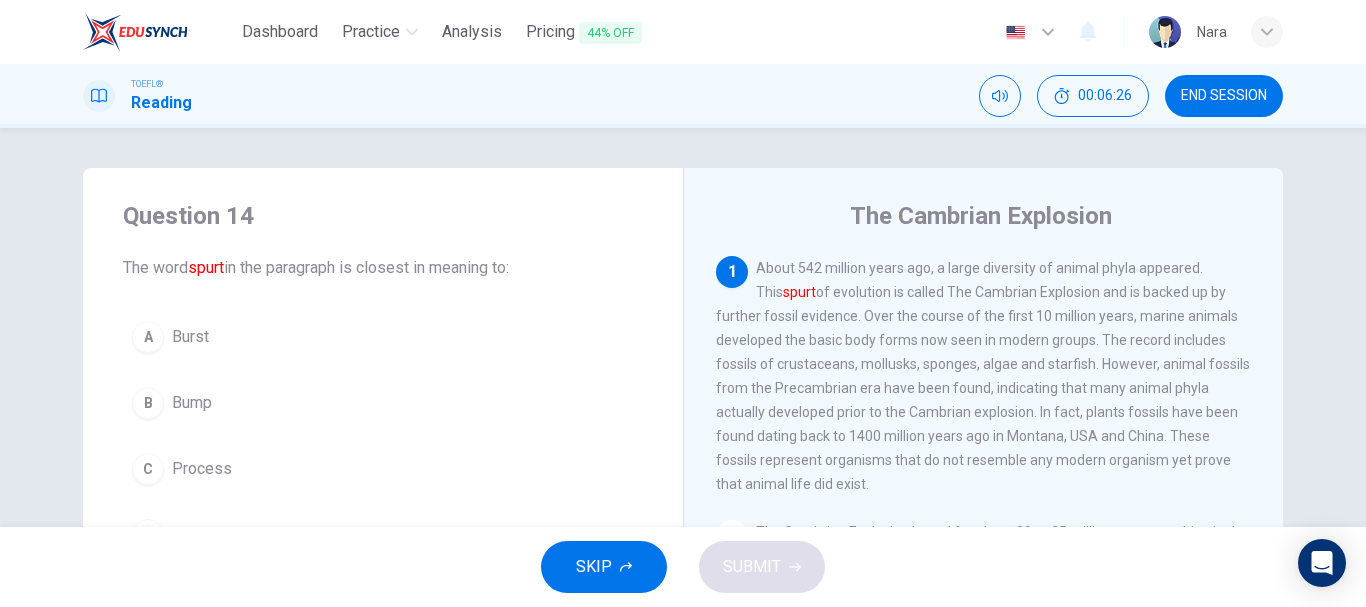 click on "A Burst" at bounding box center (383, 337) 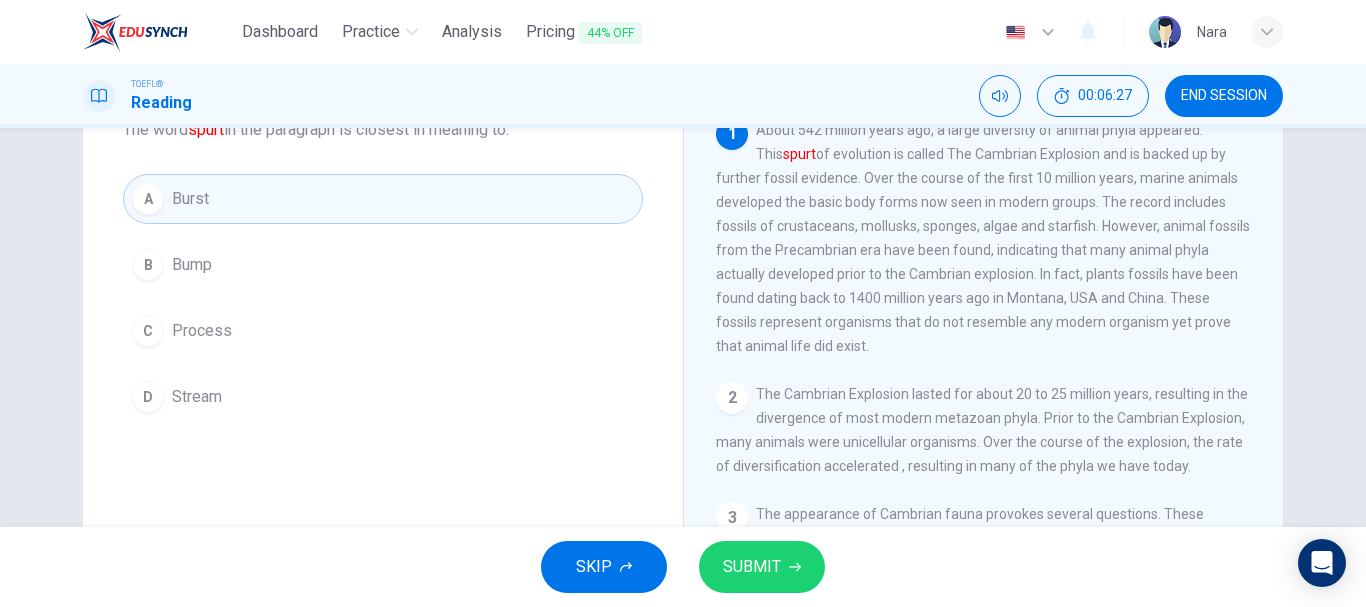 scroll, scrollTop: 192, scrollLeft: 0, axis: vertical 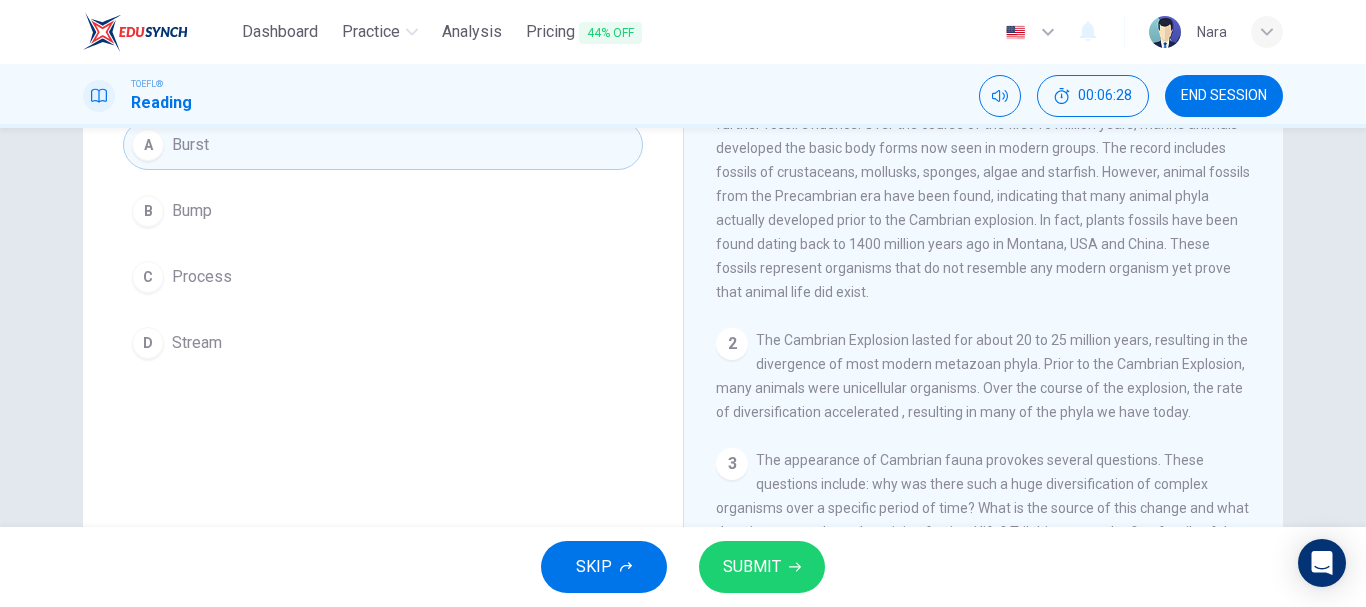 click on "SUBMIT" at bounding box center (752, 567) 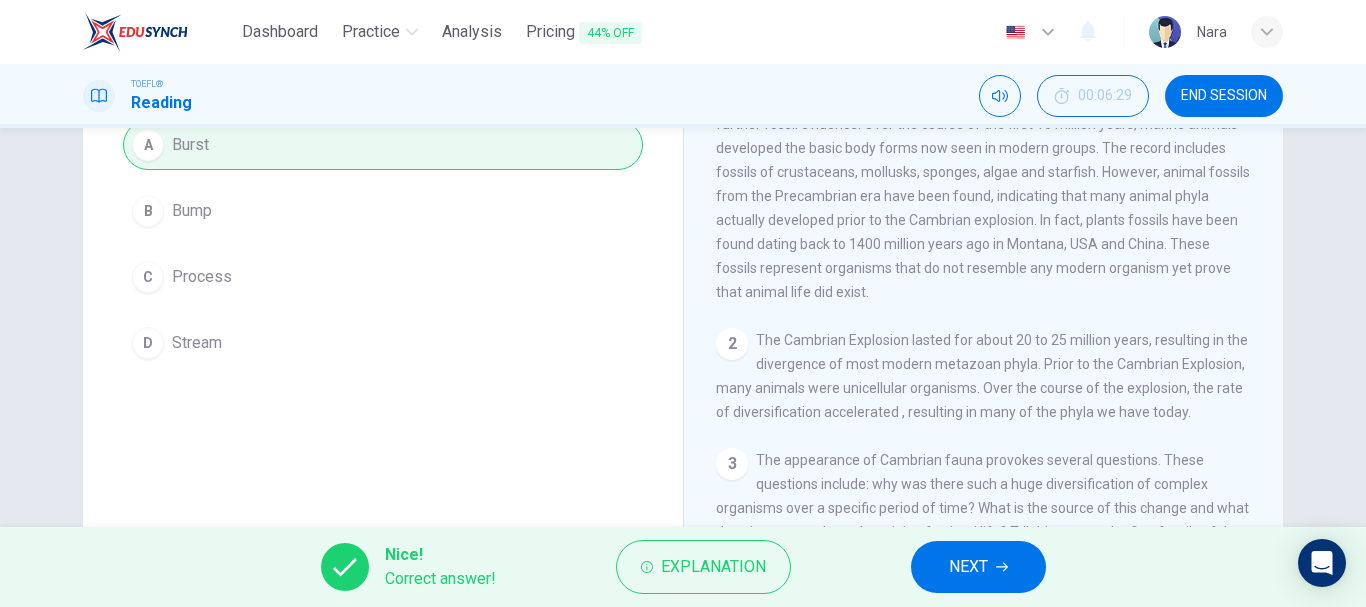 click on "Nice! Correct answer! Explanation NEXT" at bounding box center [683, 567] 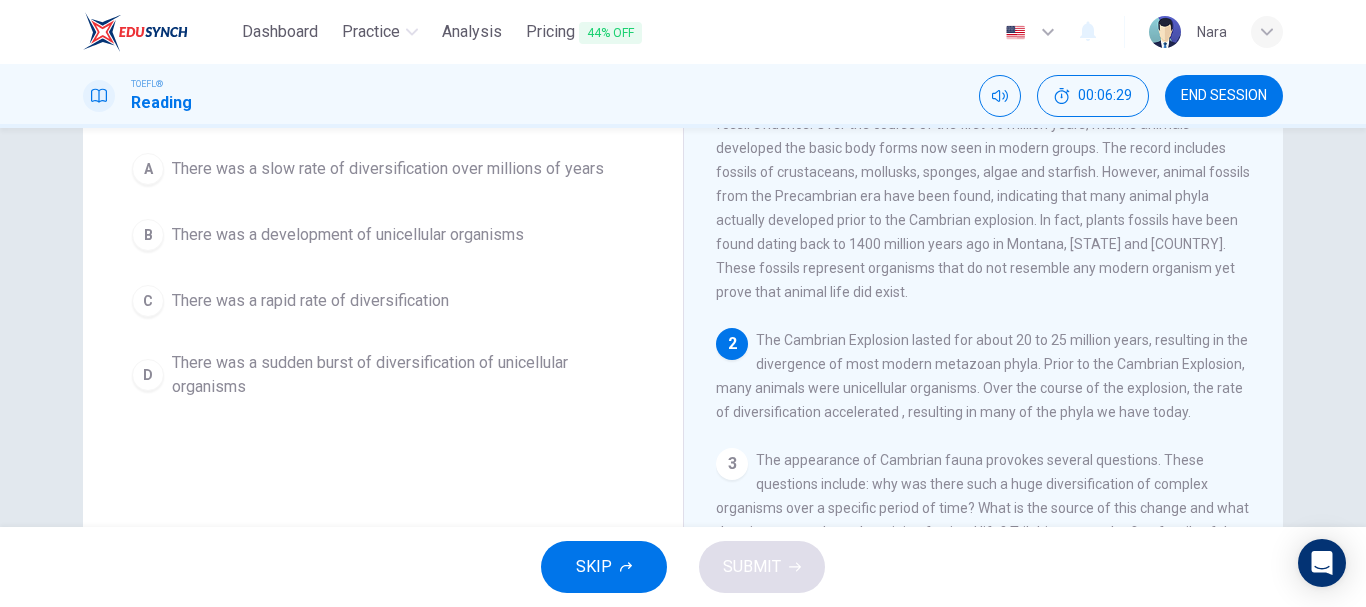 scroll, scrollTop: 216, scrollLeft: 0, axis: vertical 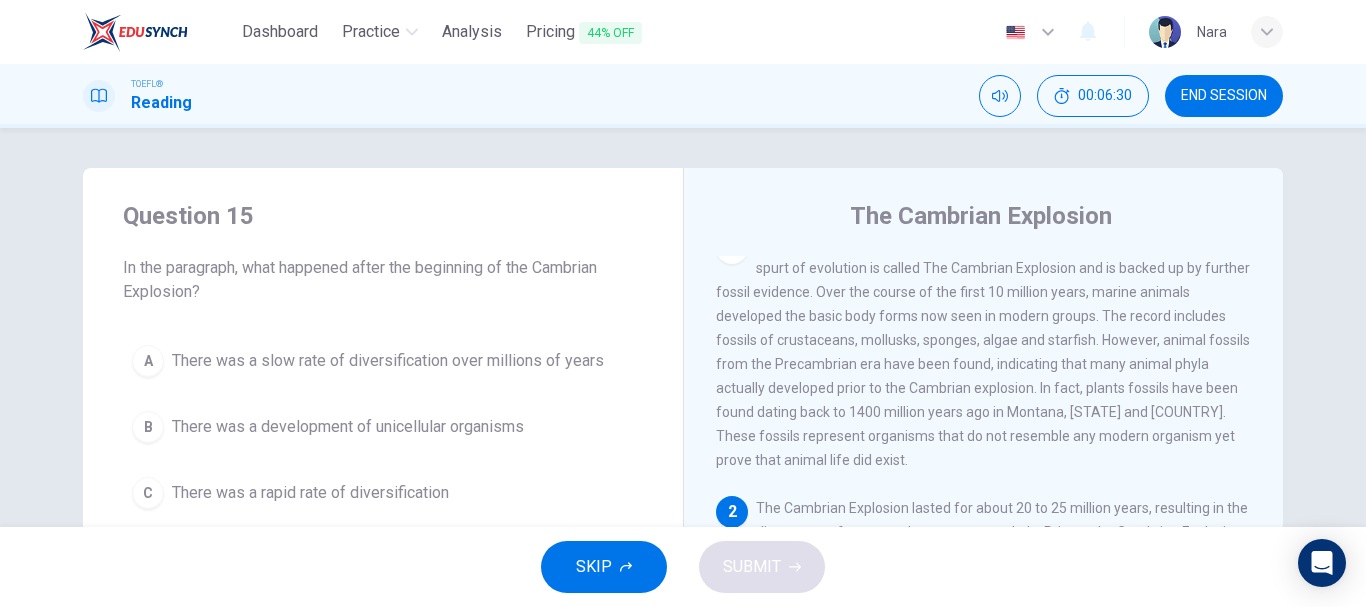 click on "END SESSION" at bounding box center (1224, 96) 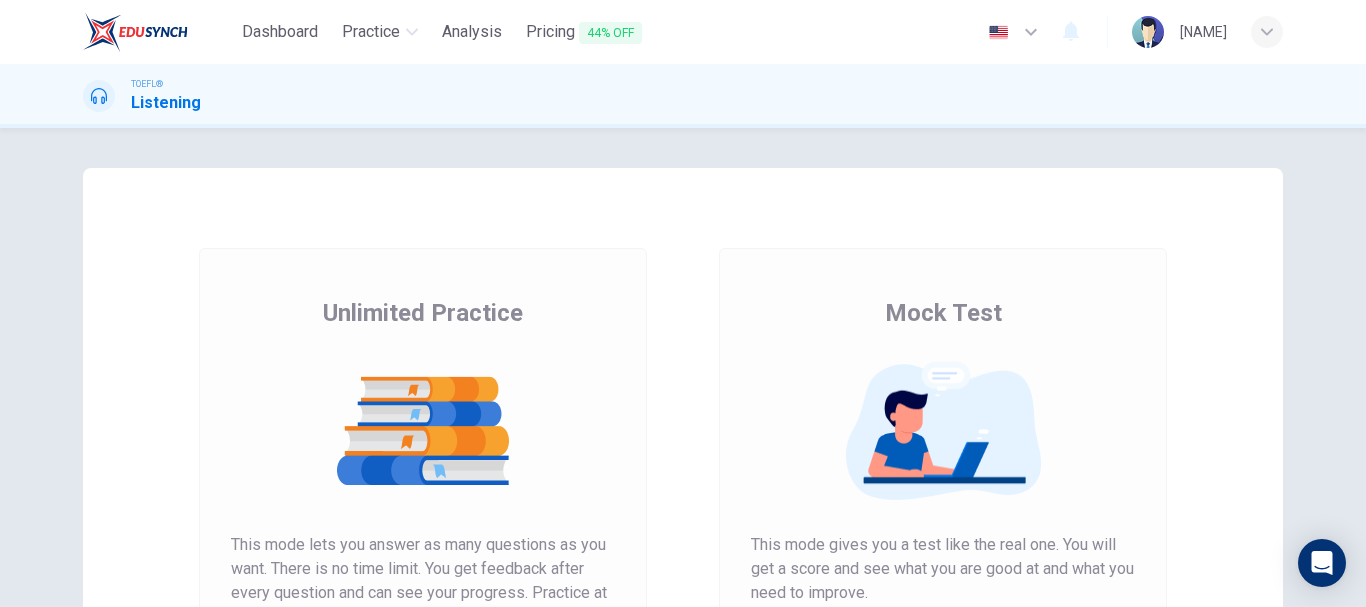 scroll, scrollTop: 0, scrollLeft: 0, axis: both 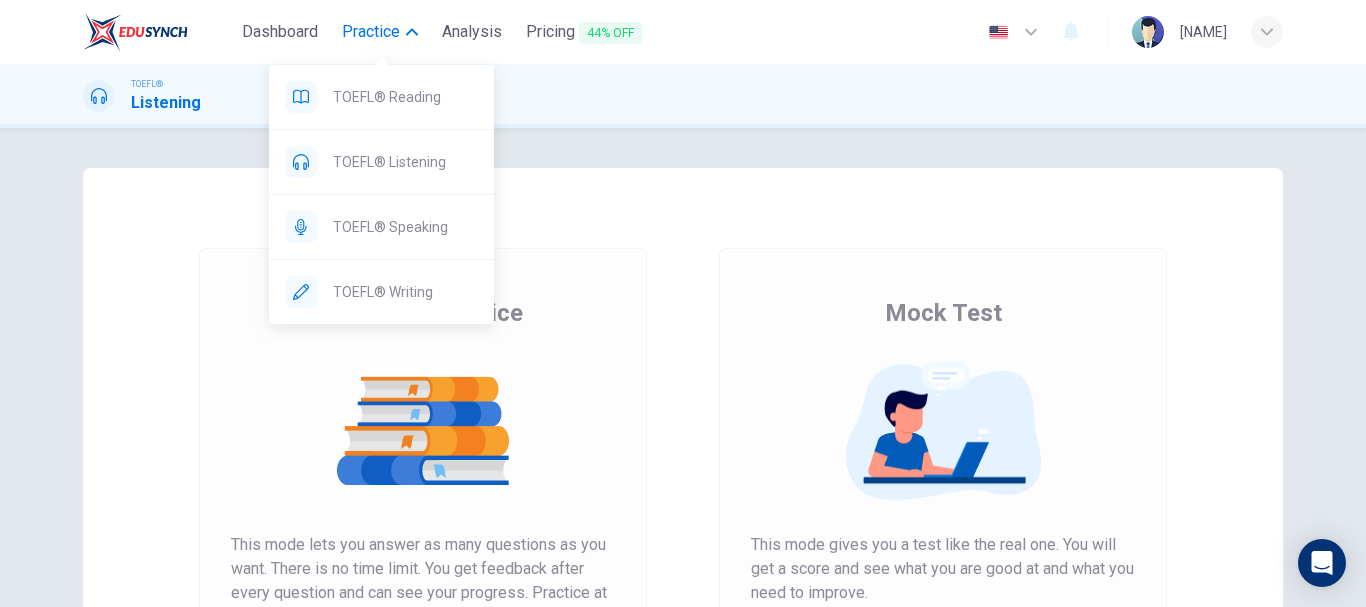 click on "Practice" at bounding box center (371, 32) 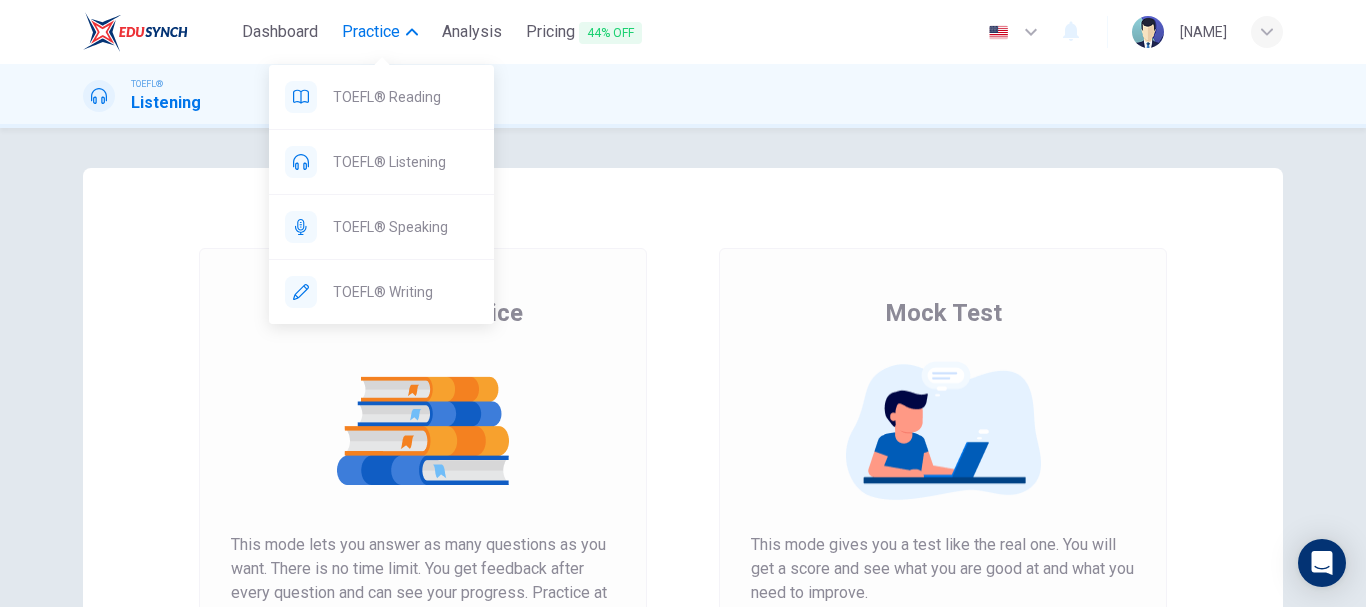click on "Practice" at bounding box center (371, 32) 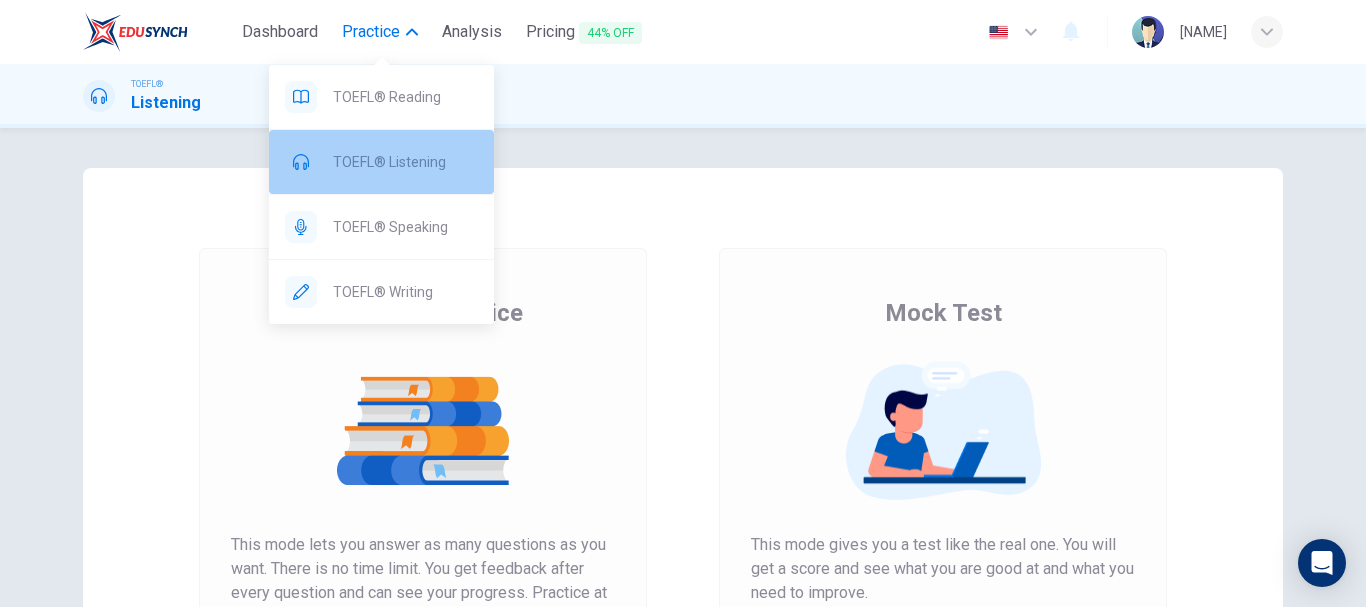click on "TOEFL® Listening" at bounding box center [405, 97] 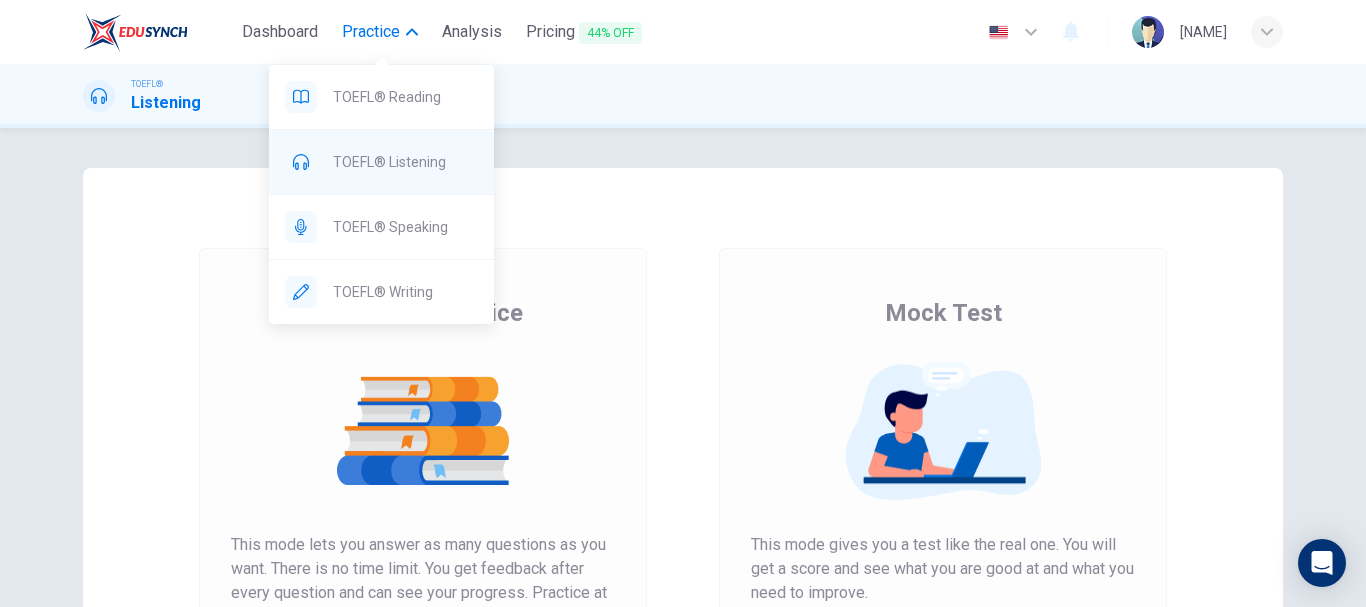 click on "TOEFL® Listening" at bounding box center [405, 97] 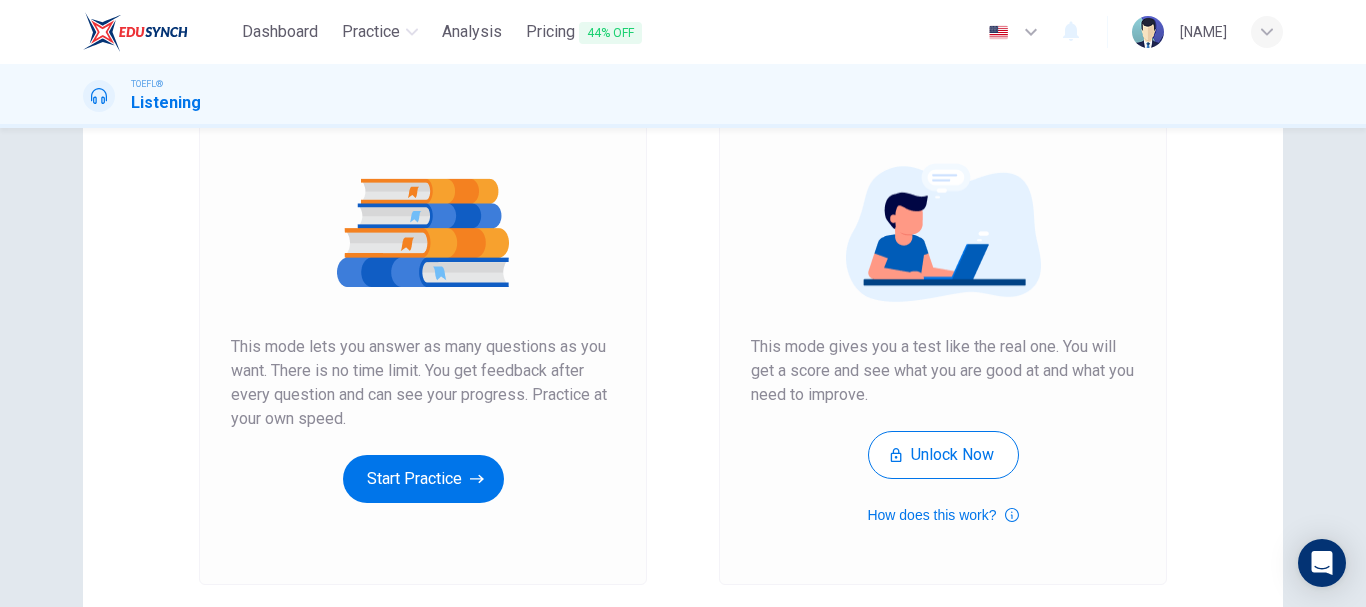 scroll, scrollTop: 207, scrollLeft: 0, axis: vertical 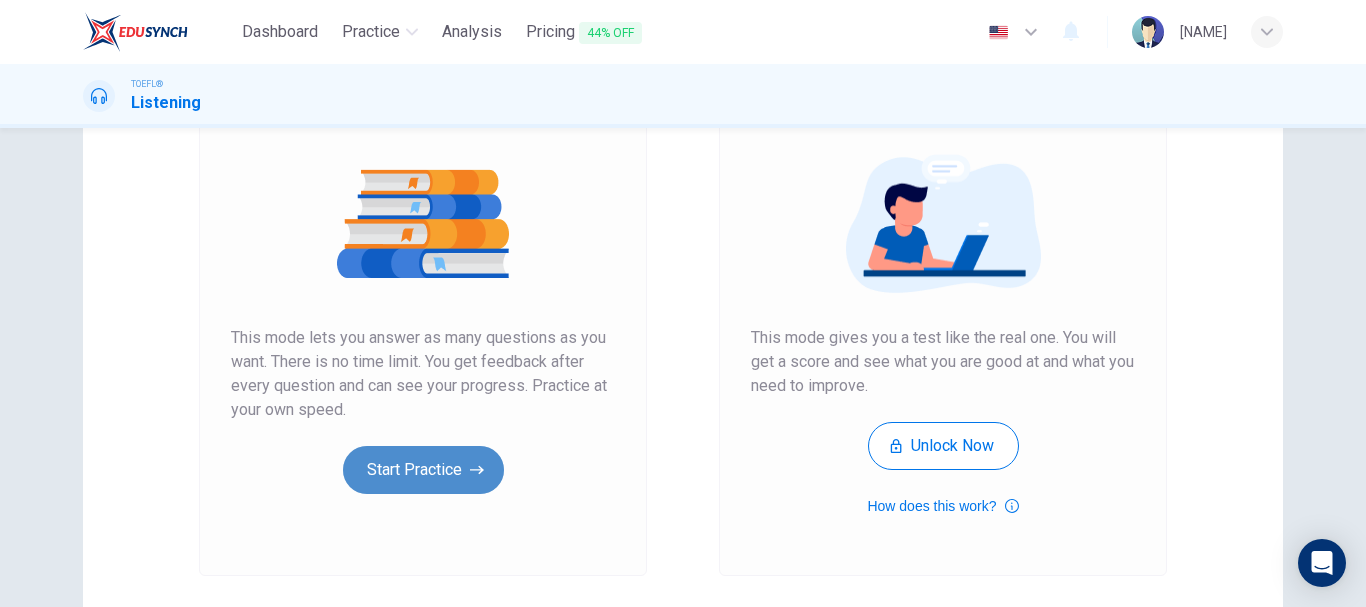 click on "Start Practice" at bounding box center [423, 470] 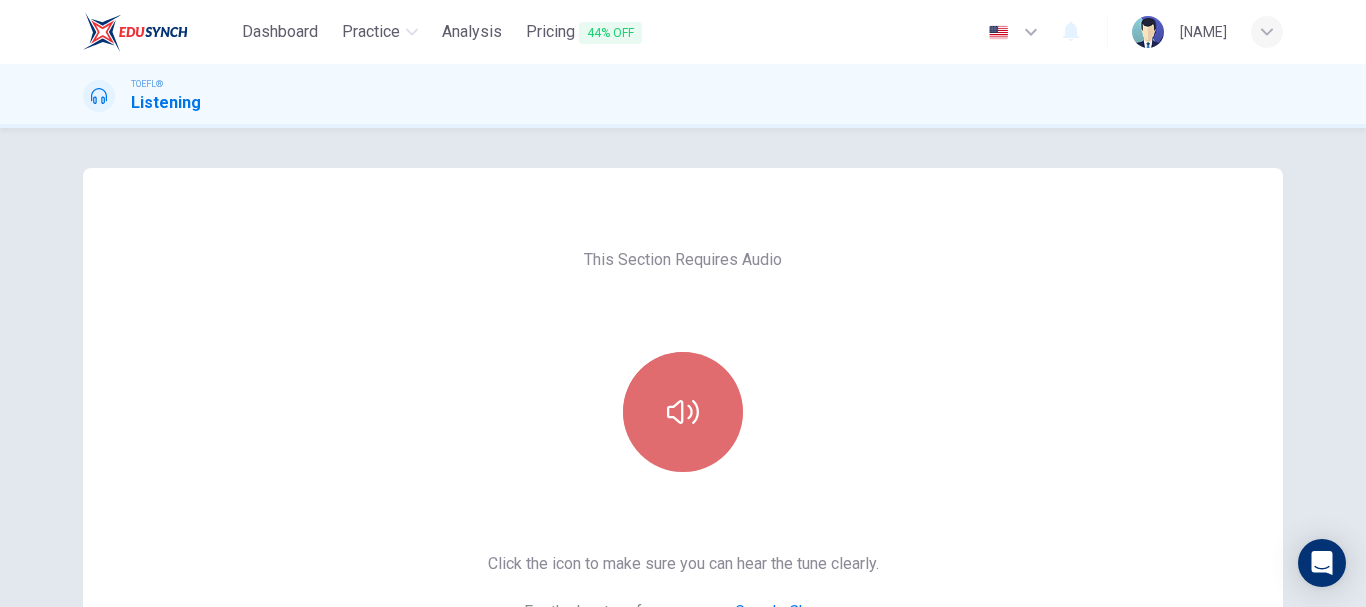 click at bounding box center (683, 412) 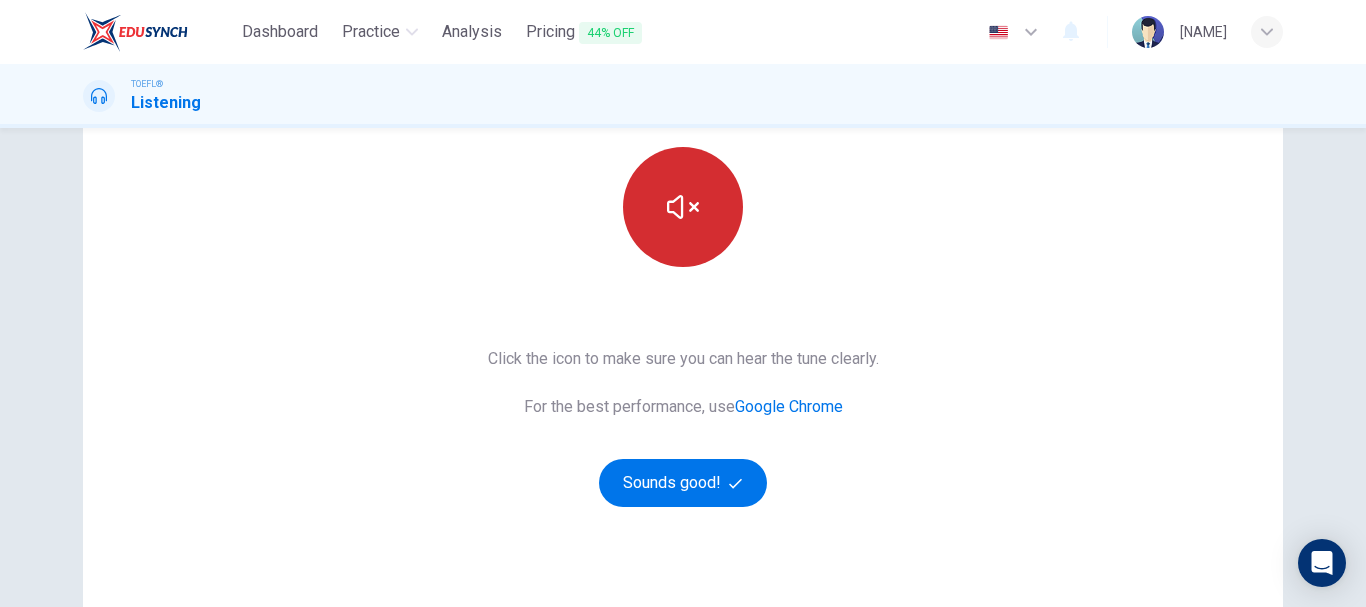 scroll, scrollTop: 242, scrollLeft: 0, axis: vertical 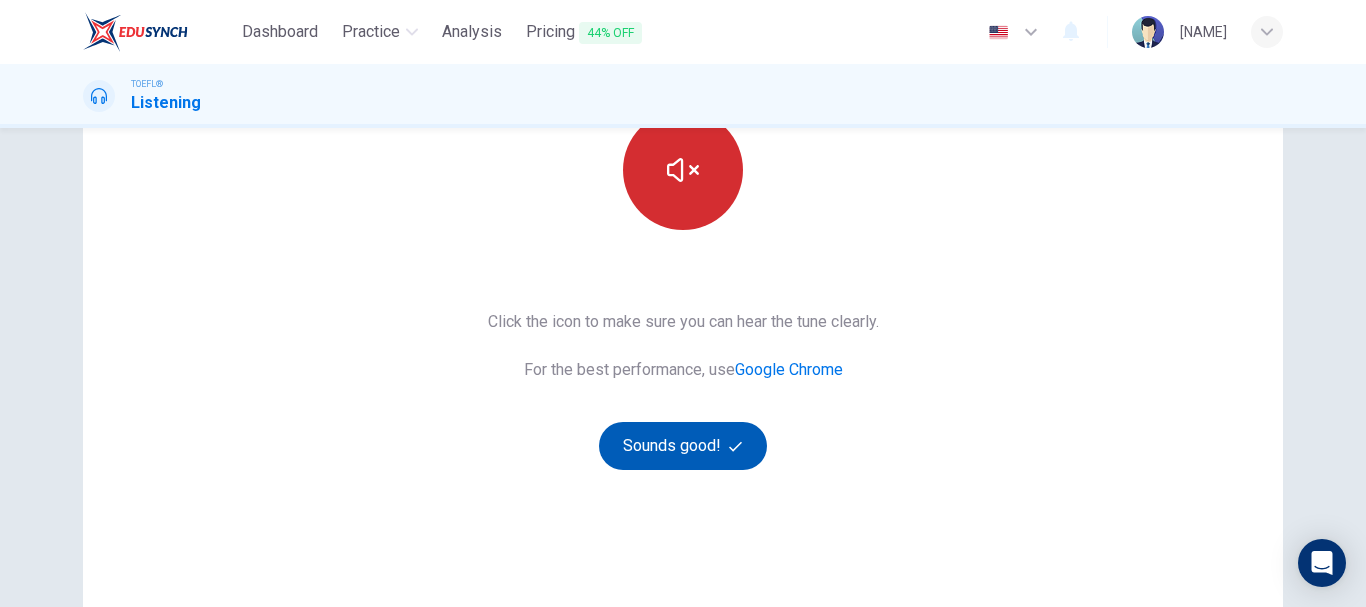 click on "Sounds good!" at bounding box center [683, 446] 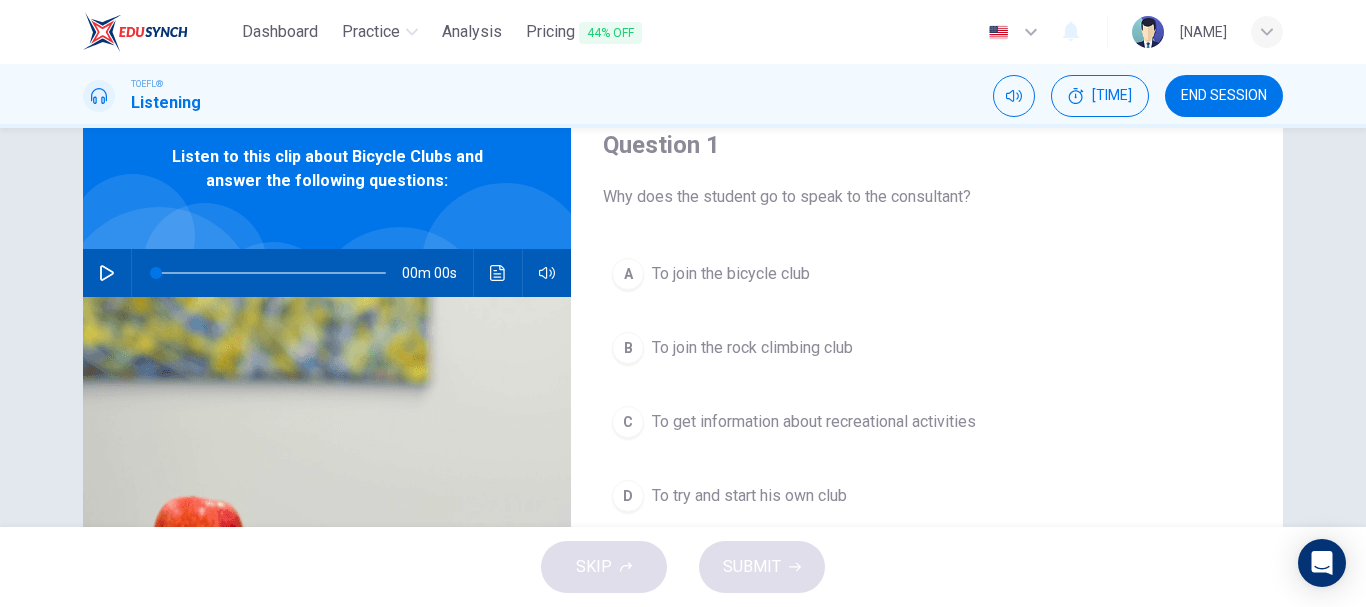 scroll, scrollTop: 33, scrollLeft: 0, axis: vertical 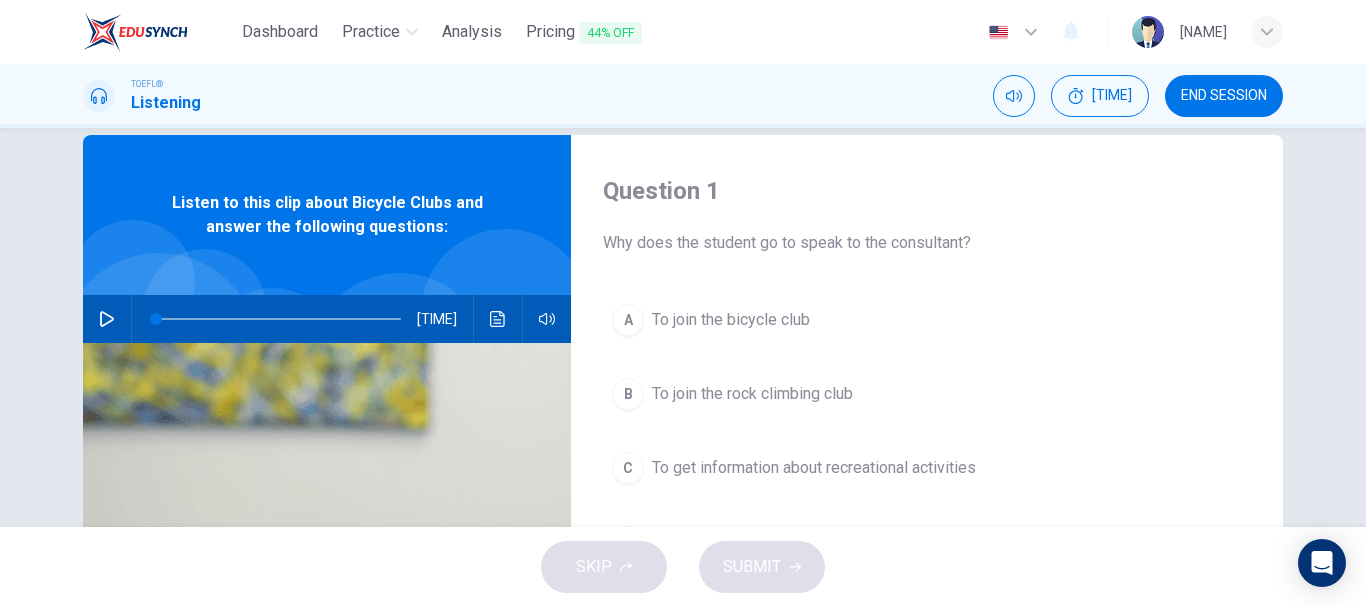click at bounding box center (107, 319) 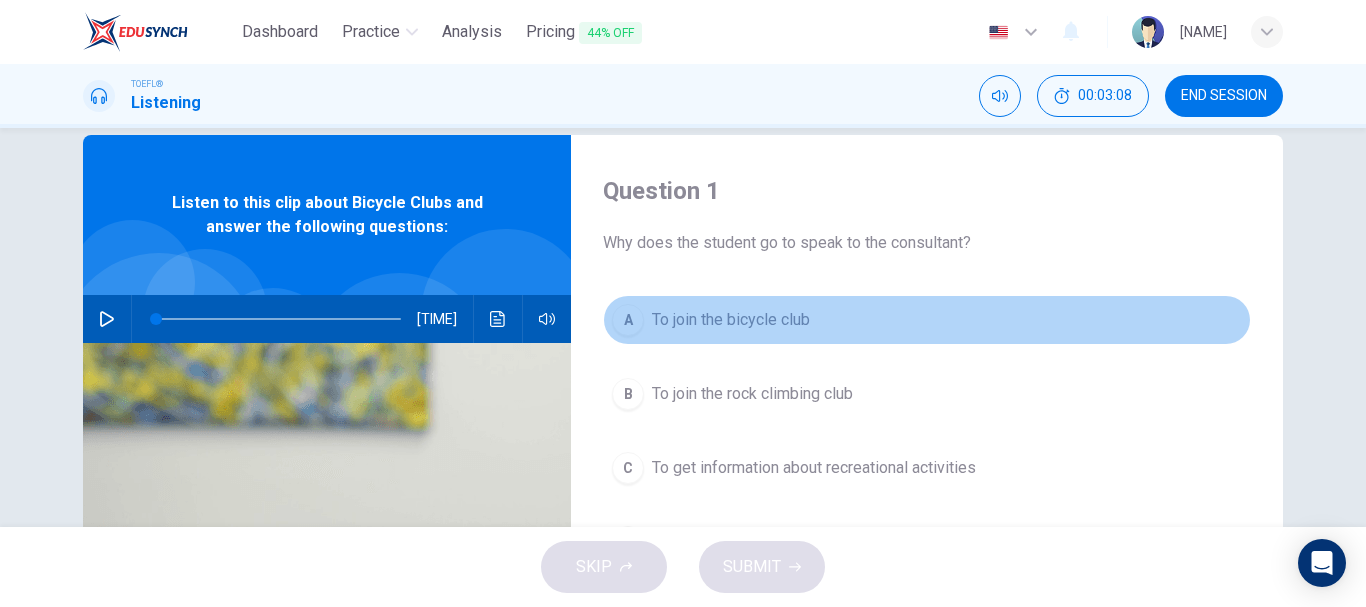 click on "A To join the bicycle club" at bounding box center (927, 320) 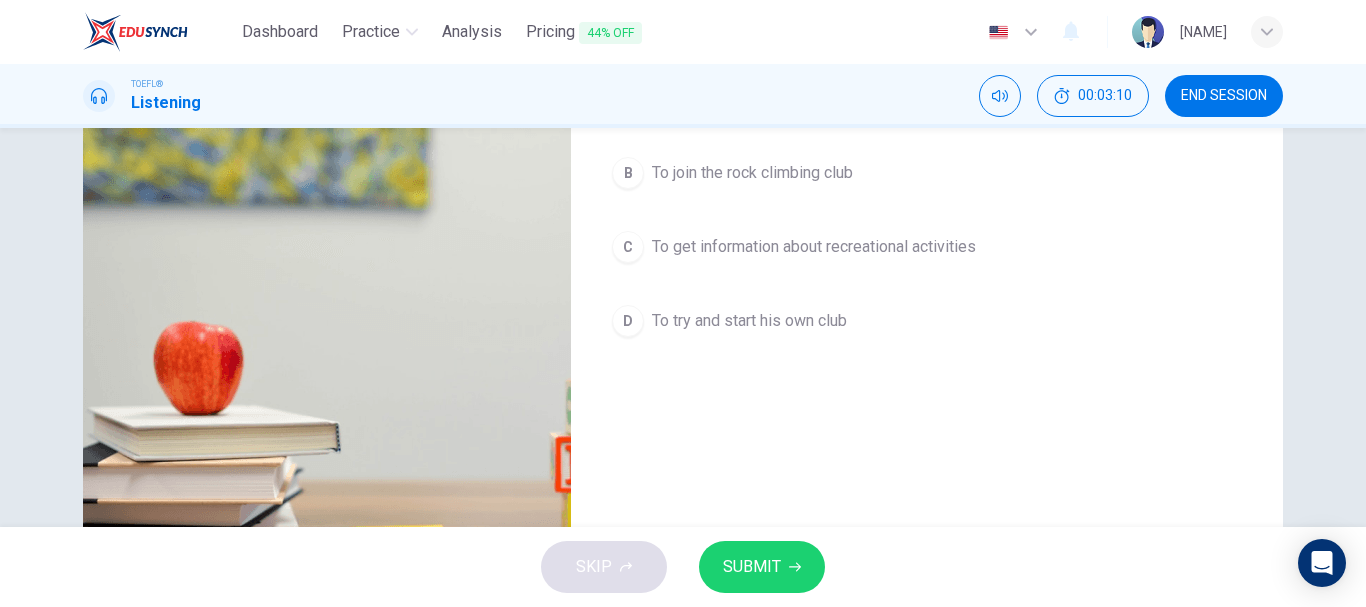 scroll, scrollTop: 161, scrollLeft: 0, axis: vertical 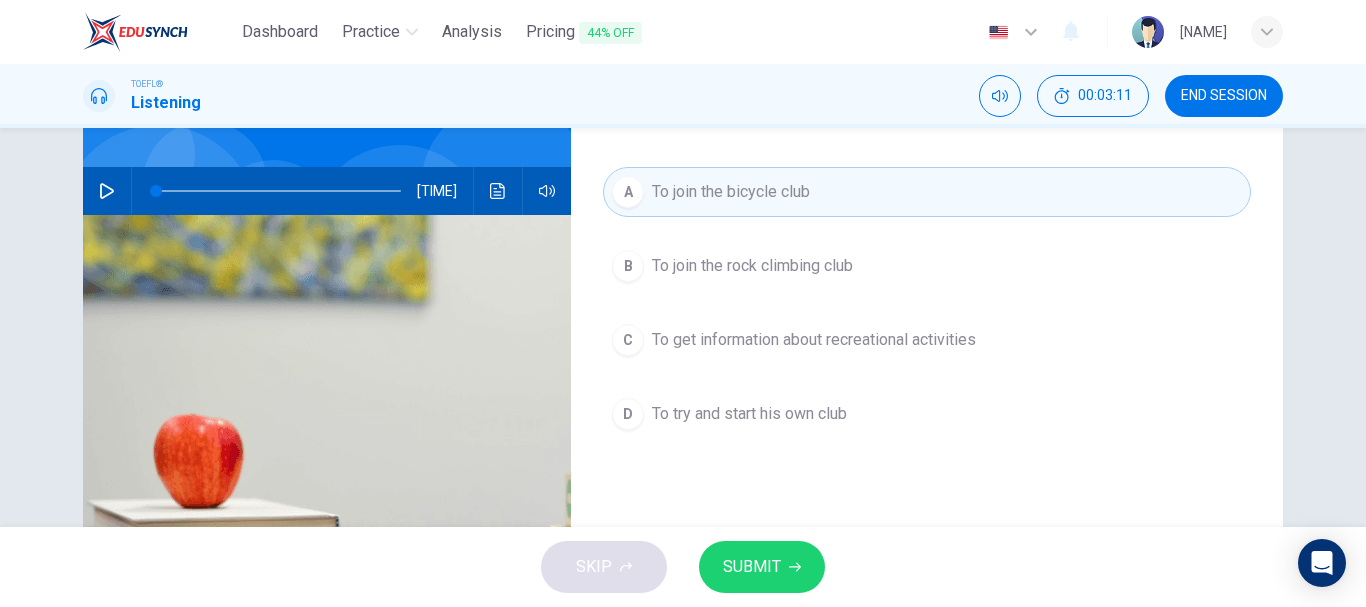 click on "SUBMIT" at bounding box center [752, 567] 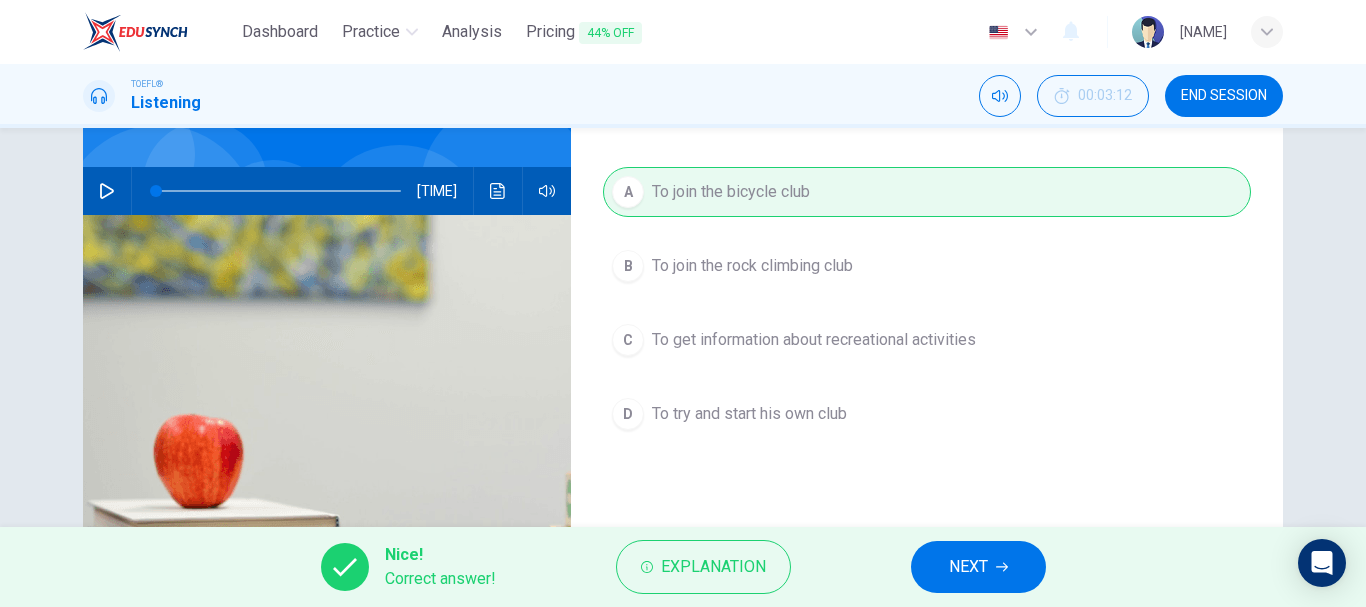 click on "NEXT" at bounding box center (978, 567) 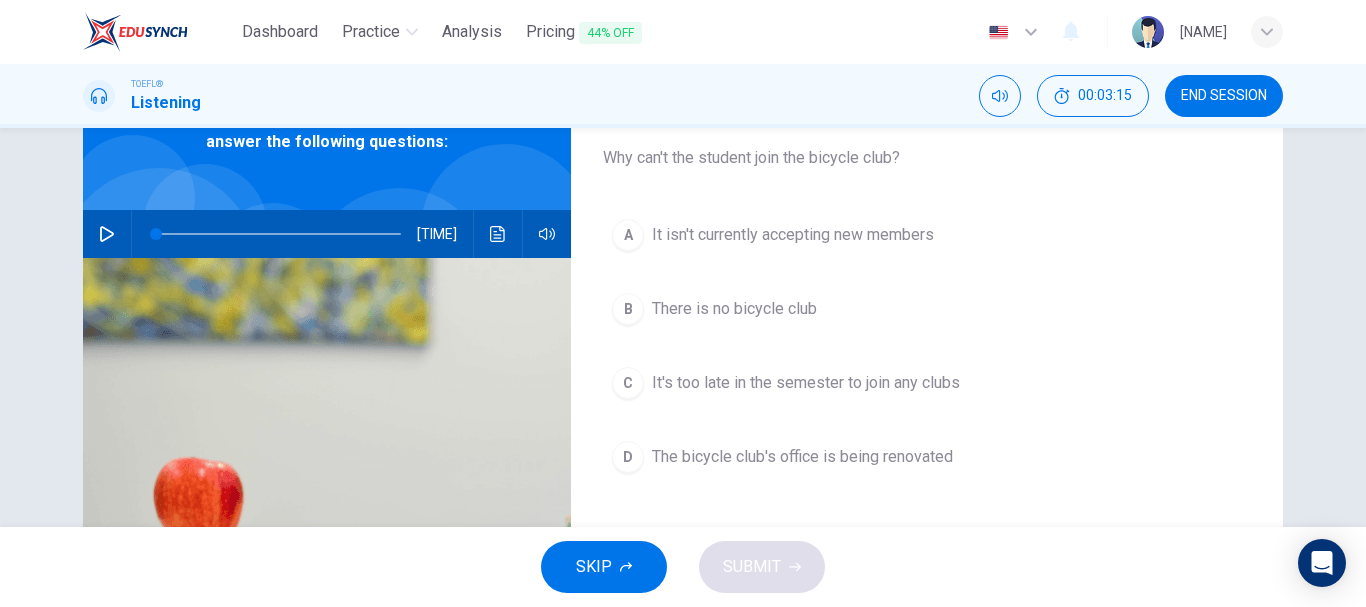scroll, scrollTop: 141, scrollLeft: 0, axis: vertical 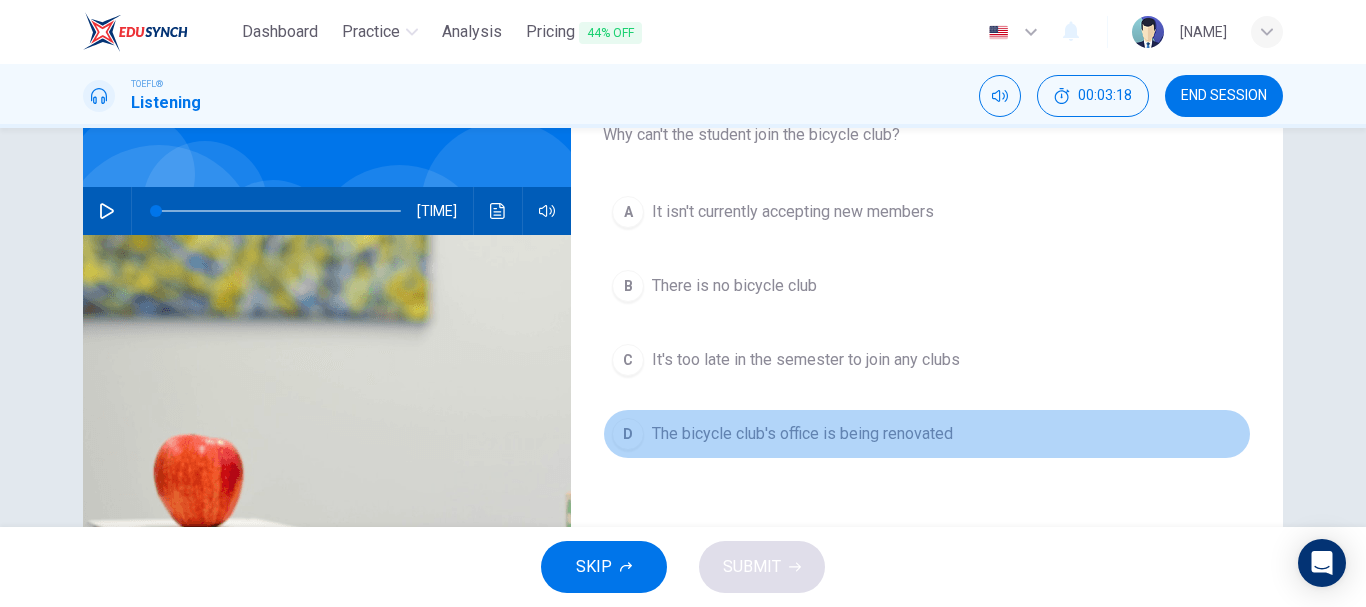 drag, startPoint x: 770, startPoint y: 433, endPoint x: 764, endPoint y: 539, distance: 106.16968 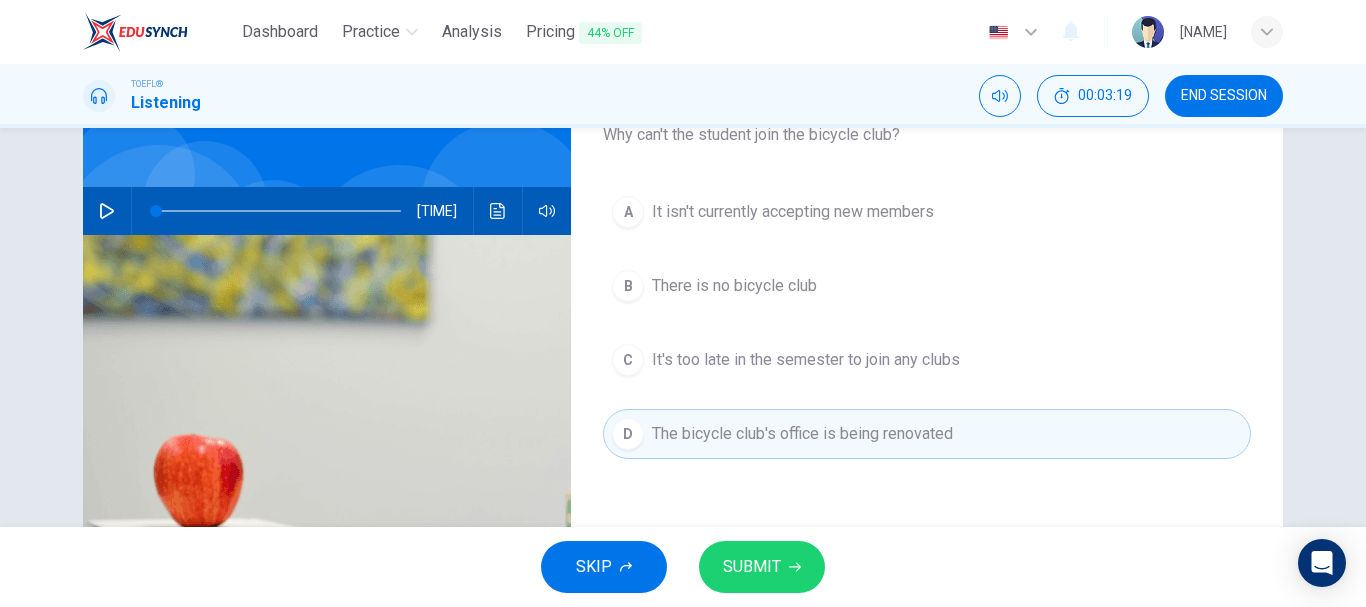 click on "SUBMIT" at bounding box center (752, 567) 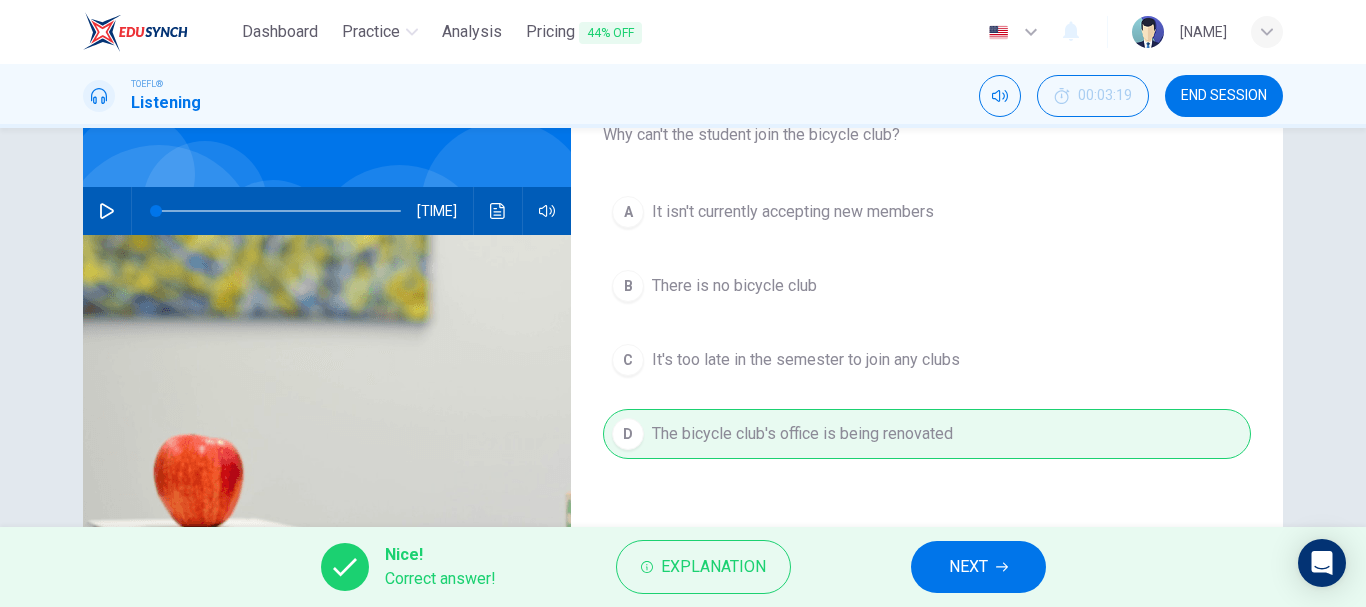 click on "NEXT" at bounding box center [978, 567] 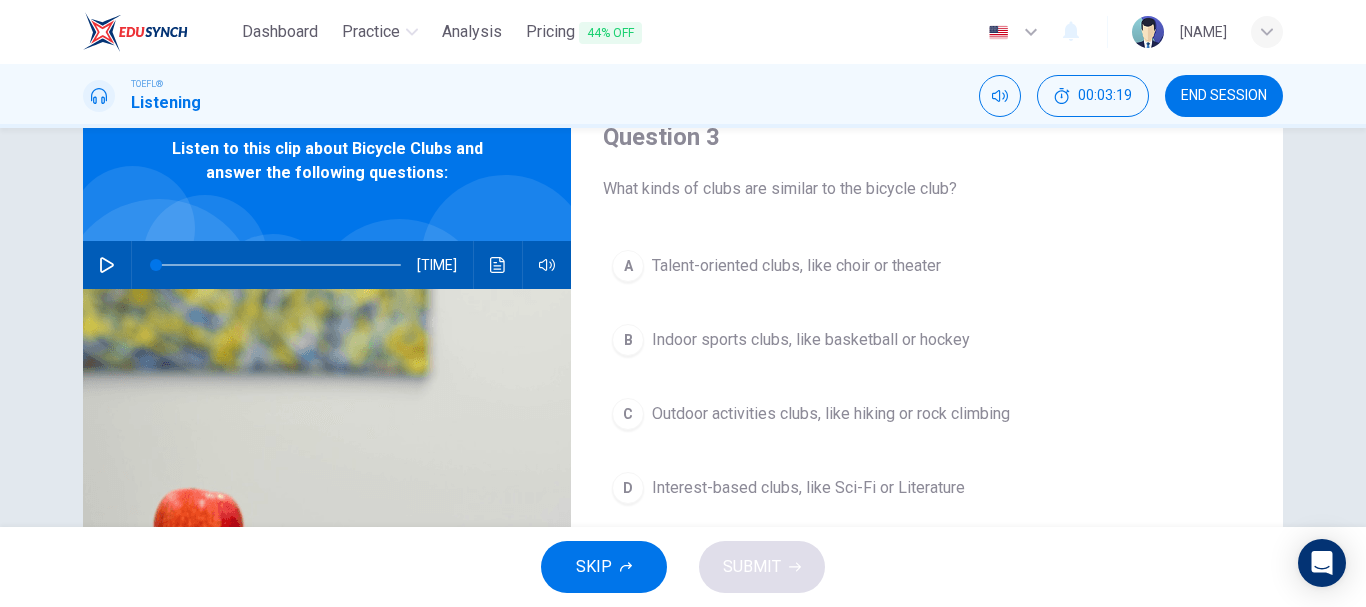 scroll, scrollTop: 83, scrollLeft: 0, axis: vertical 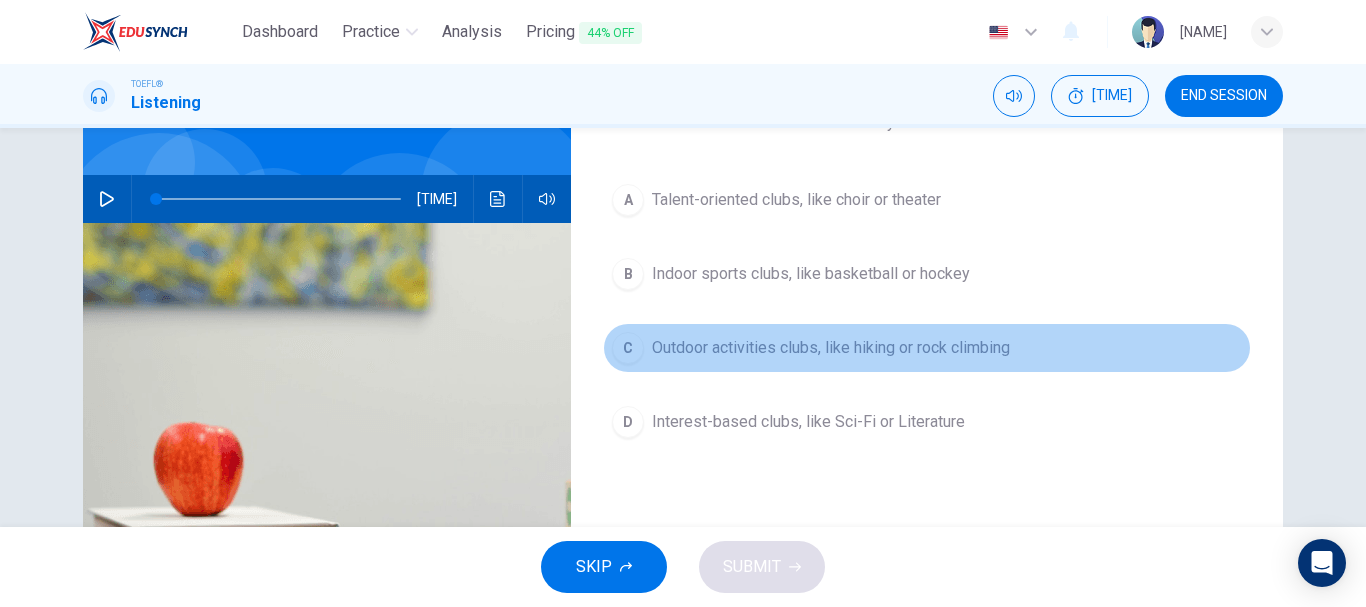 click on "Outdoor activities clubs, like hiking or rock climbing" at bounding box center [796, 200] 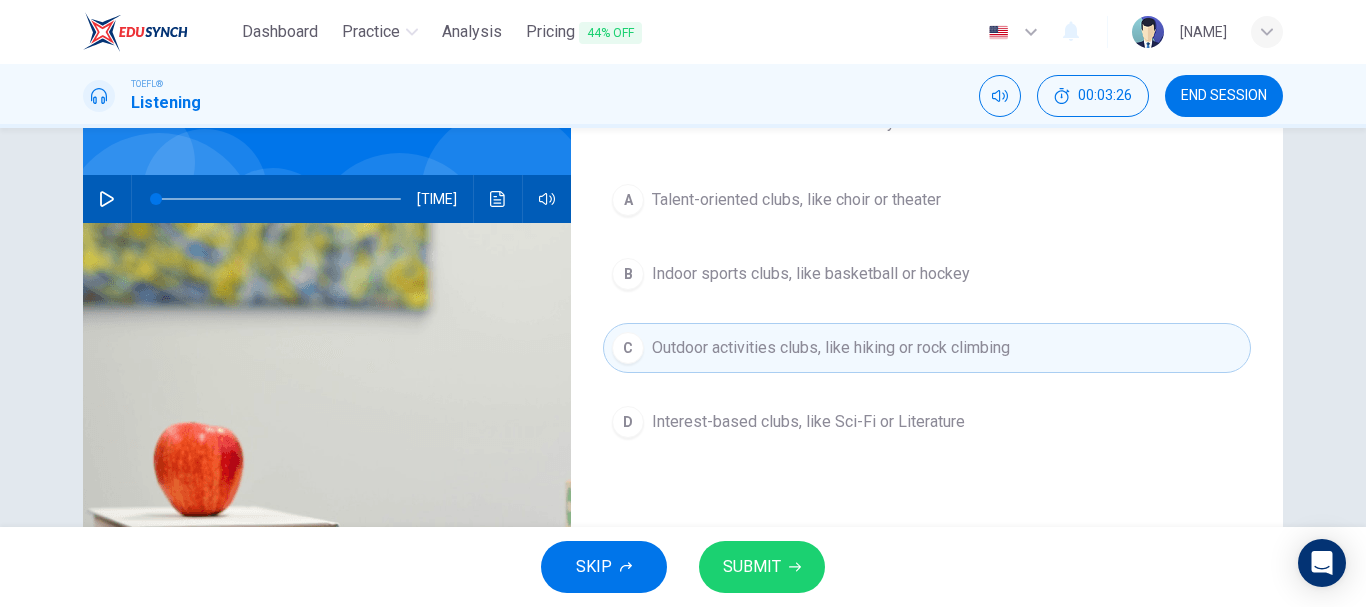 click on "SUBMIT" at bounding box center (762, 567) 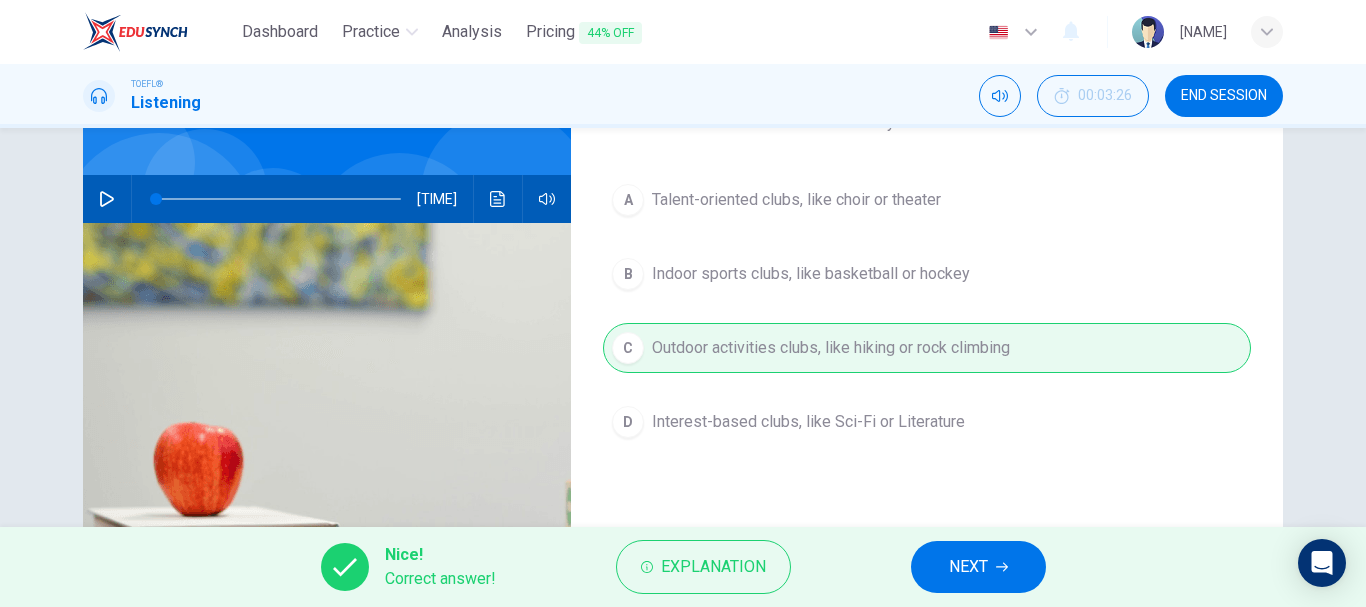 click on "NEXT" at bounding box center [978, 567] 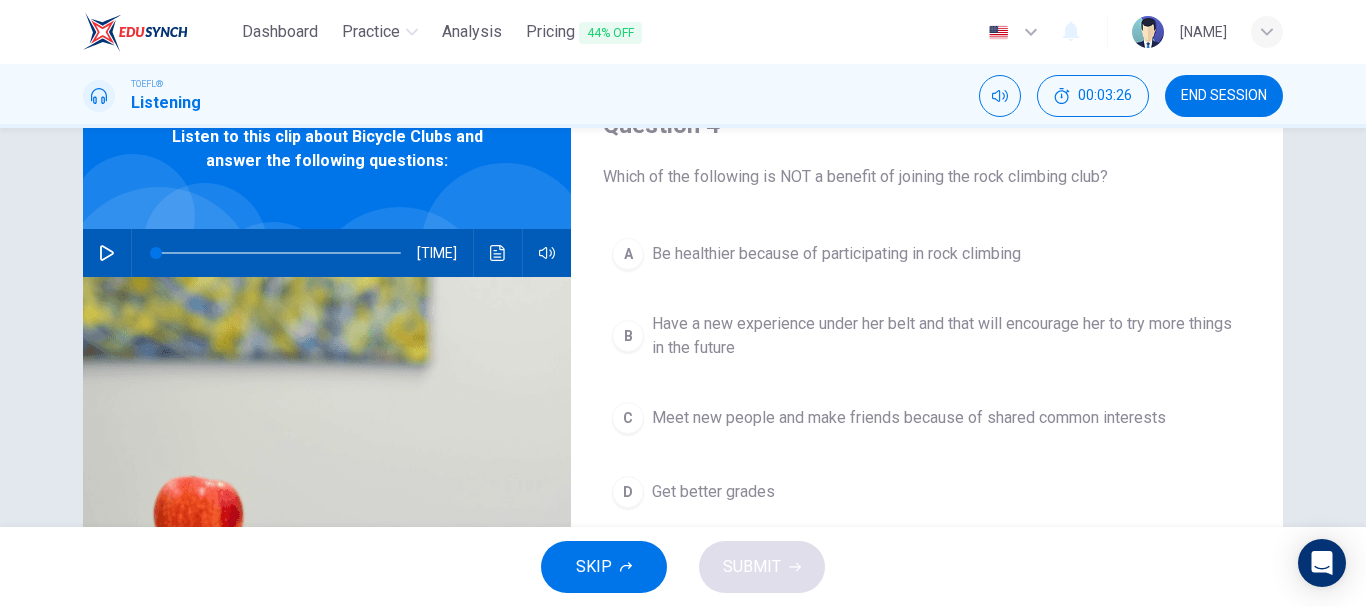 scroll, scrollTop: 83, scrollLeft: 0, axis: vertical 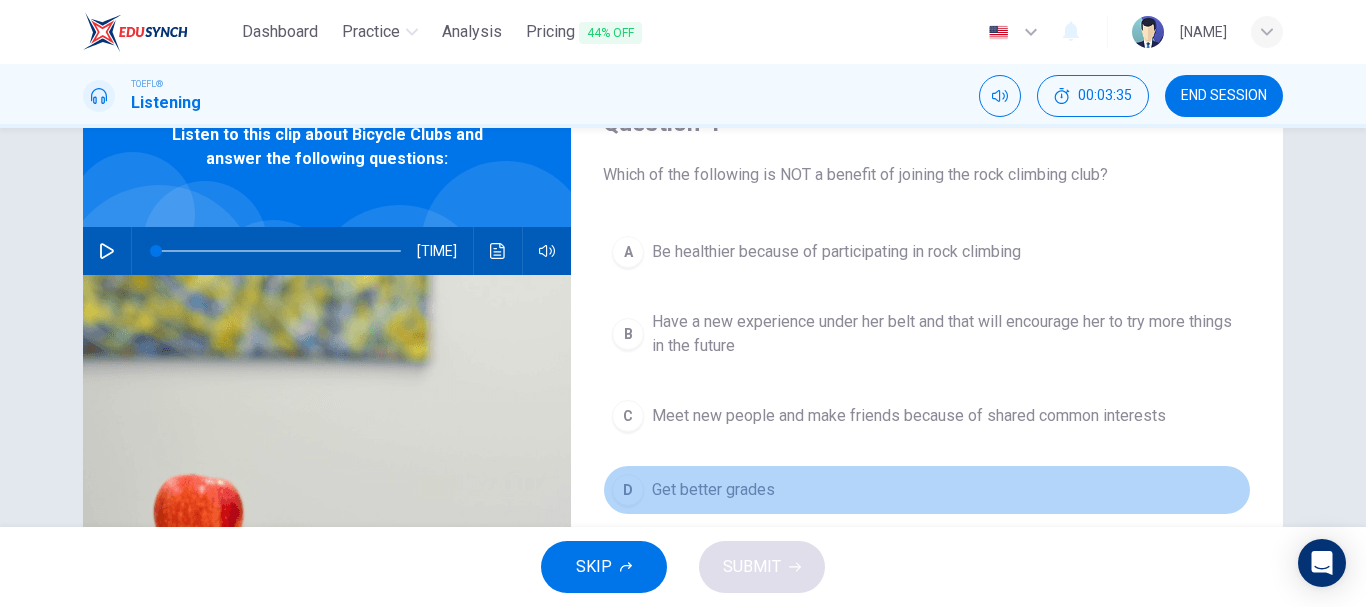 click on "Get better grades" at bounding box center [836, 252] 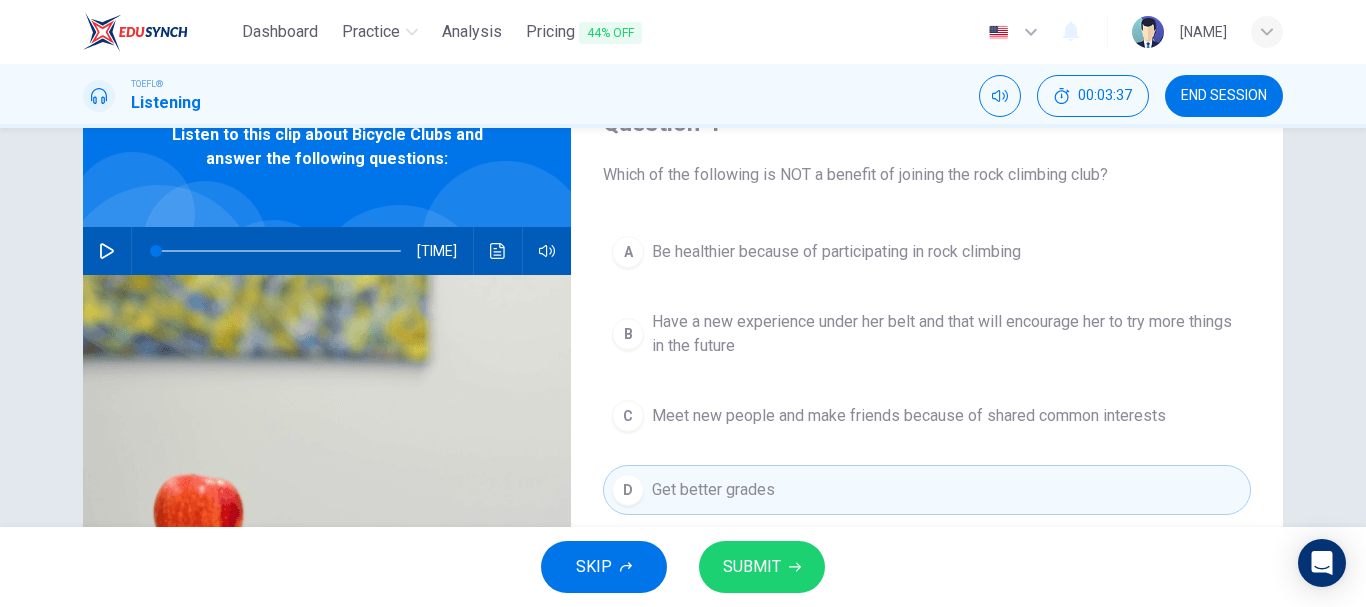 click on "SUBMIT" at bounding box center (752, 567) 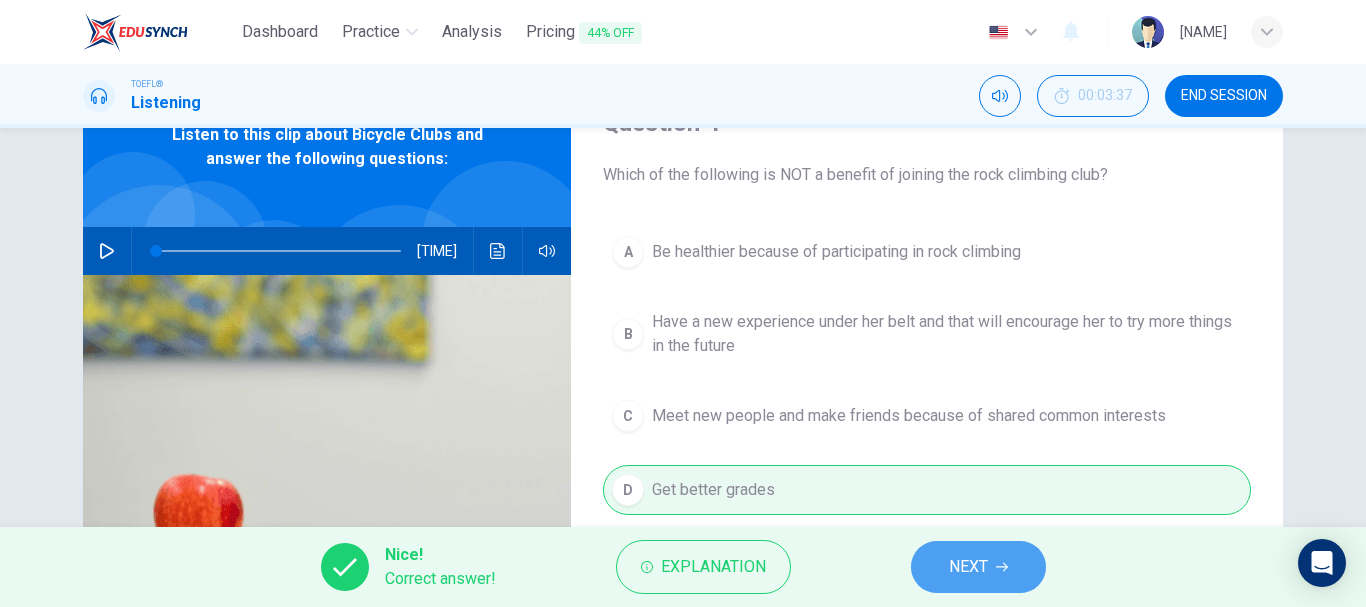 drag, startPoint x: 935, startPoint y: 574, endPoint x: 968, endPoint y: 554, distance: 38.587563 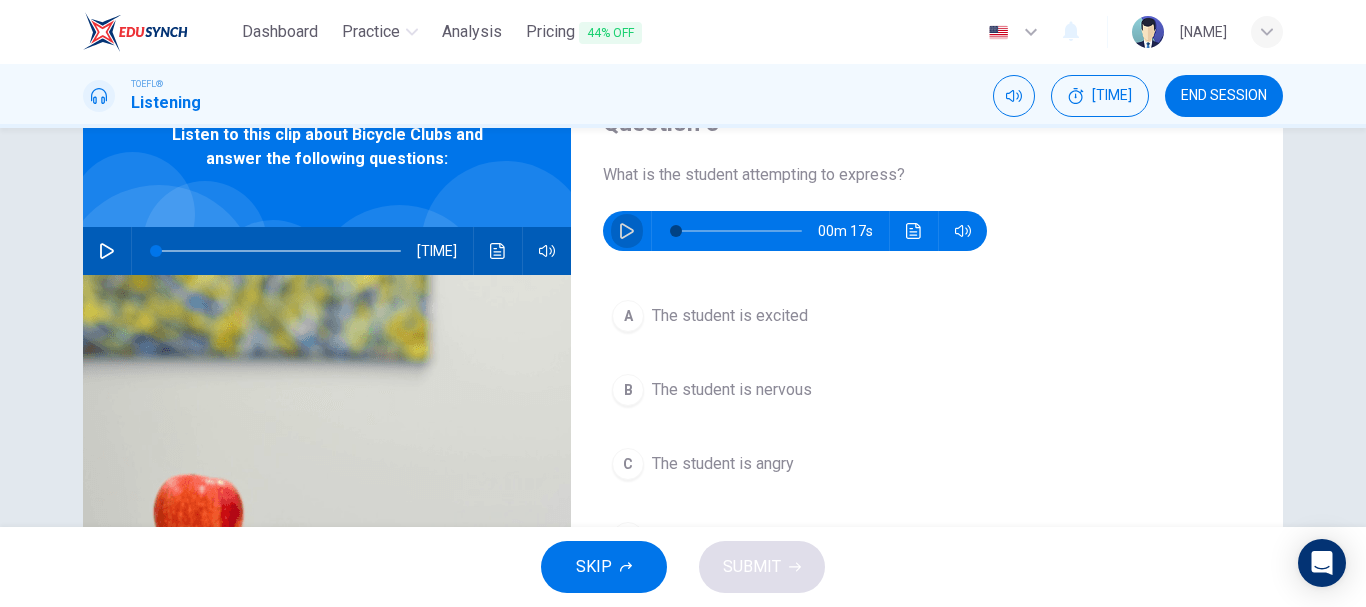 click at bounding box center [627, 231] 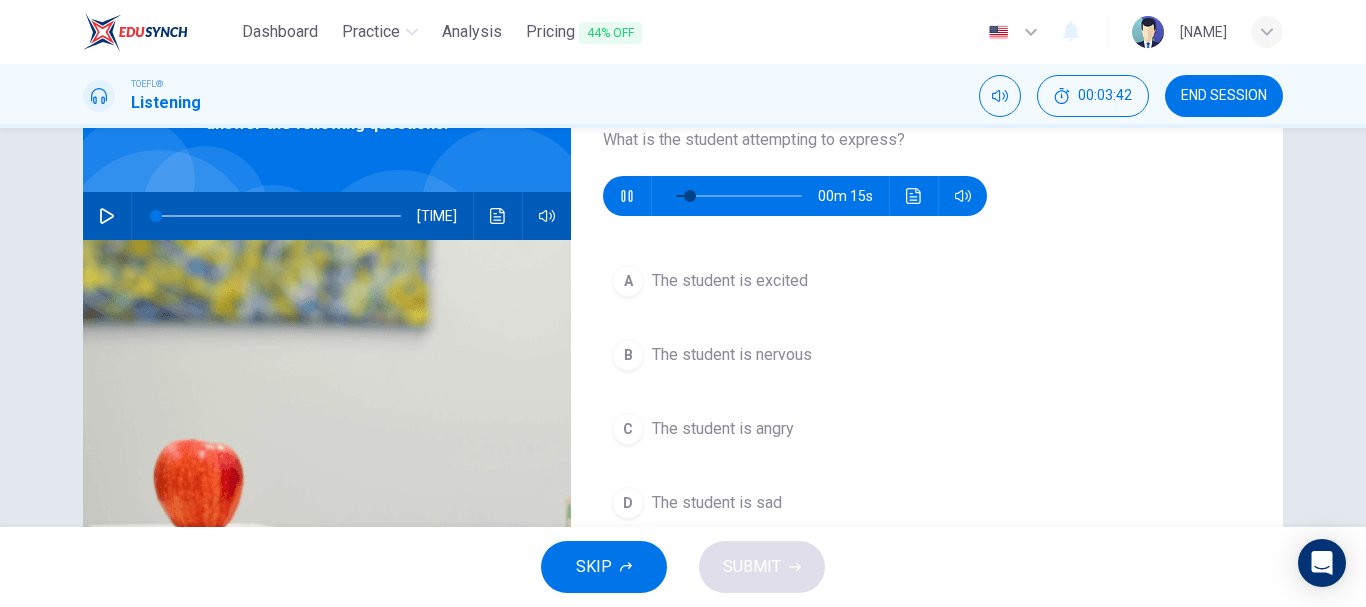 scroll, scrollTop: 139, scrollLeft: 0, axis: vertical 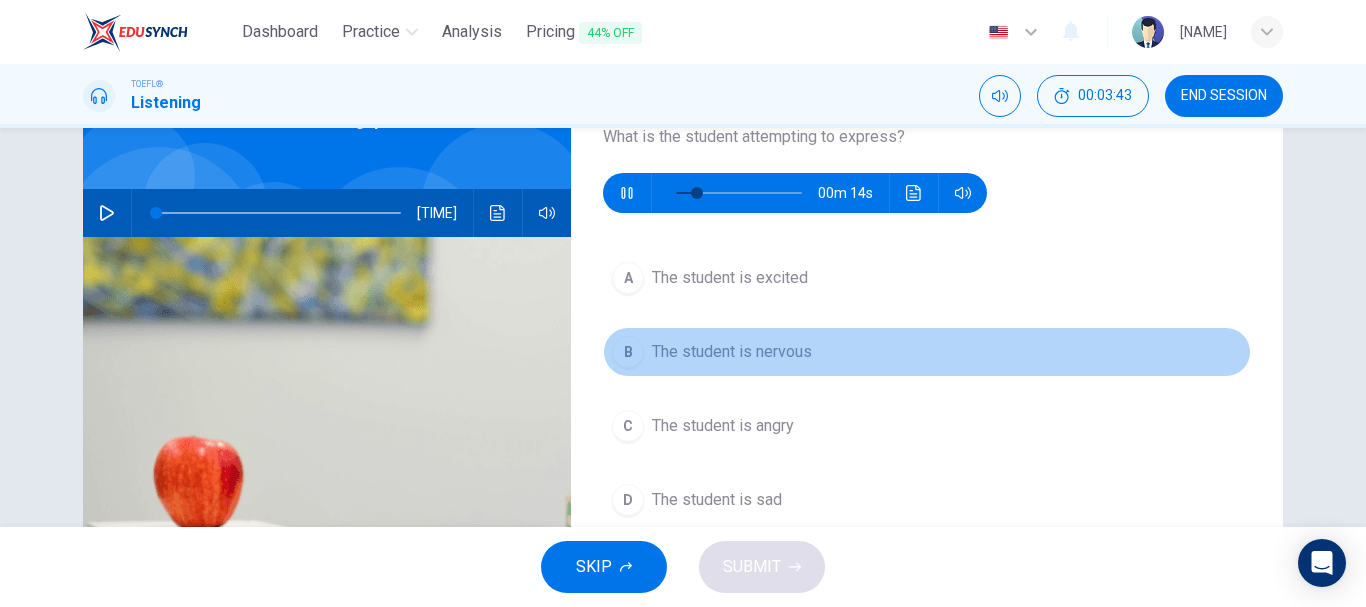 click on "The student is nervous" at bounding box center [730, 278] 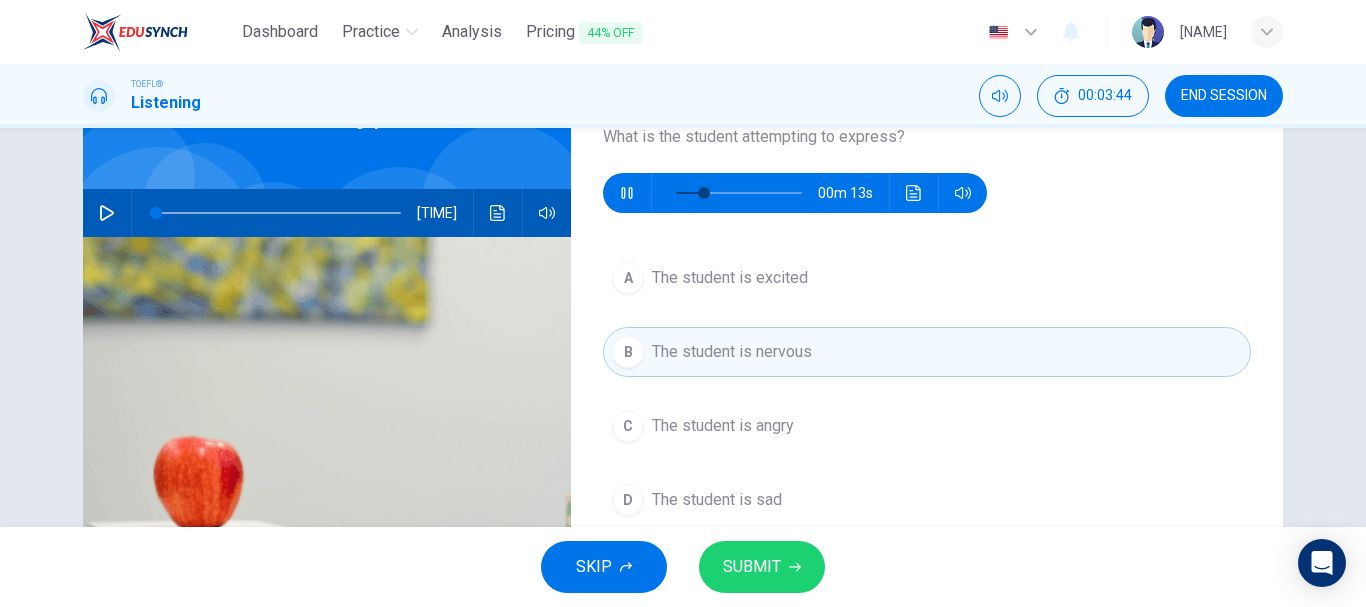 scroll, scrollTop: 176, scrollLeft: 0, axis: vertical 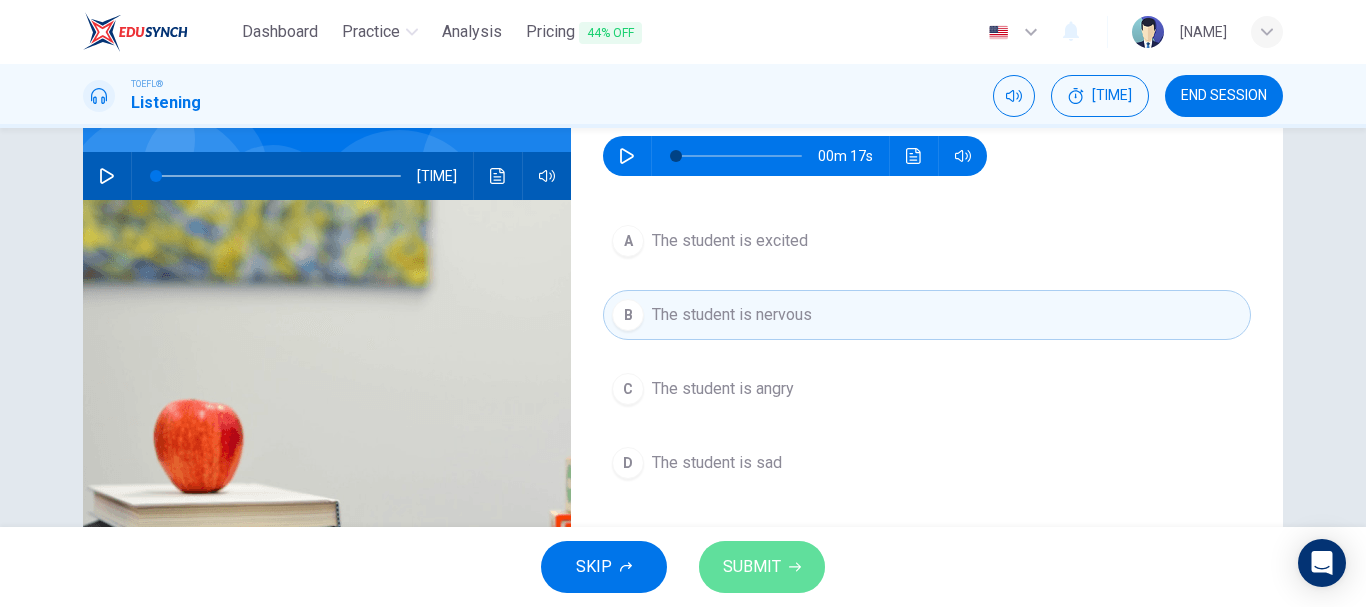click on "SUBMIT" at bounding box center (752, 567) 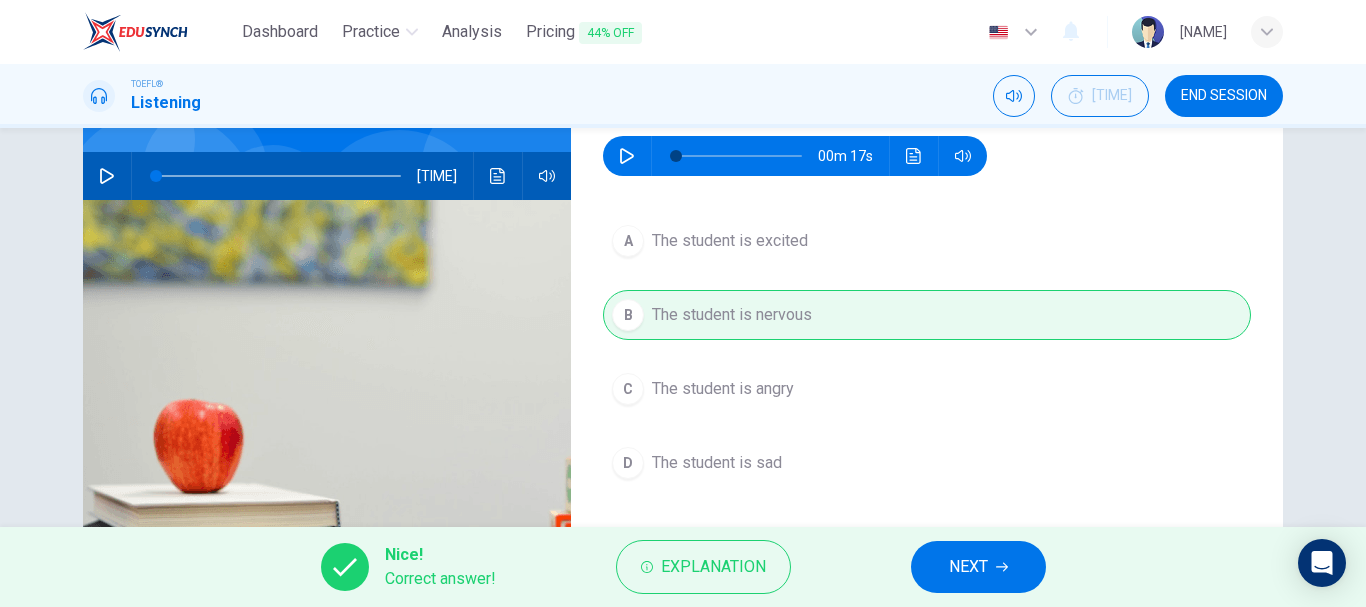 click on "NEXT" at bounding box center [978, 567] 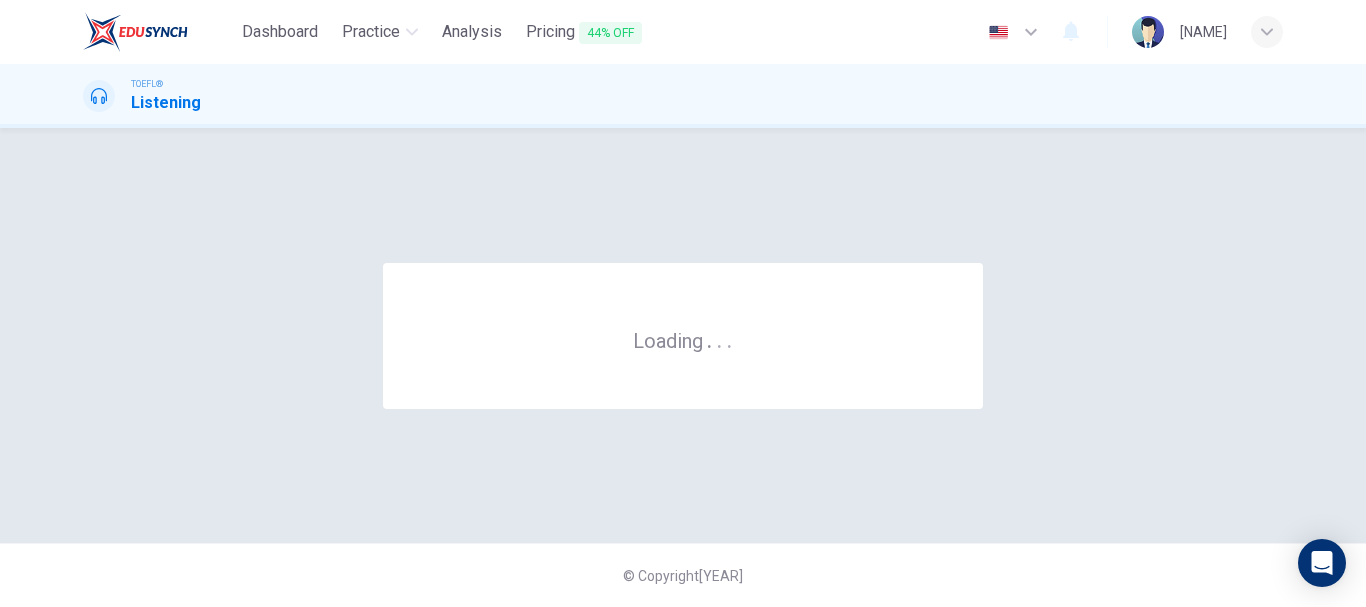 scroll, scrollTop: 0, scrollLeft: 0, axis: both 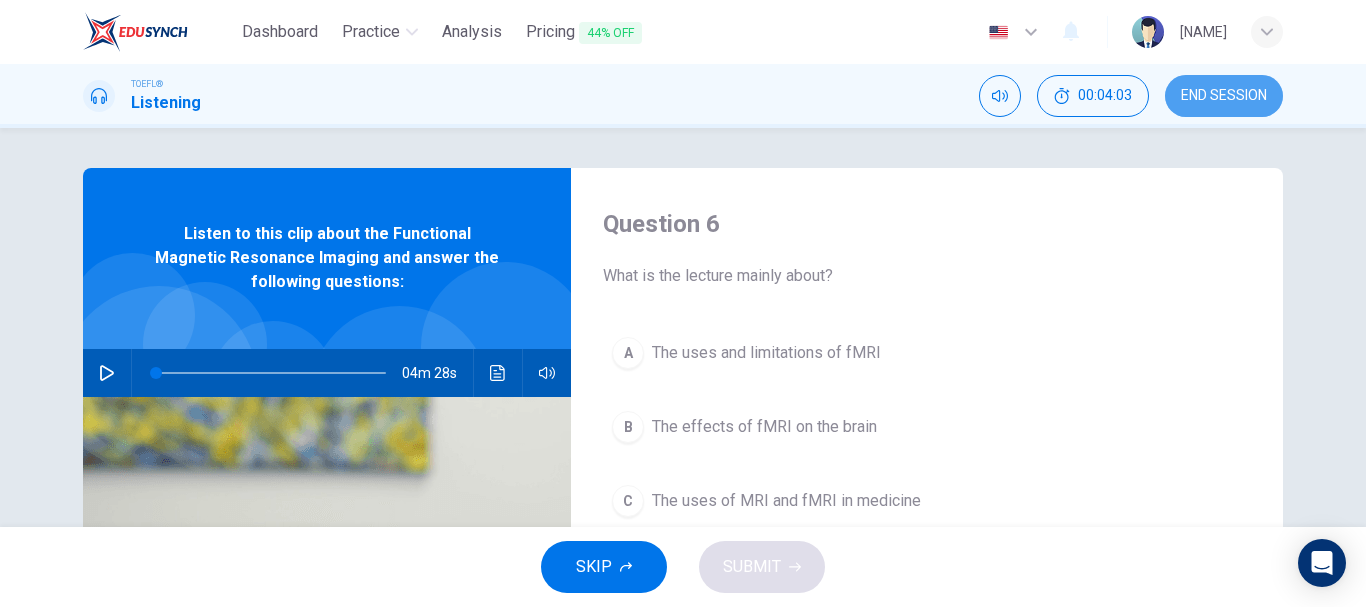 click on "END SESSION" at bounding box center (1224, 96) 